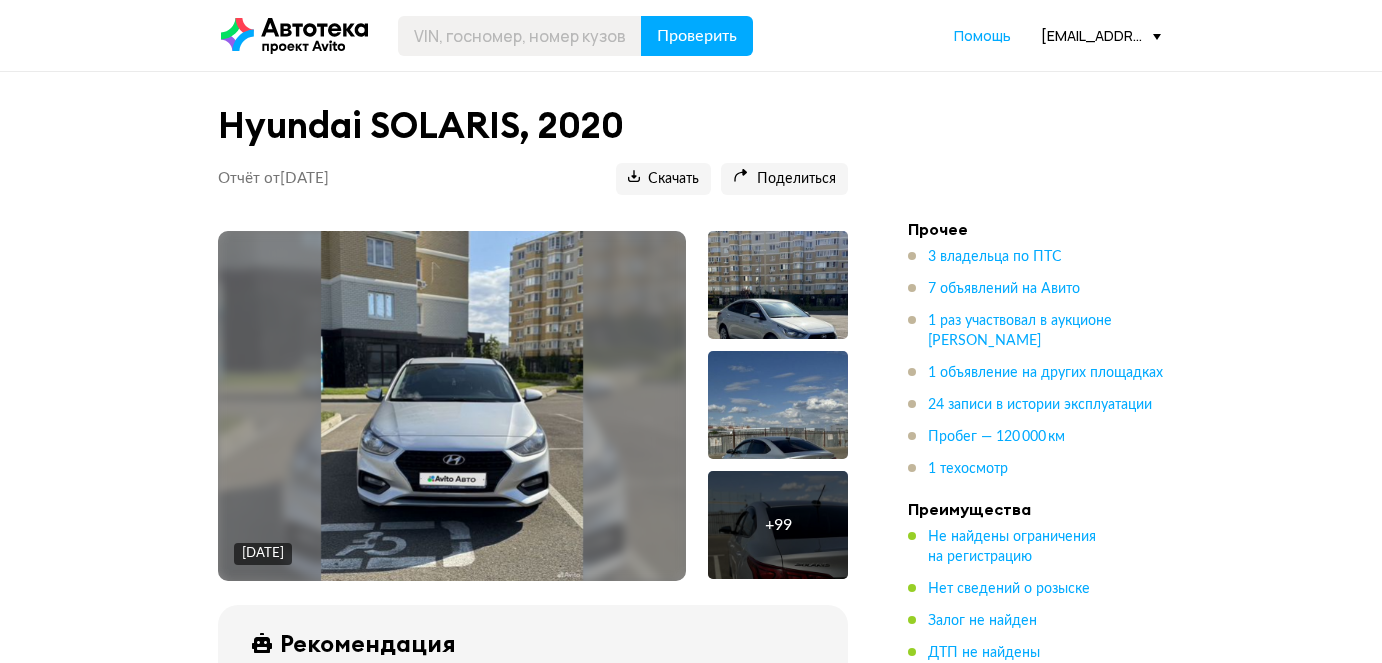 scroll, scrollTop: 0, scrollLeft: 0, axis: both 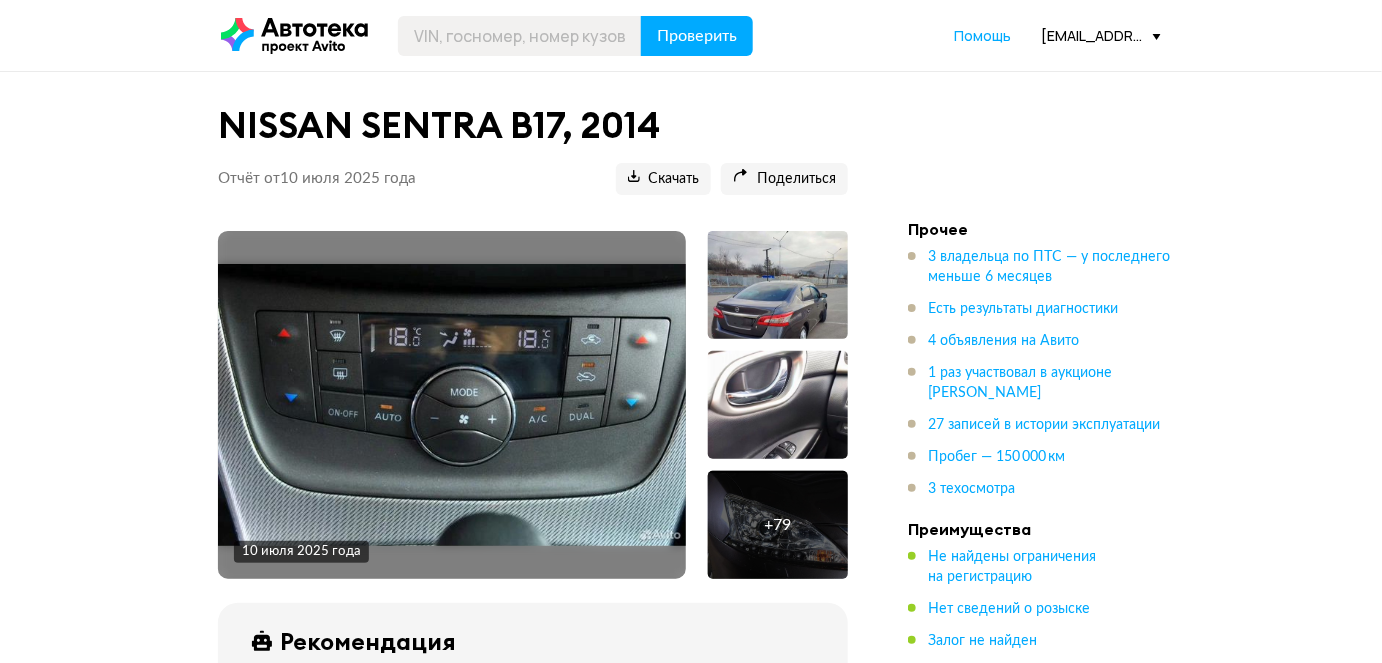 click on "NISSAN SENTRA B17, 2014 Отчёт от  10 июля 2025 года Ccылка на отчёт скопирована Скачать Поделиться Ccылка на отчёт скопирована 10 июля 2025 года + 79 Рекомендация Выезжайте на осмотр Наш искусственный интеллект смотрит на отчёт как опытный автоподборщик и диагност: изучает данные, сравнивает машину с похожими предложениями на рынке и выносит свой вердикт. Не найдены ДТП и происшествия Юридически чист Покажите детали На что обратить внимание при осмотре Узнайте как При осмотре сверьте VIN, номер кузова и сведения из ПТС с указанными в отчёте. Где найти VIN и номер кузова ." at bounding box center (691, 6518) 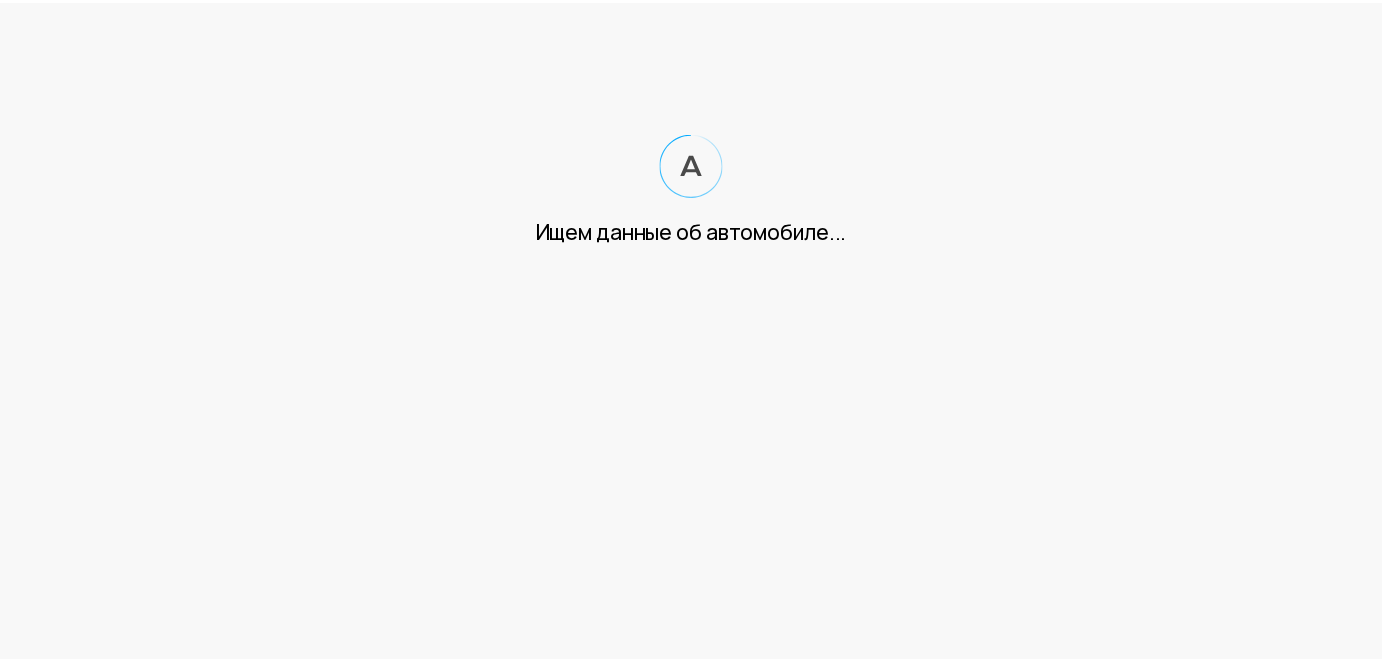 scroll, scrollTop: 0, scrollLeft: 0, axis: both 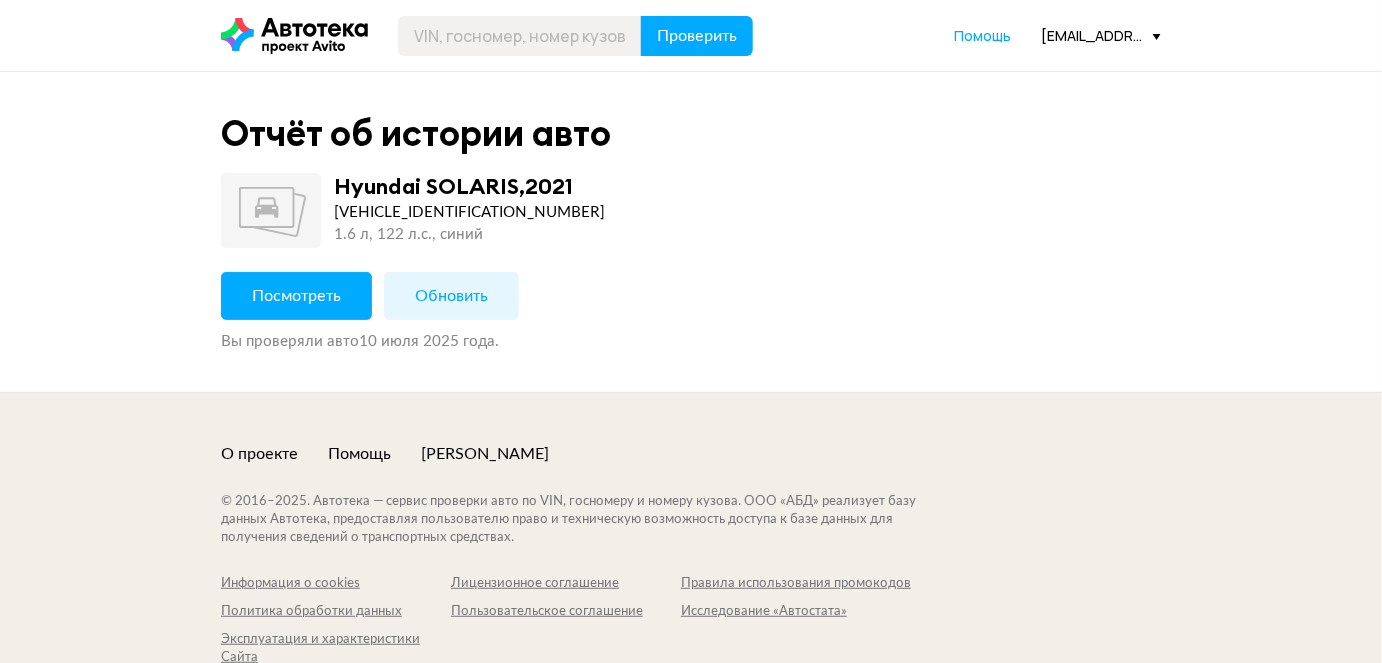 click on "Посмотреть" at bounding box center (296, 296) 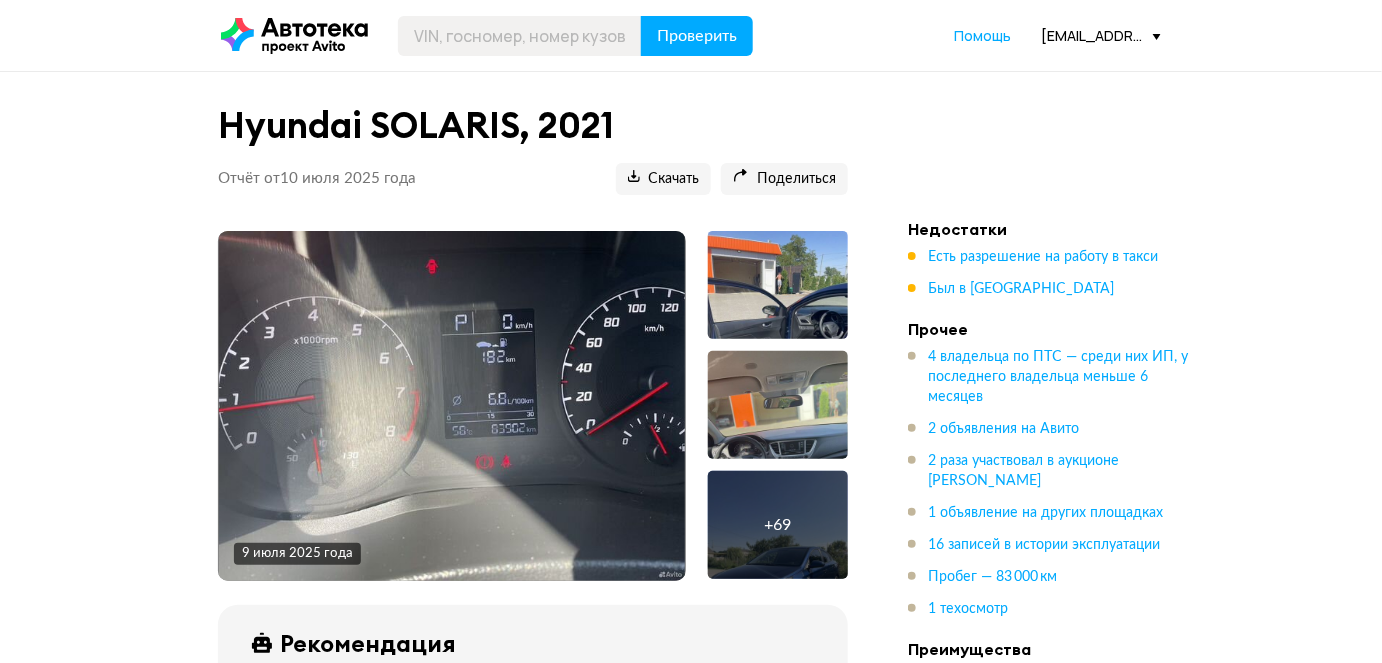 click on "Hyundai SOLARIS, 2021 Отчёт от  10 июля 2025 года Ccылка на отчёт скопирована Скачать Поделиться Ccылка на отчёт скопирована 9 июля 2025 года + 69 Рекомендация Идёт анализ данных... Когда мы получим информацию по всем пунктам, искусственный интеллект даст рекомендацию: стоит ли ехать на осмотр автомобиля. Покажите детали Госномер Т776ТР198 Предыдущие госномера Н777УС198, М076МЕ198 VIN Z94K241CBNR324911 Номер кузова Z94K241CBNR324911 Номер двигателя G4FGMR107845 Тип ПТС Электронный Номер СТС 9974493877 Год выпуска 2021 Тип ТС Легковой седан Цвет Синий Объём двигателя 1 591 см³ Мощность 122 л.с. Последний пробег . +" at bounding box center [691, 5748] 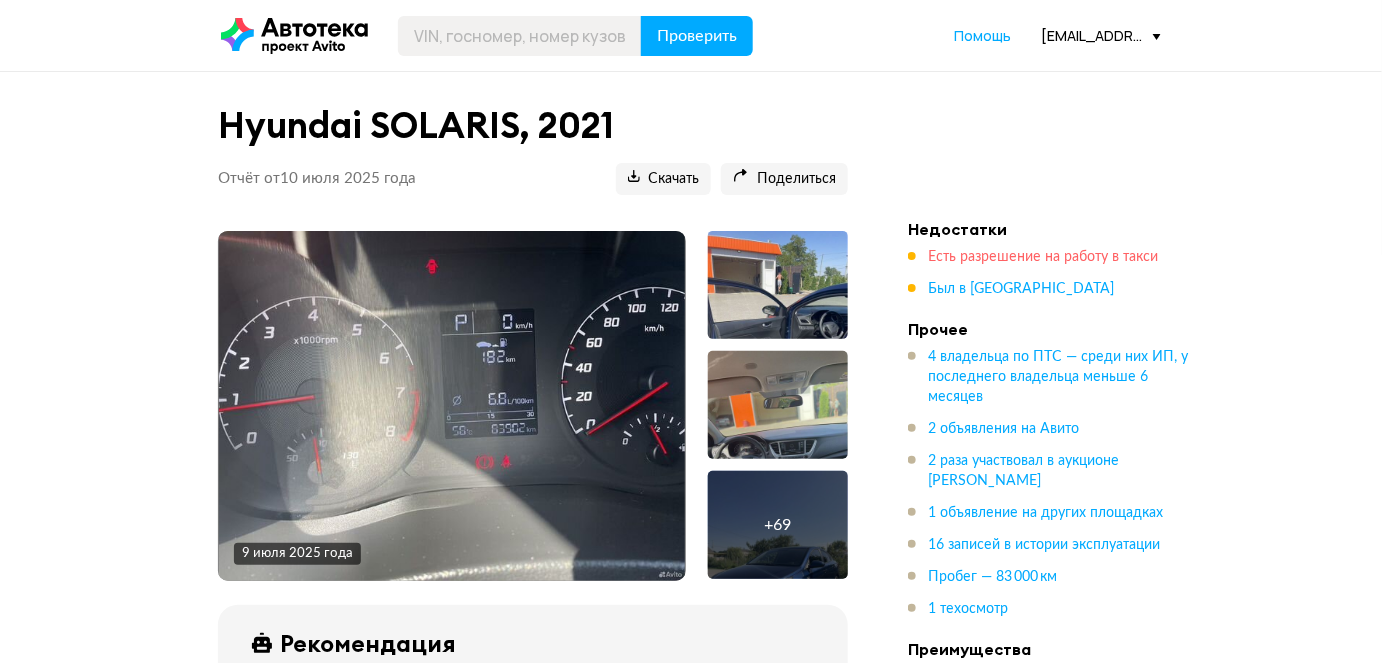click on "Есть разрешение на работу в такси" at bounding box center [1043, 257] 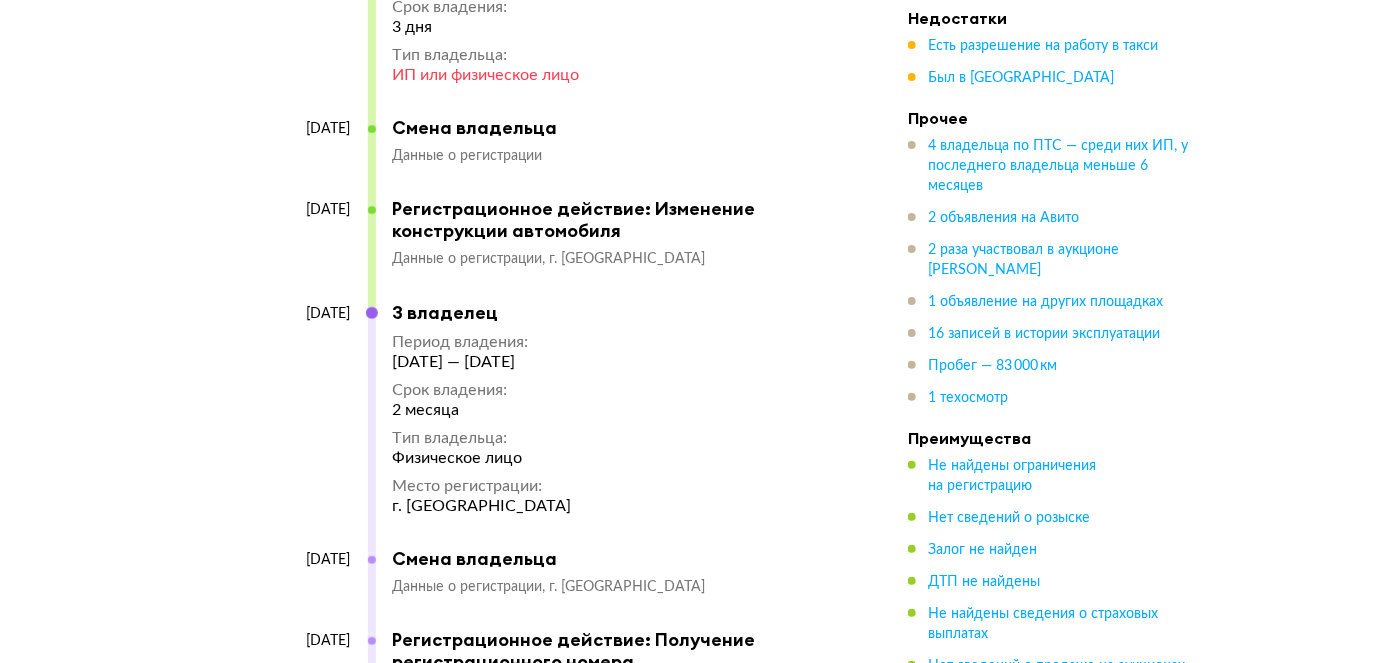 scroll, scrollTop: 7845, scrollLeft: 0, axis: vertical 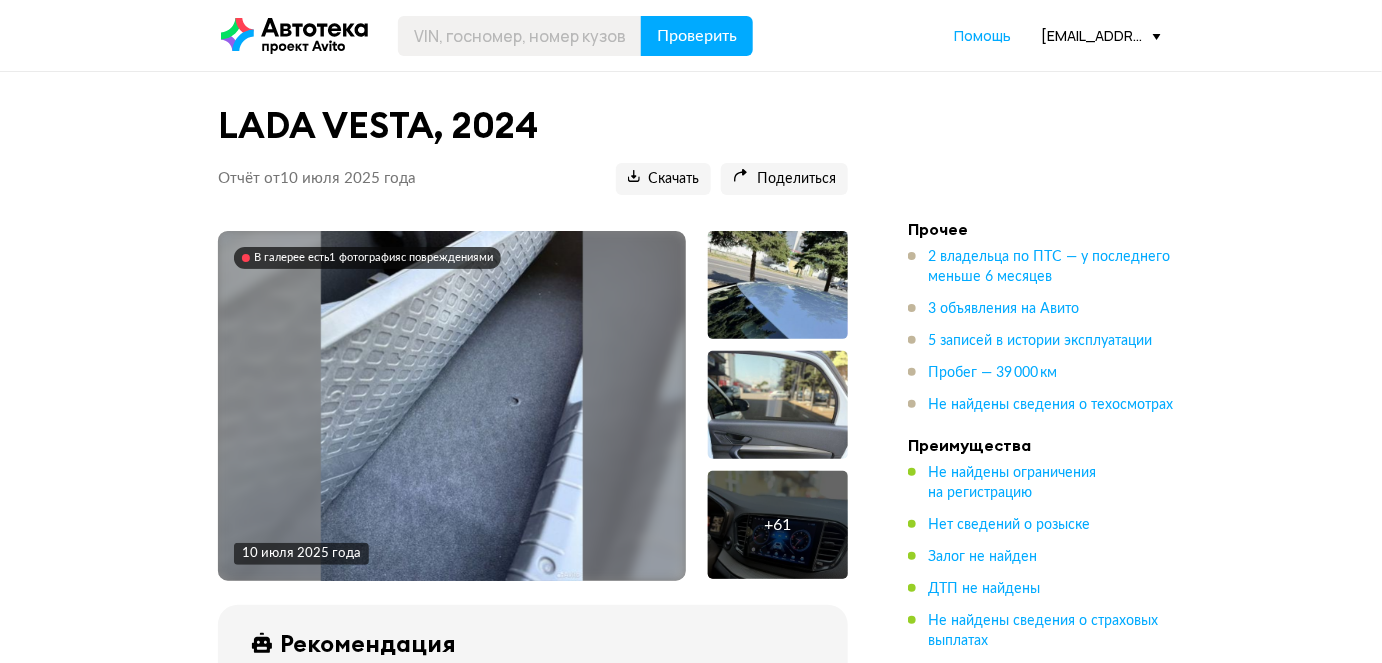 click on "LADA VESTA, 2024 Отчёт от  10 июля 2025 года Ccылка на отчёт скопирована Скачать Поделиться Ccылка на отчёт скопирована В галерее есть  1   фотография  с повреждениями 10 июля 2025 года + 61 Рекомендация Выезжайте на осмотр Наш искусственный интеллект смотрит на отчёт как опытный автоподборщик и диагност: изучает данные, сравнивает машину с похожими предложениями на рынке и выносит свой вердикт. Не найдены ДТП и происшествия Юридически чист Покажите детали На что обратить внимание при осмотре Узнайте как Где найти VIN и номер кузова купить отчёт ещё раз . автомобиле . VIN +" at bounding box center [691, 4102] 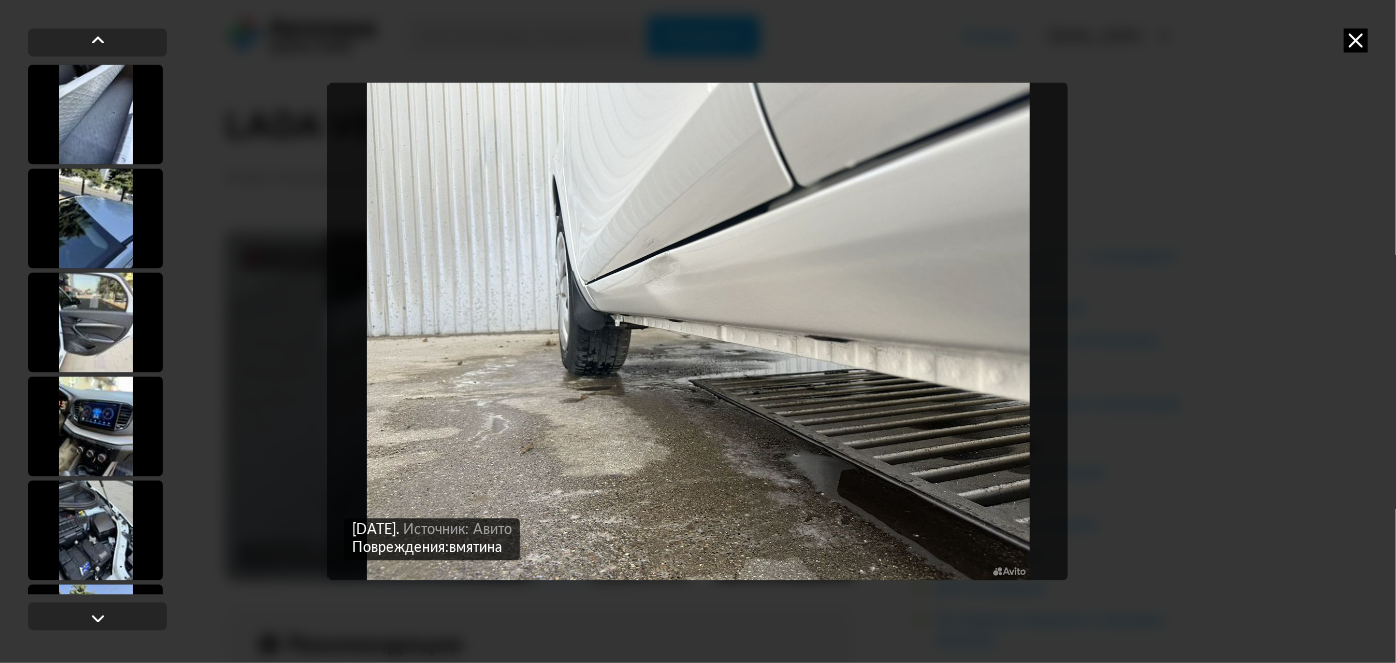 click at bounding box center [1356, 40] 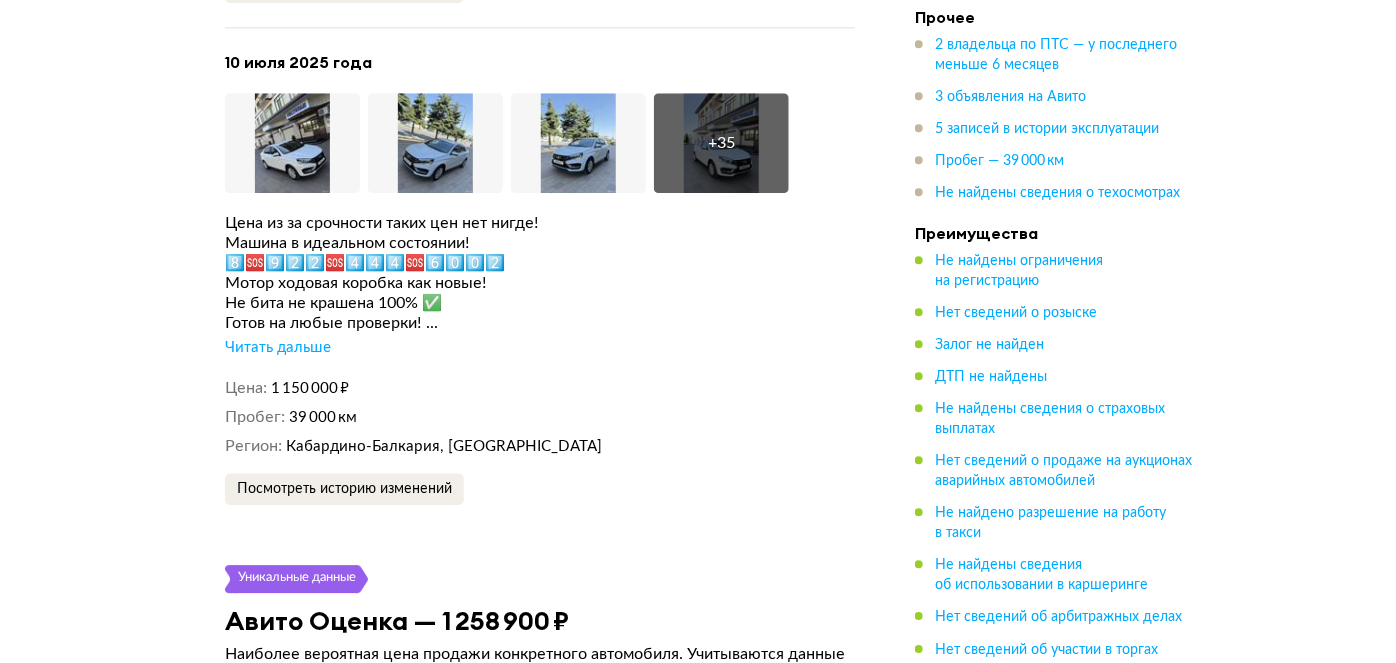 scroll, scrollTop: 4090, scrollLeft: 0, axis: vertical 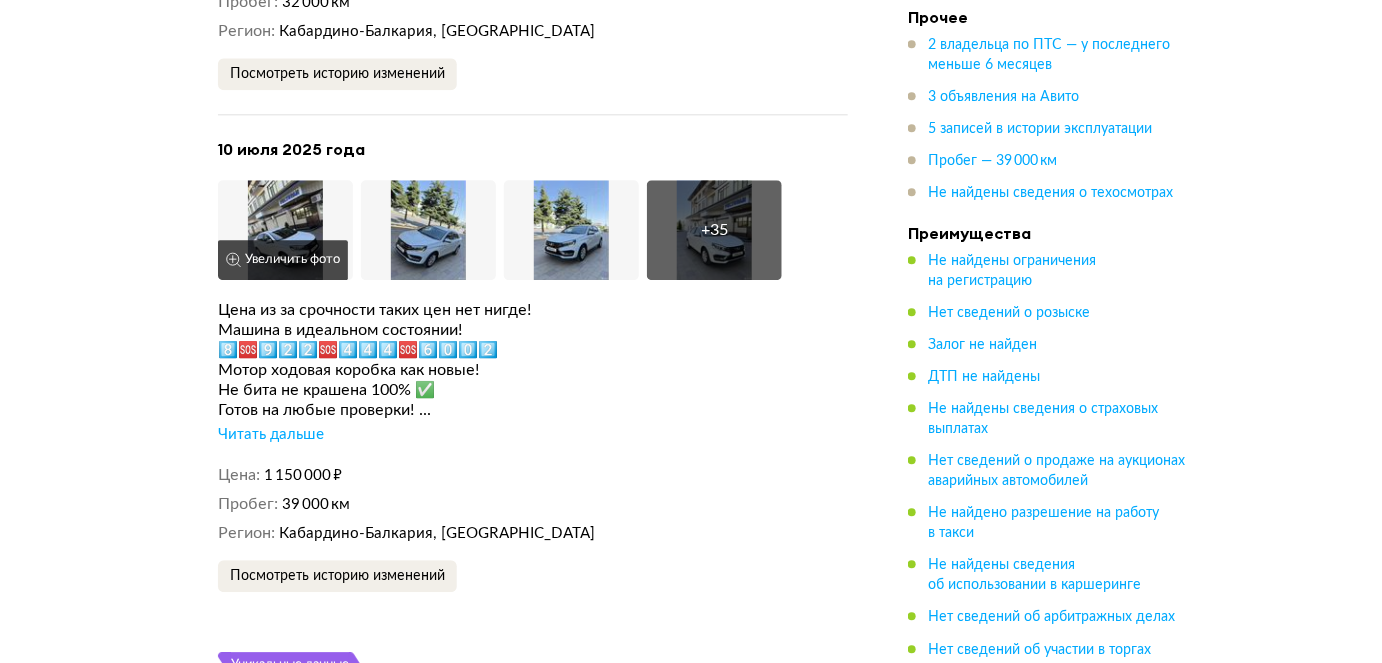 click on "Увеличить фото" at bounding box center (283, 260) 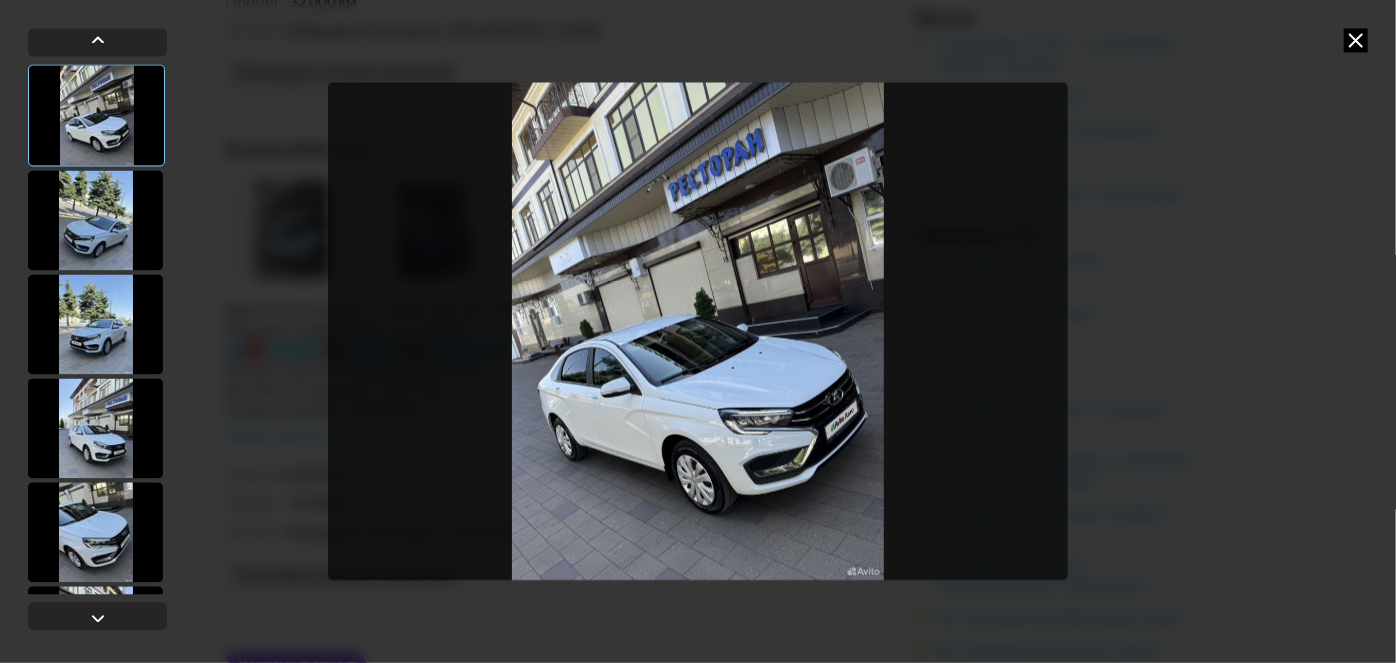 click at bounding box center (95, 220) 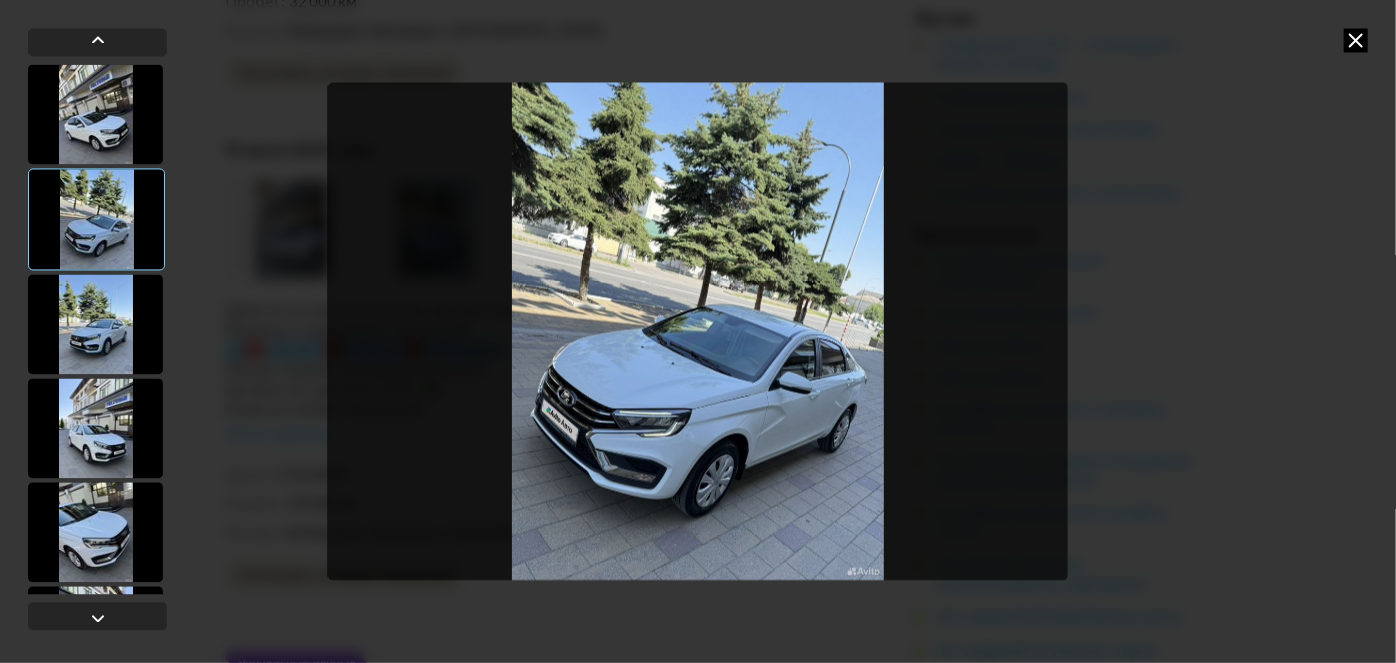 click at bounding box center (95, 324) 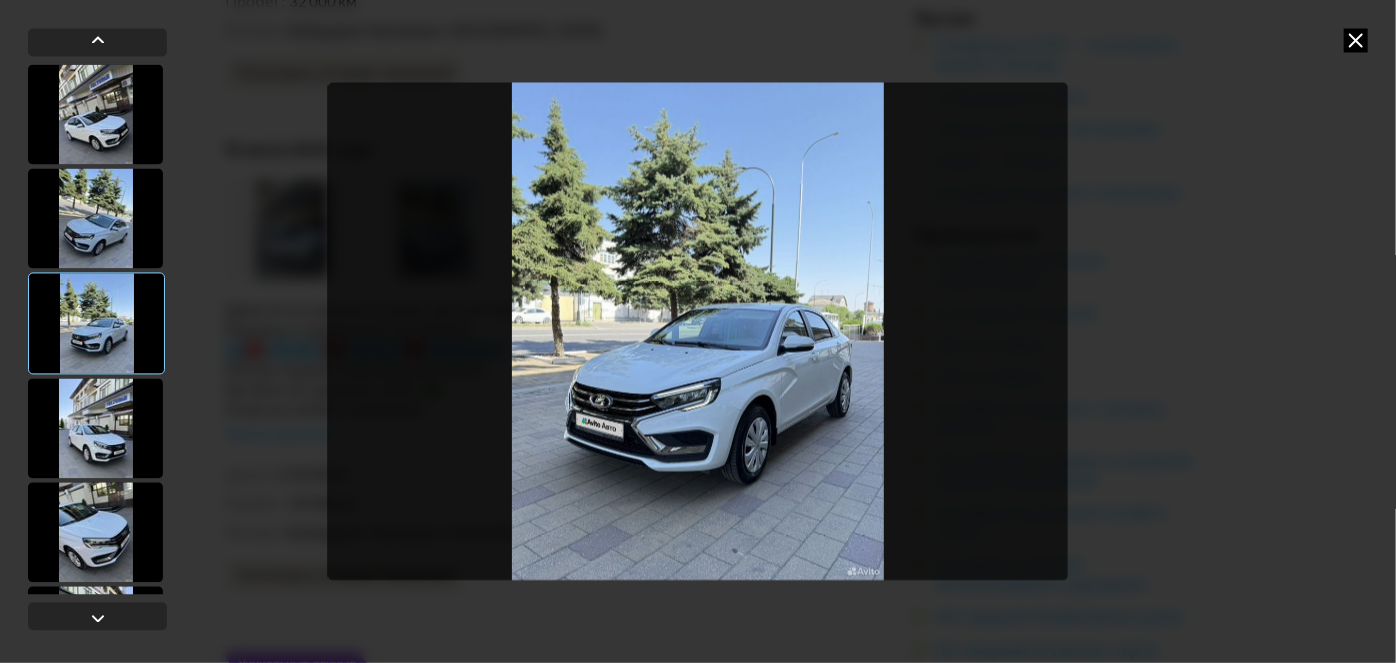 click at bounding box center [95, 428] 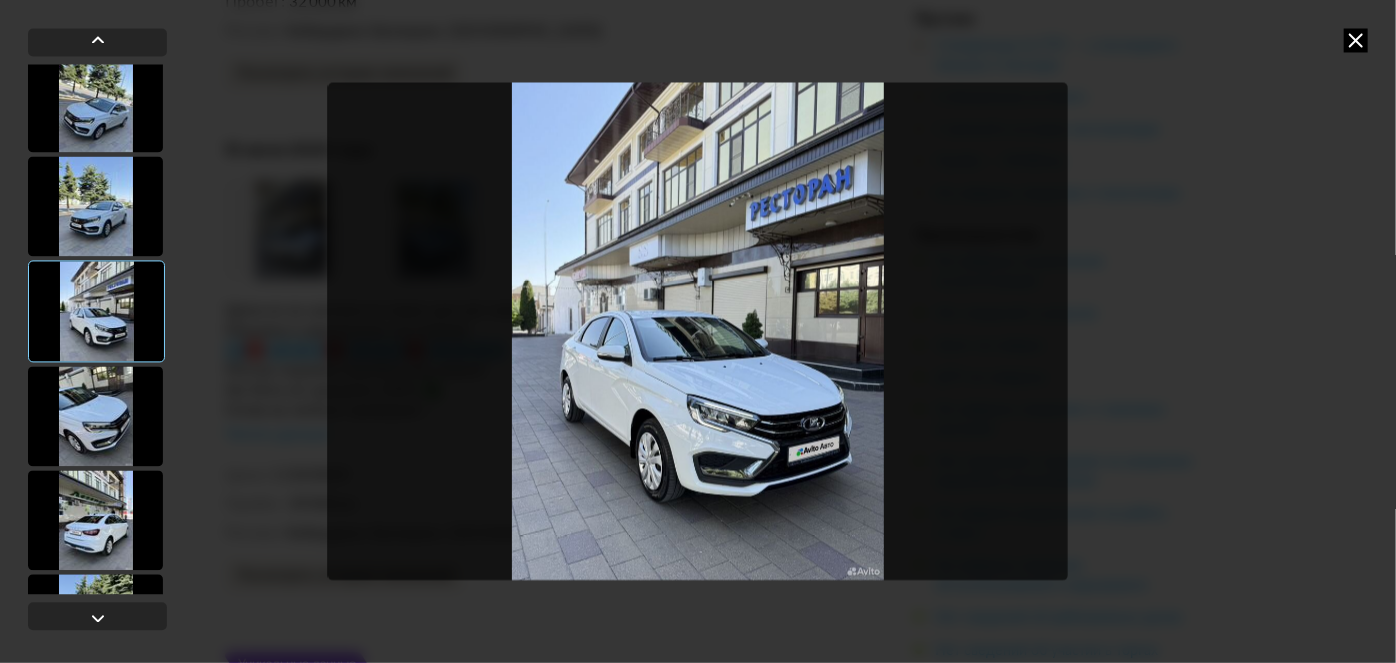 scroll, scrollTop: 151, scrollLeft: 0, axis: vertical 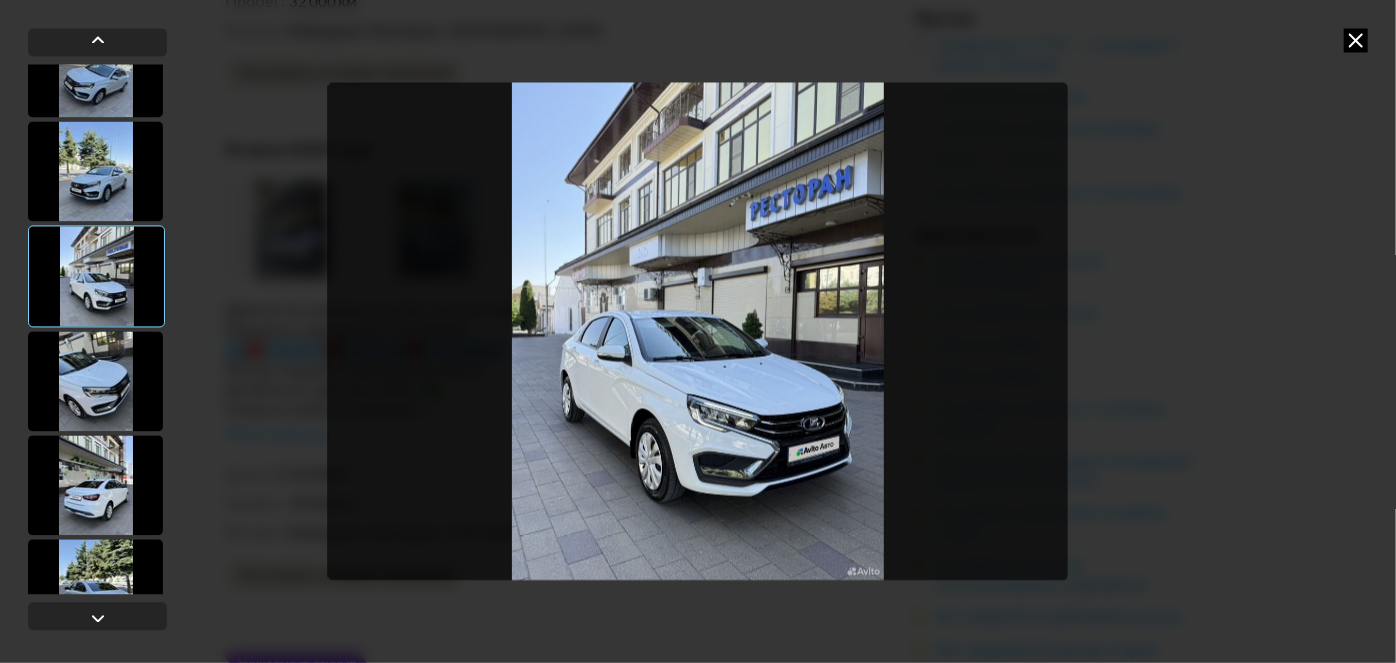 click at bounding box center [95, 381] 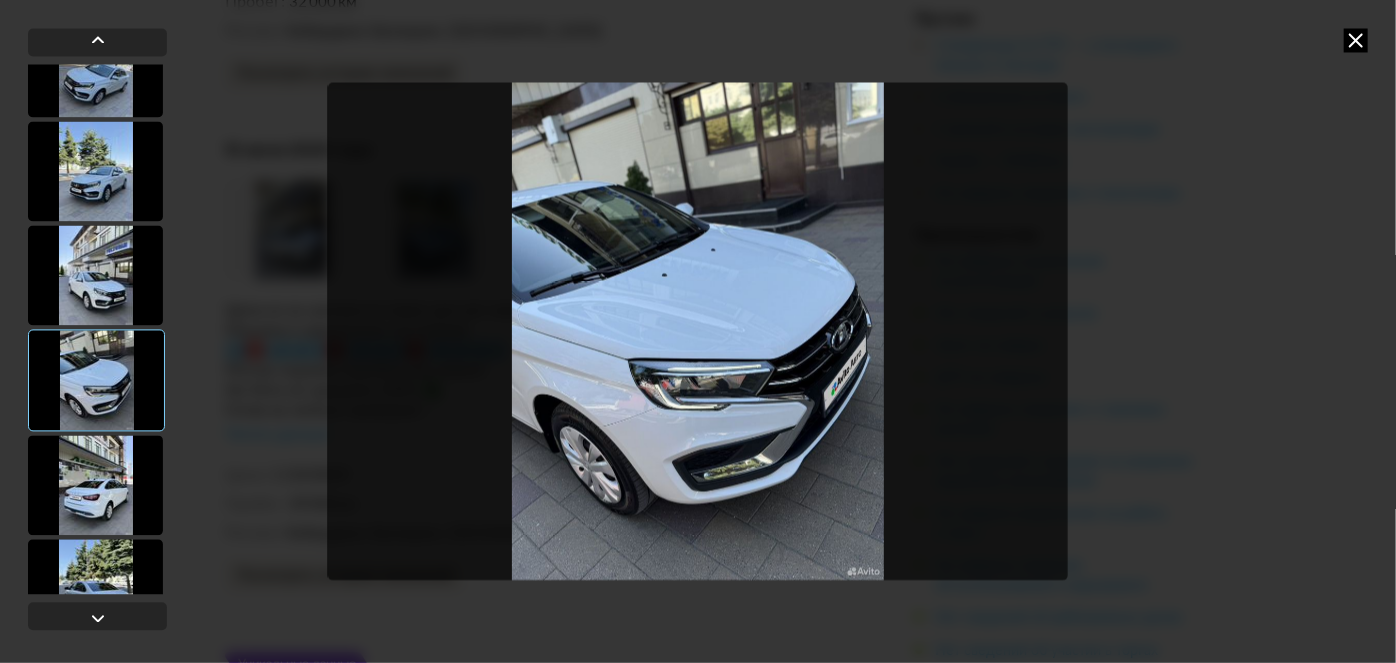 click at bounding box center (95, 485) 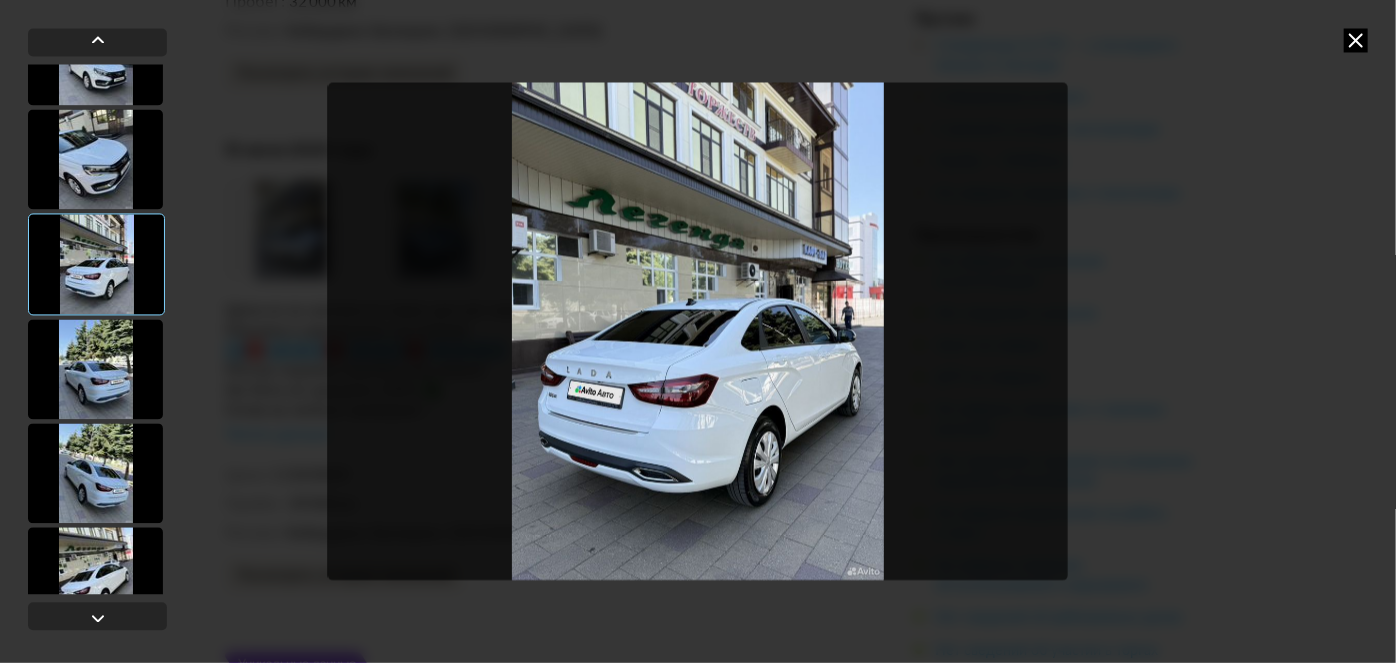 scroll, scrollTop: 454, scrollLeft: 0, axis: vertical 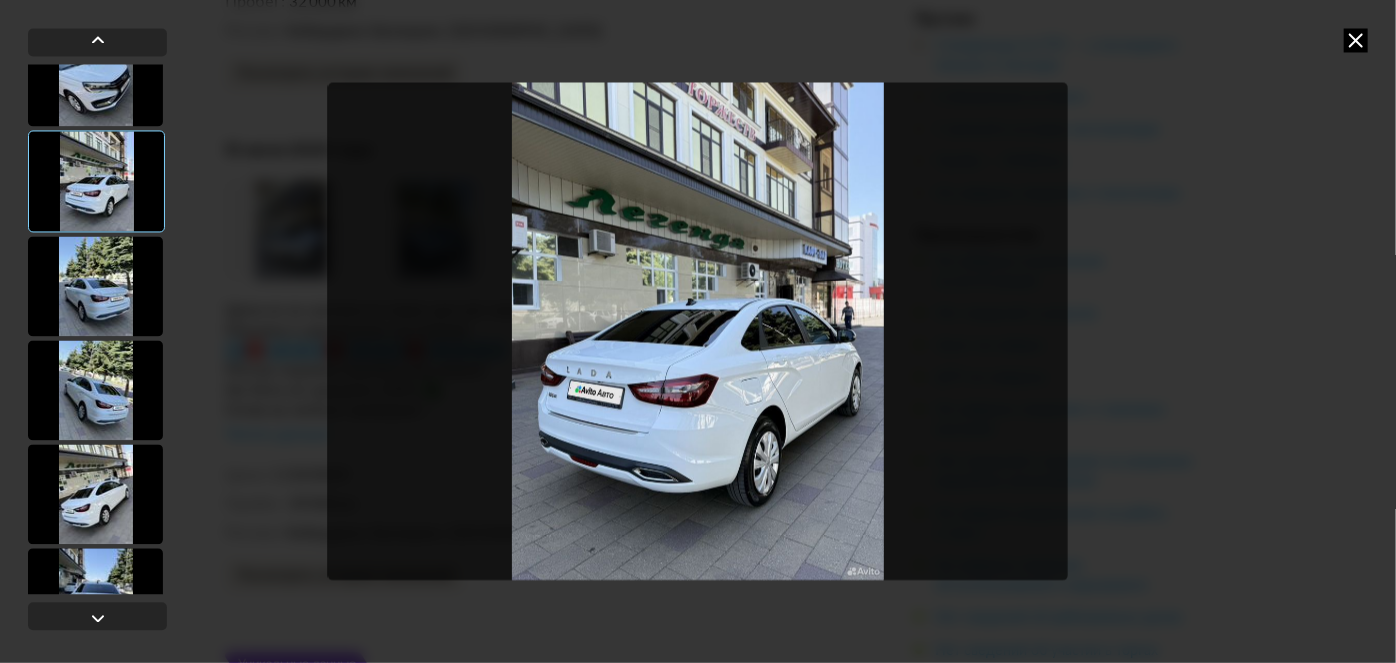 click at bounding box center (95, 390) 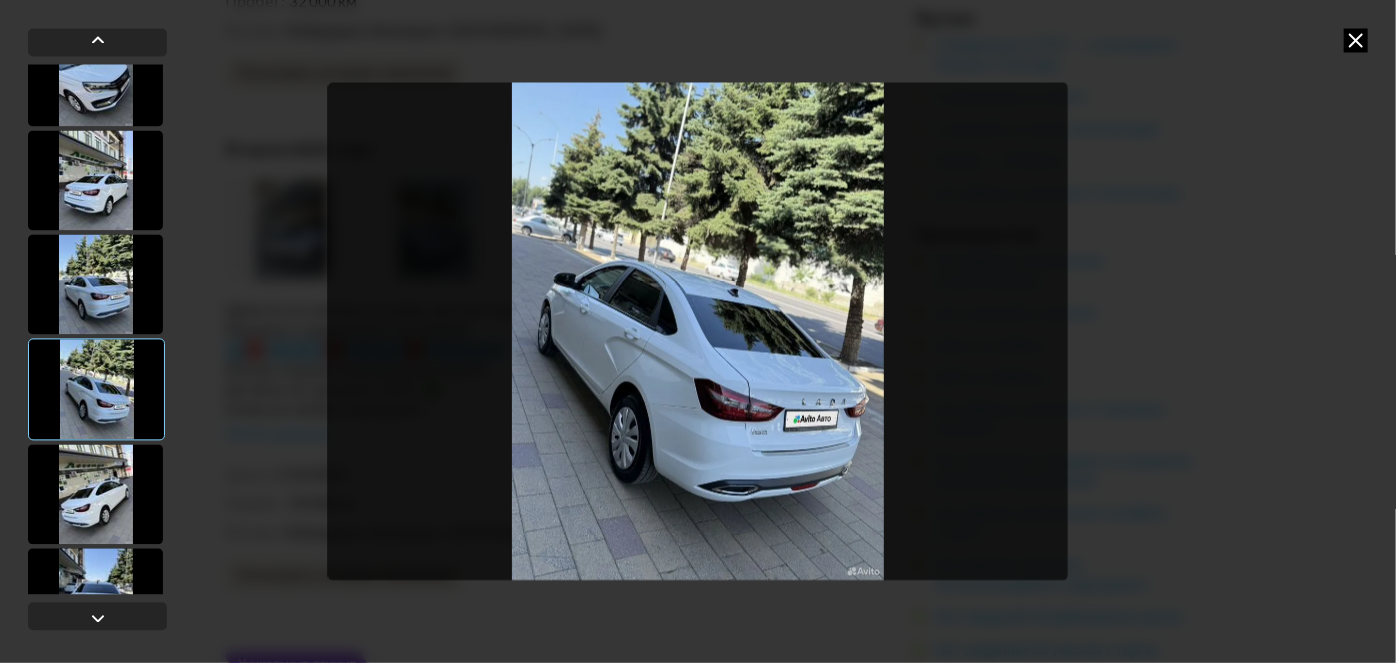 scroll, scrollTop: 605, scrollLeft: 0, axis: vertical 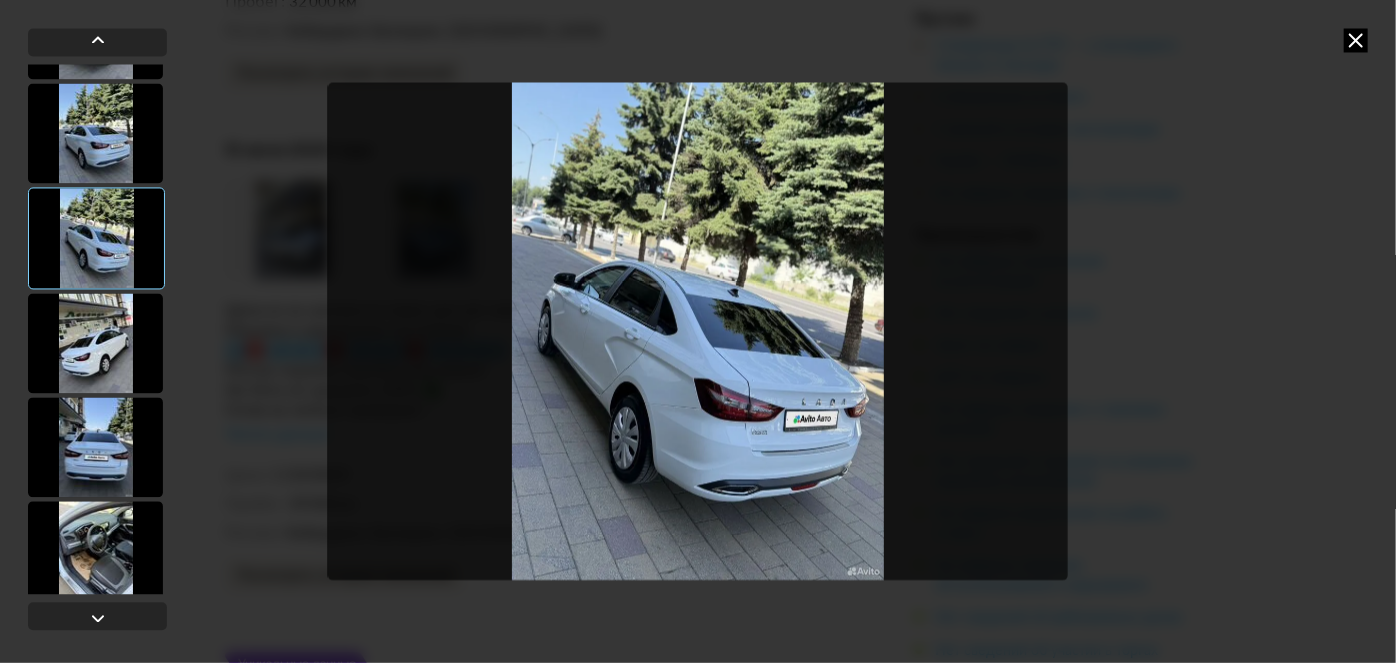click at bounding box center [95, 343] 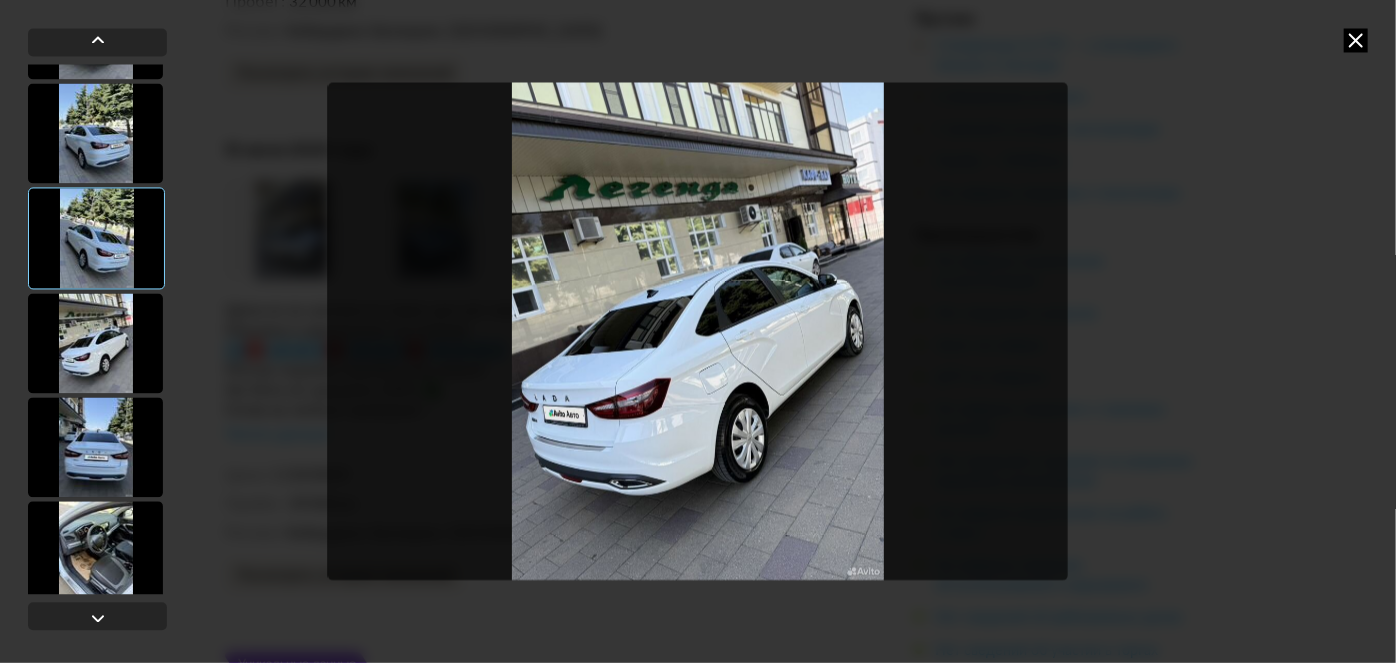 click at bounding box center (95, 447) 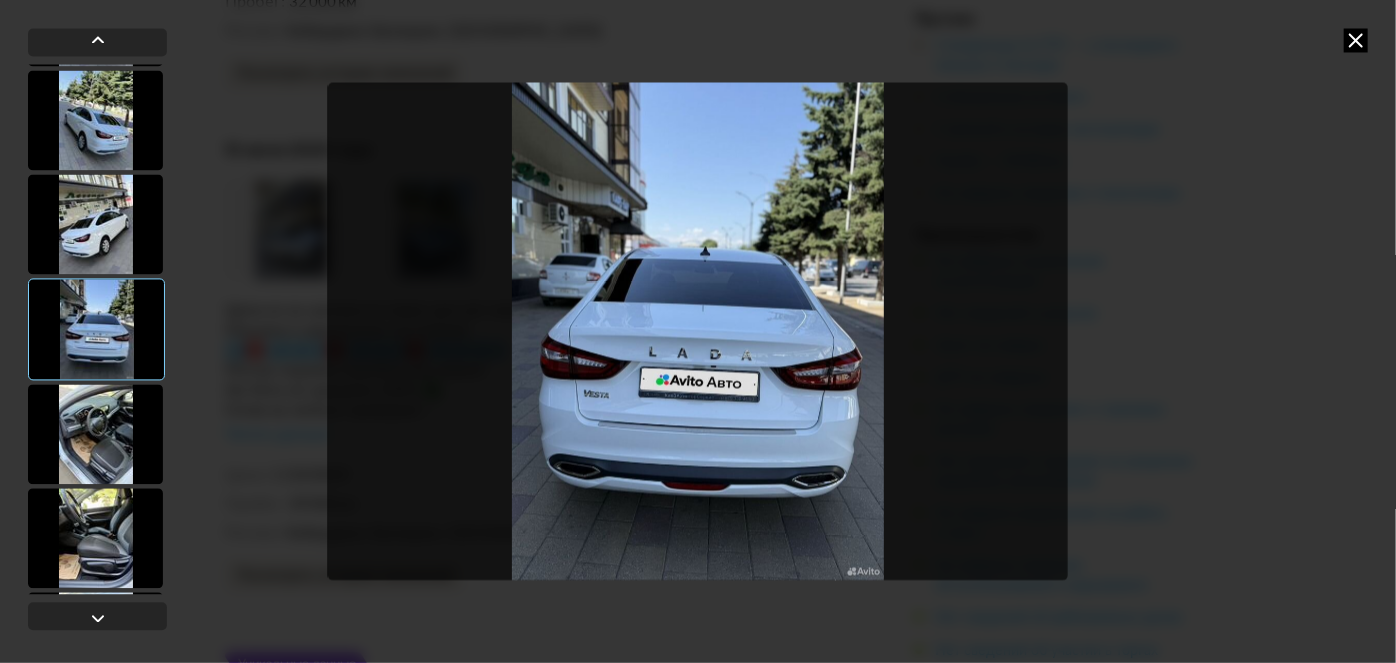 scroll, scrollTop: 757, scrollLeft: 0, axis: vertical 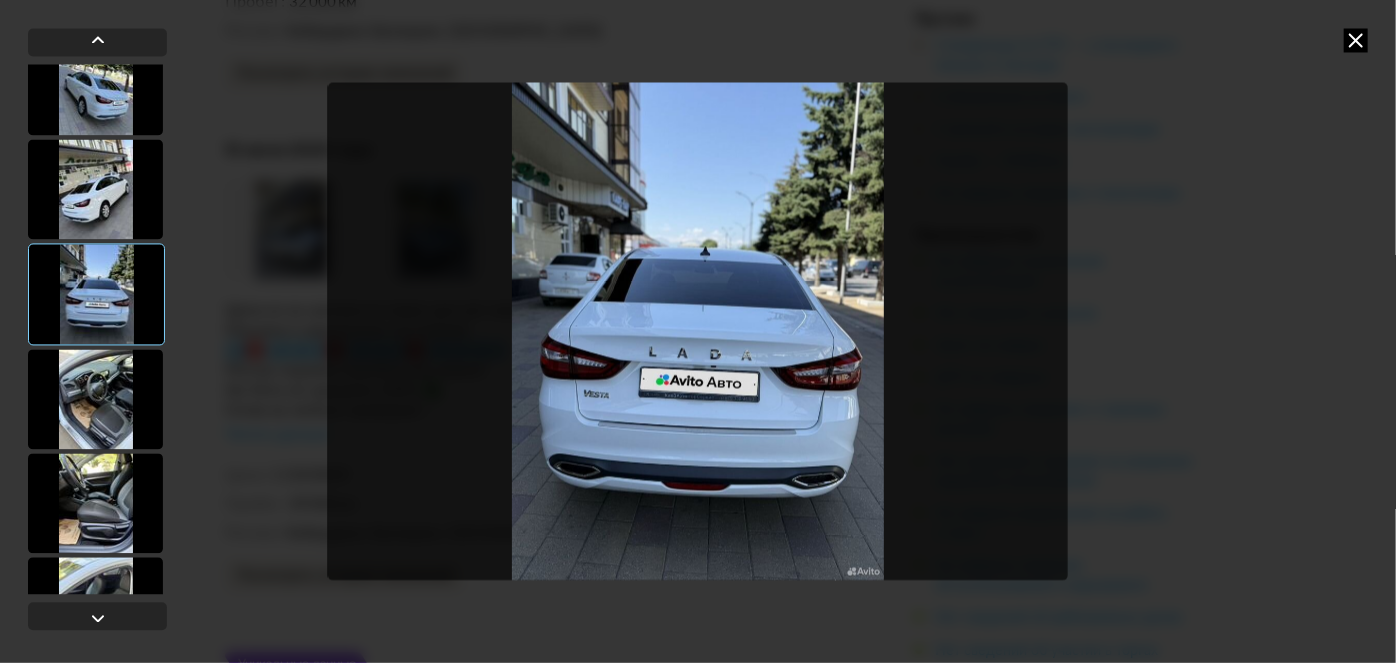 click at bounding box center (95, 503) 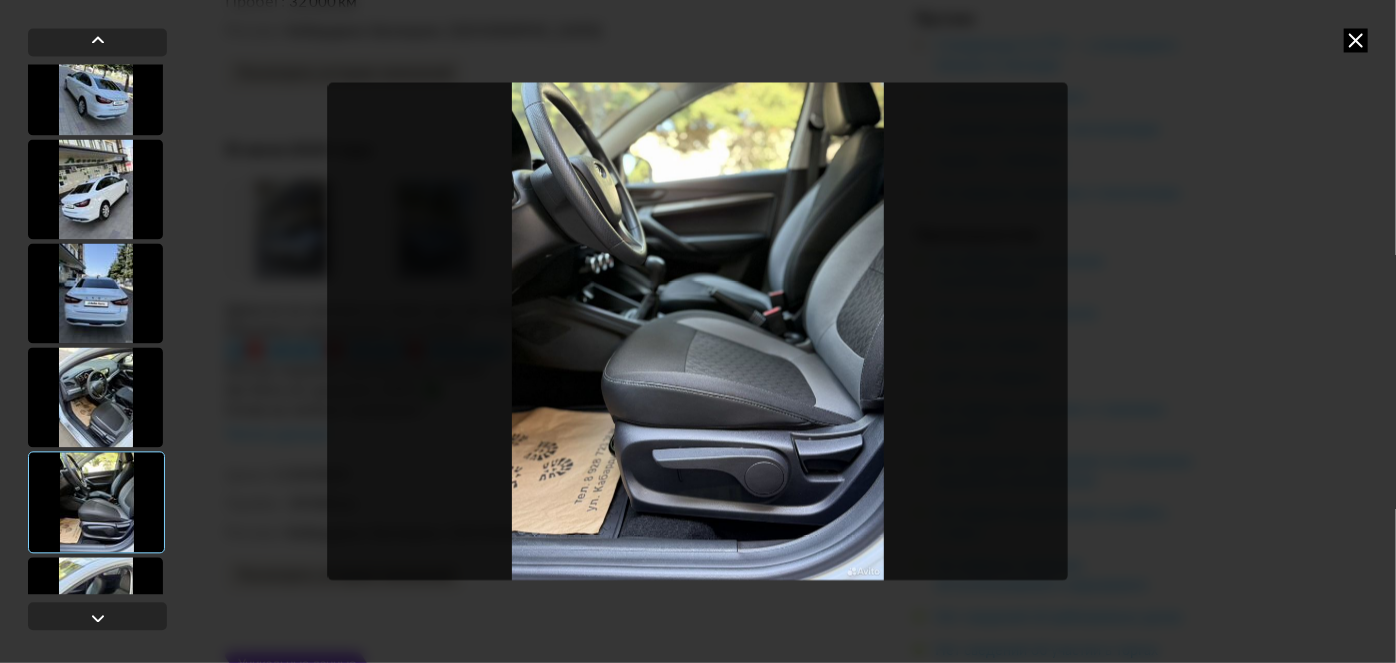 click at bounding box center (95, 397) 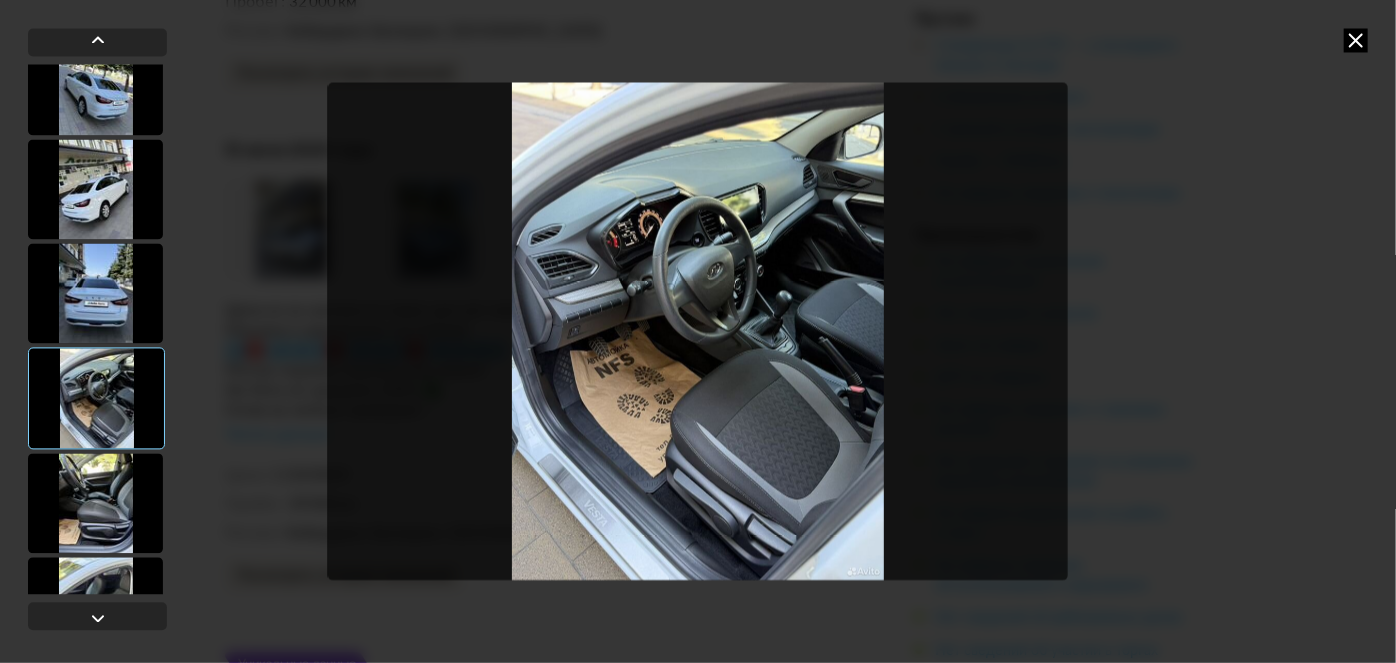 click at bounding box center (95, 503) 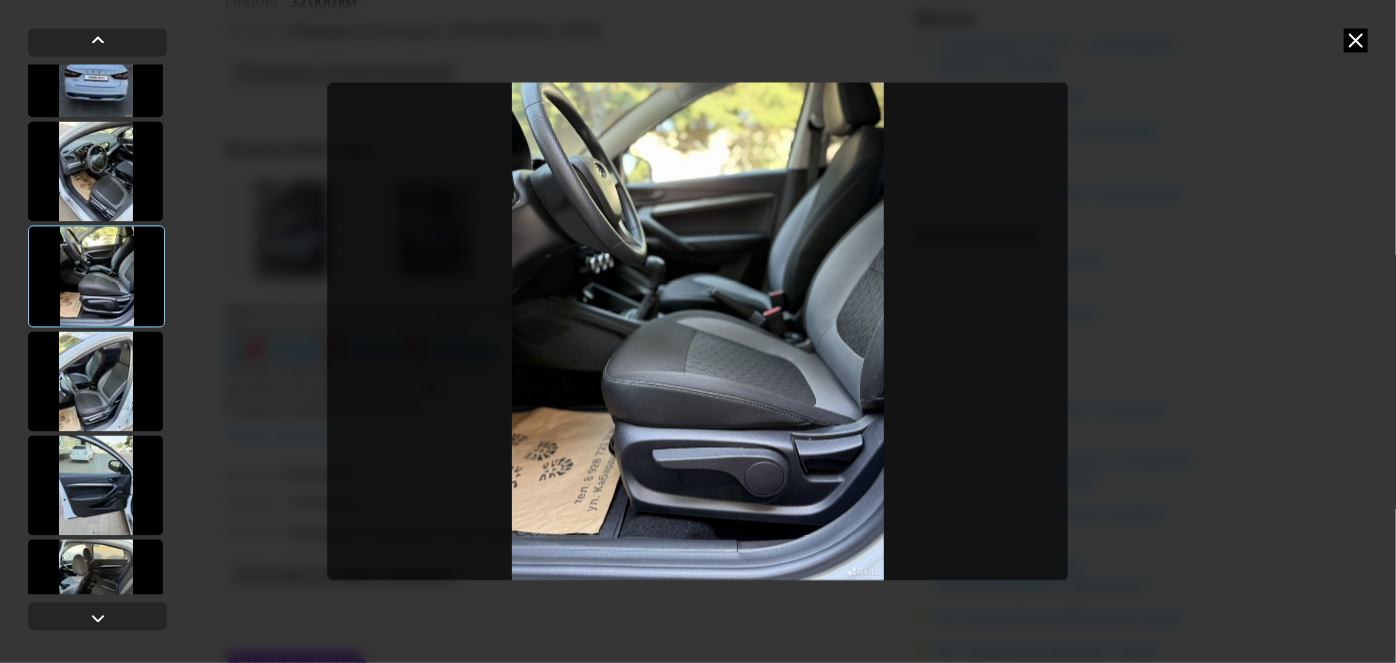 scroll, scrollTop: 1212, scrollLeft: 0, axis: vertical 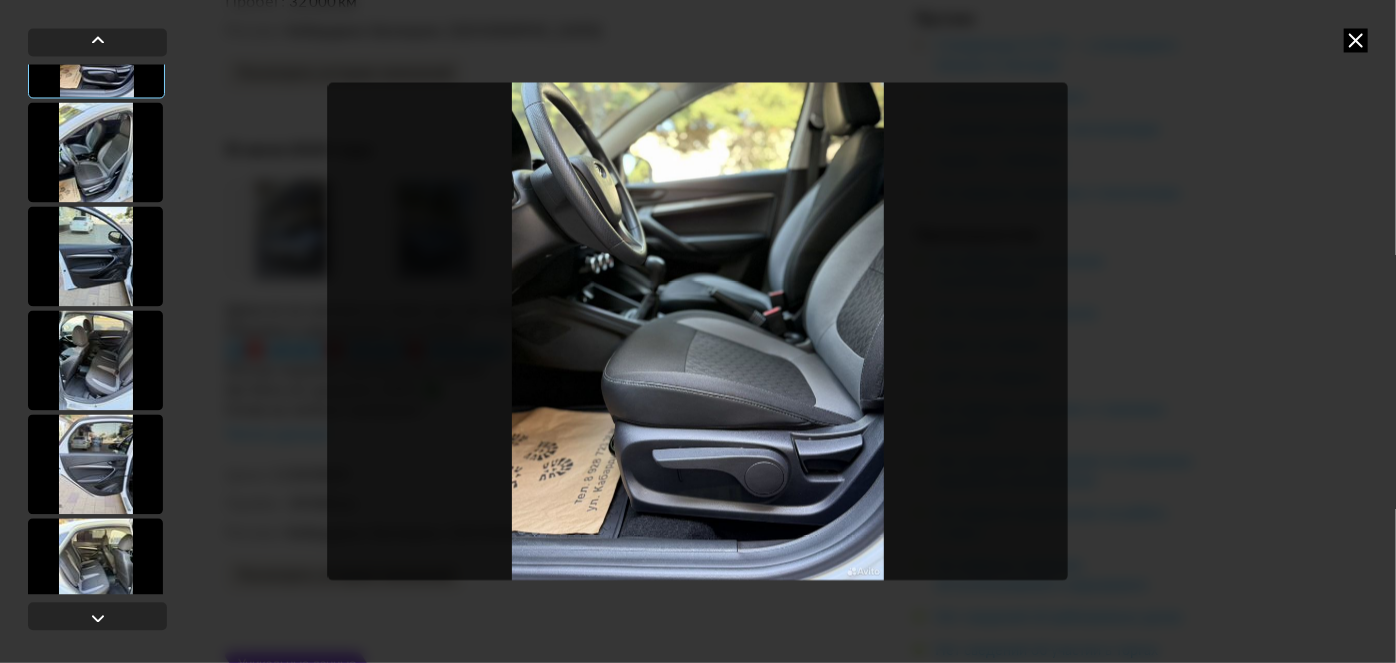 click at bounding box center [95, 152] 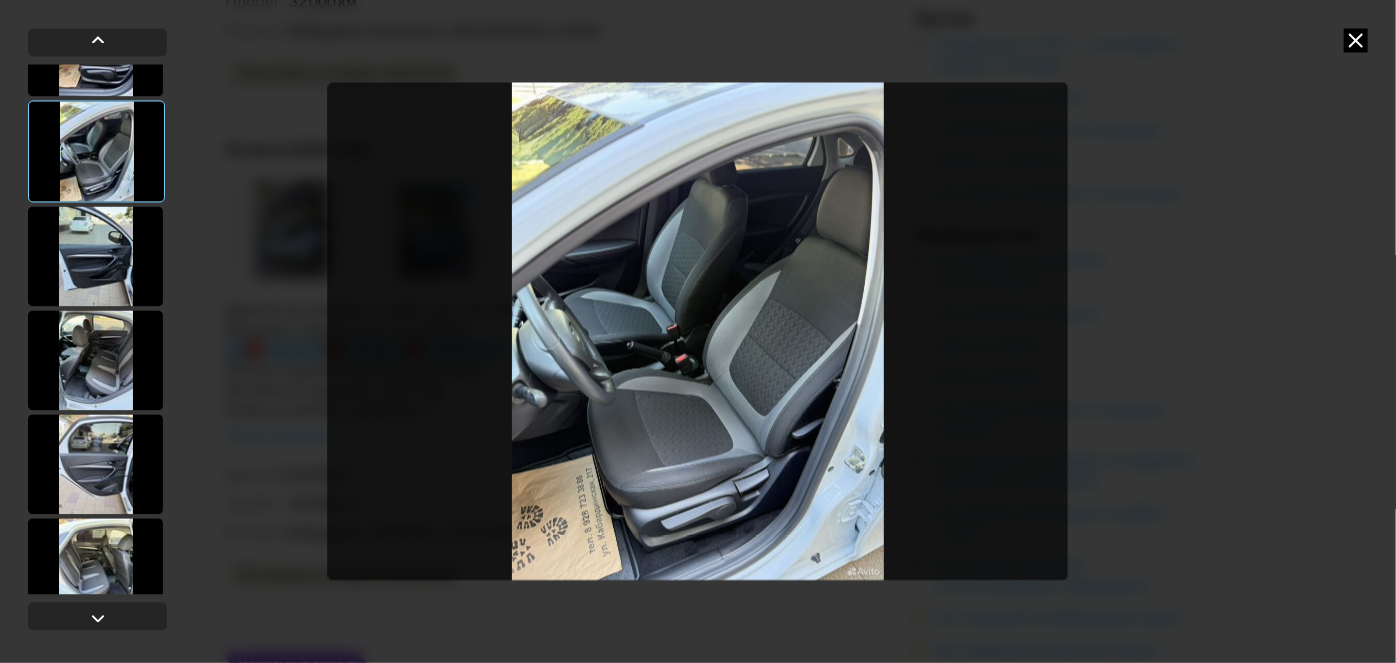 click at bounding box center [95, 256] 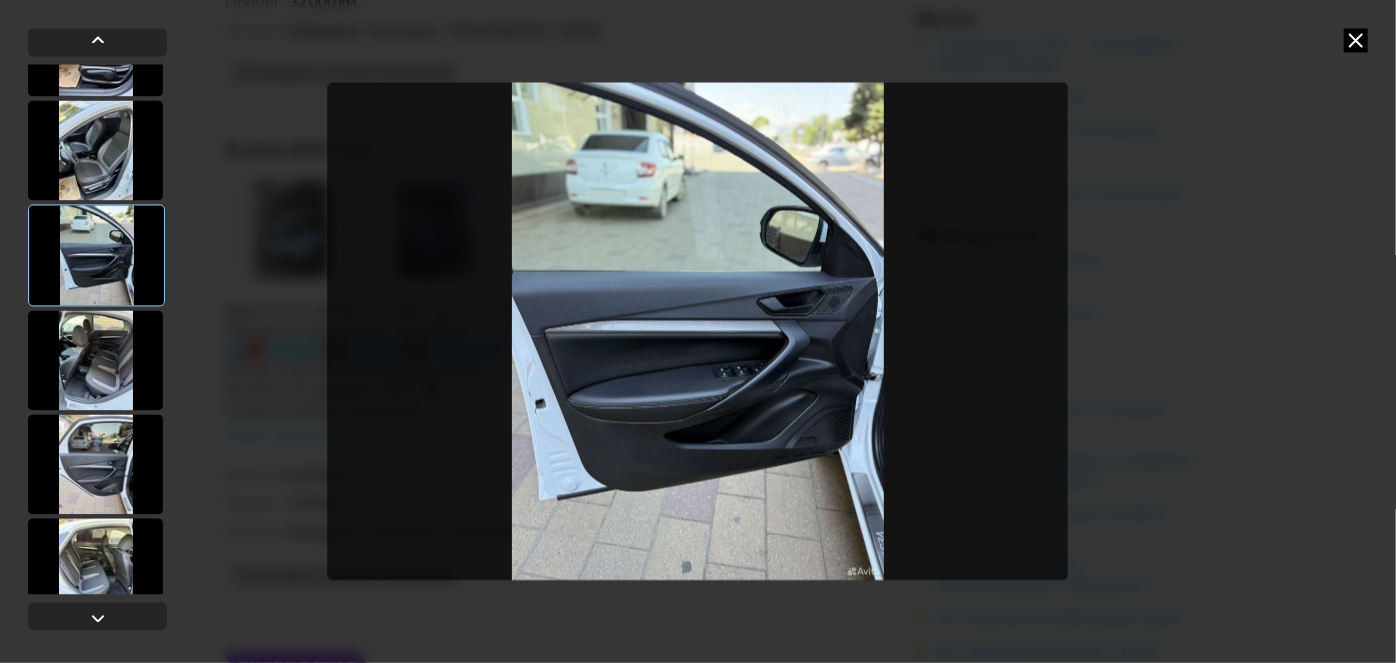 click at bounding box center [95, 360] 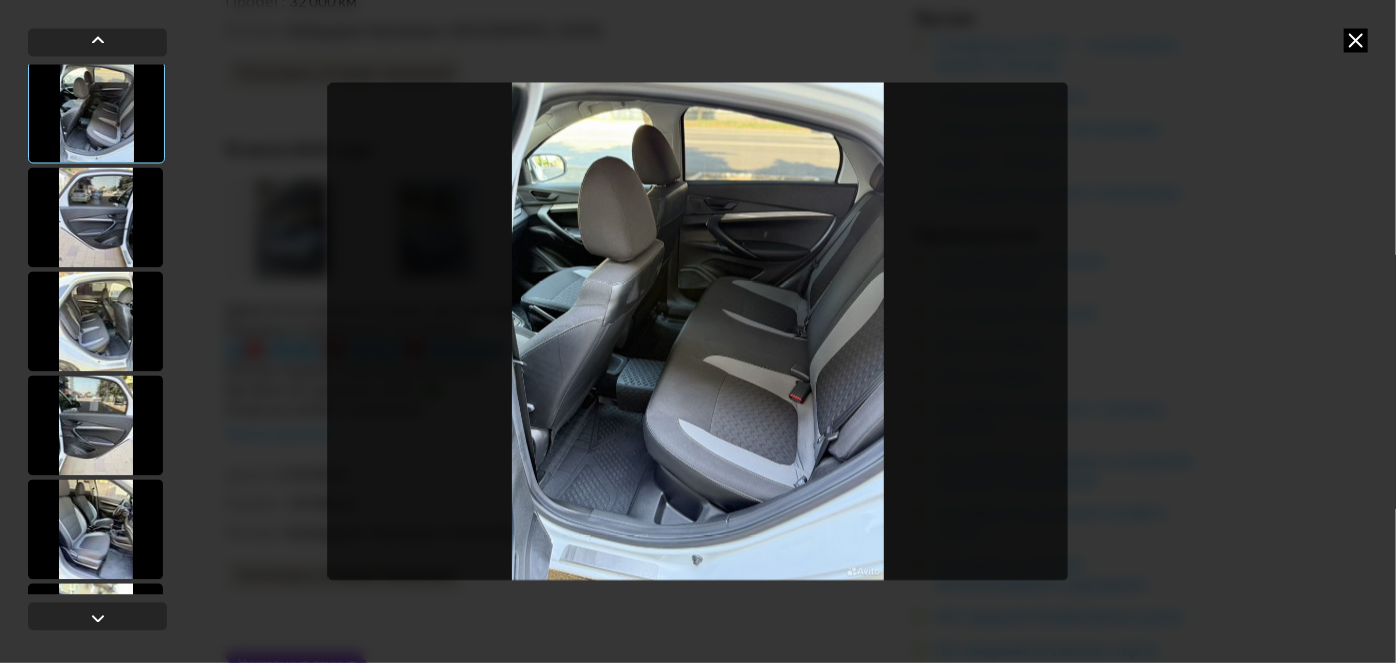 scroll, scrollTop: 1514, scrollLeft: 0, axis: vertical 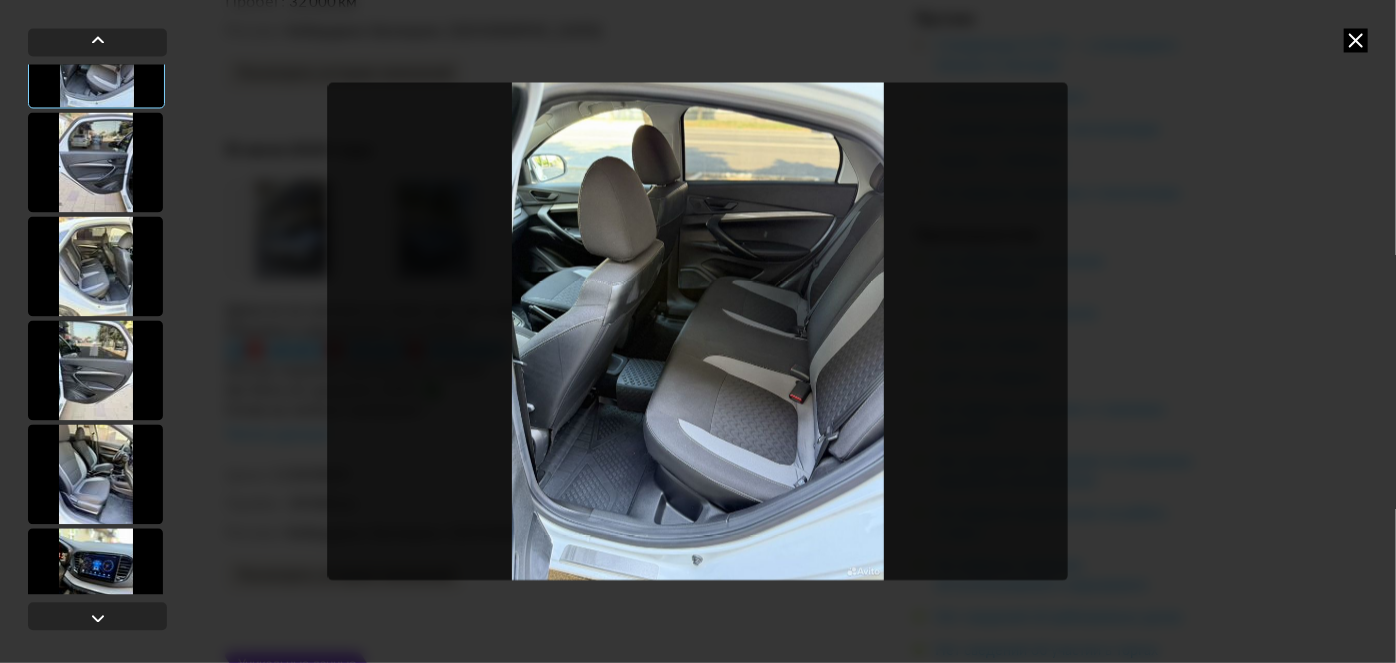 click at bounding box center (95, 370) 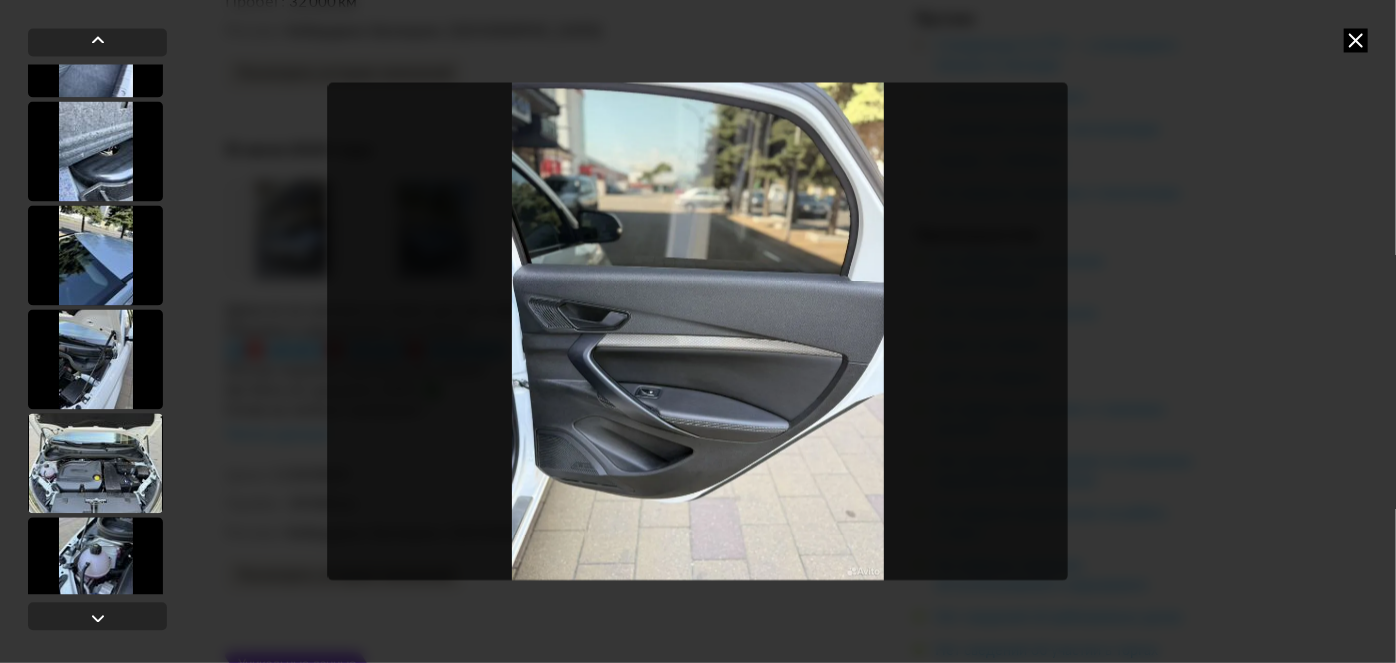 scroll, scrollTop: 2878, scrollLeft: 0, axis: vertical 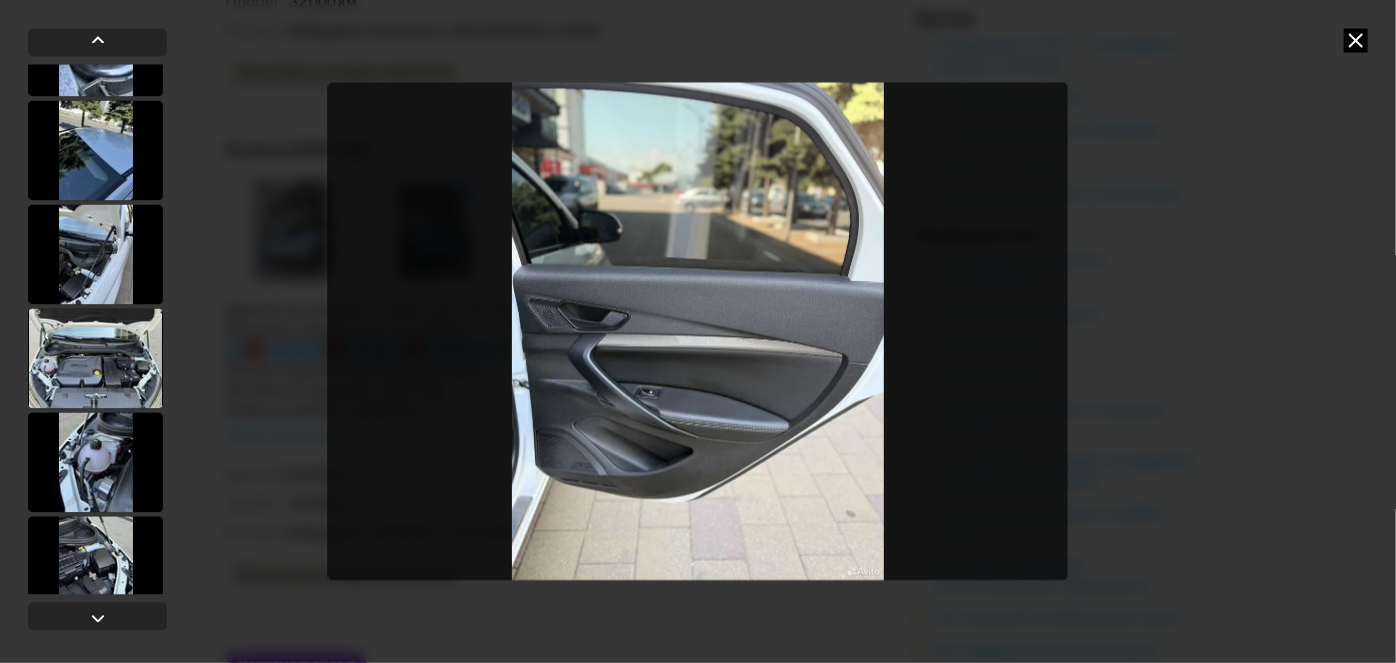 click at bounding box center [95, 462] 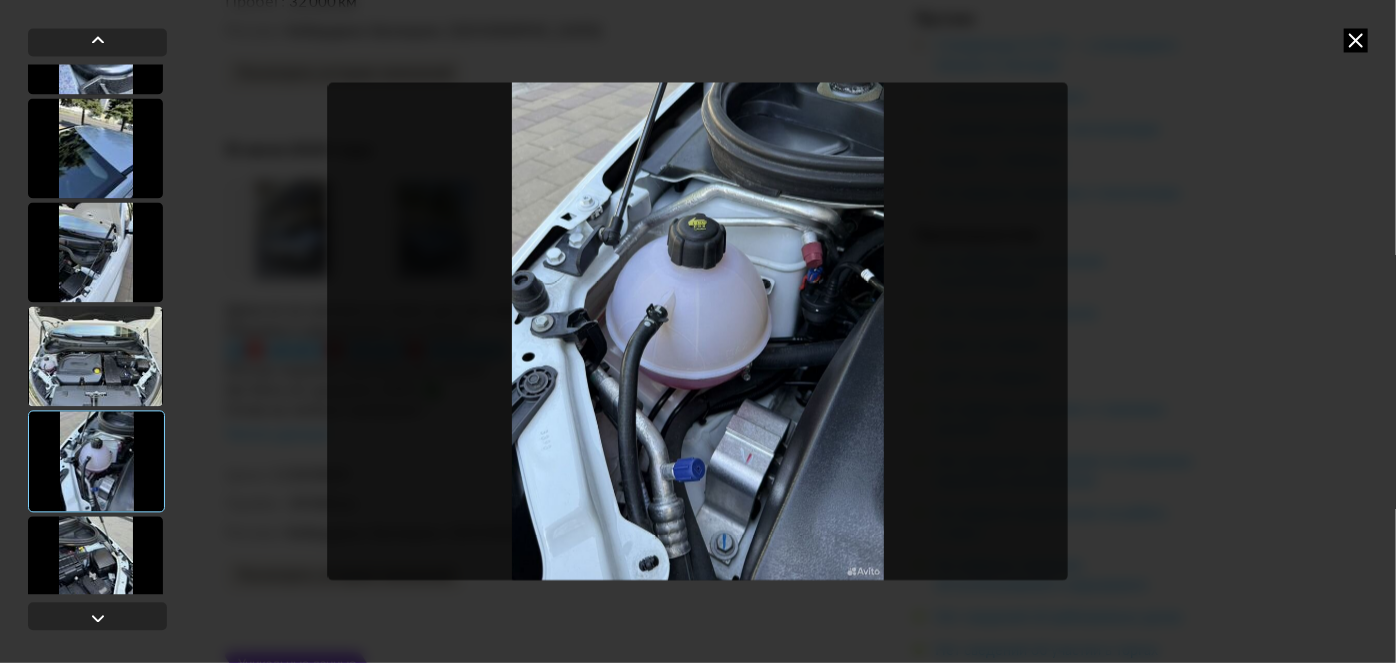 scroll, scrollTop: 2877, scrollLeft: 0, axis: vertical 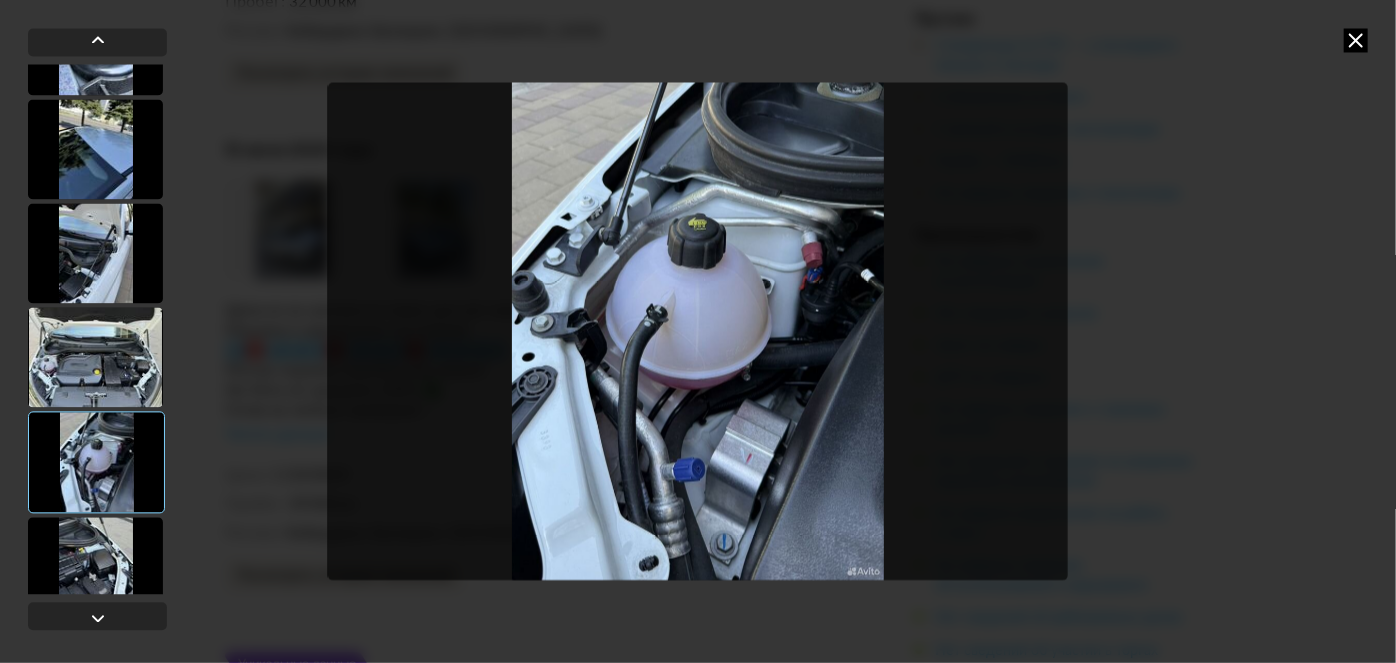 click at bounding box center [95, 357] 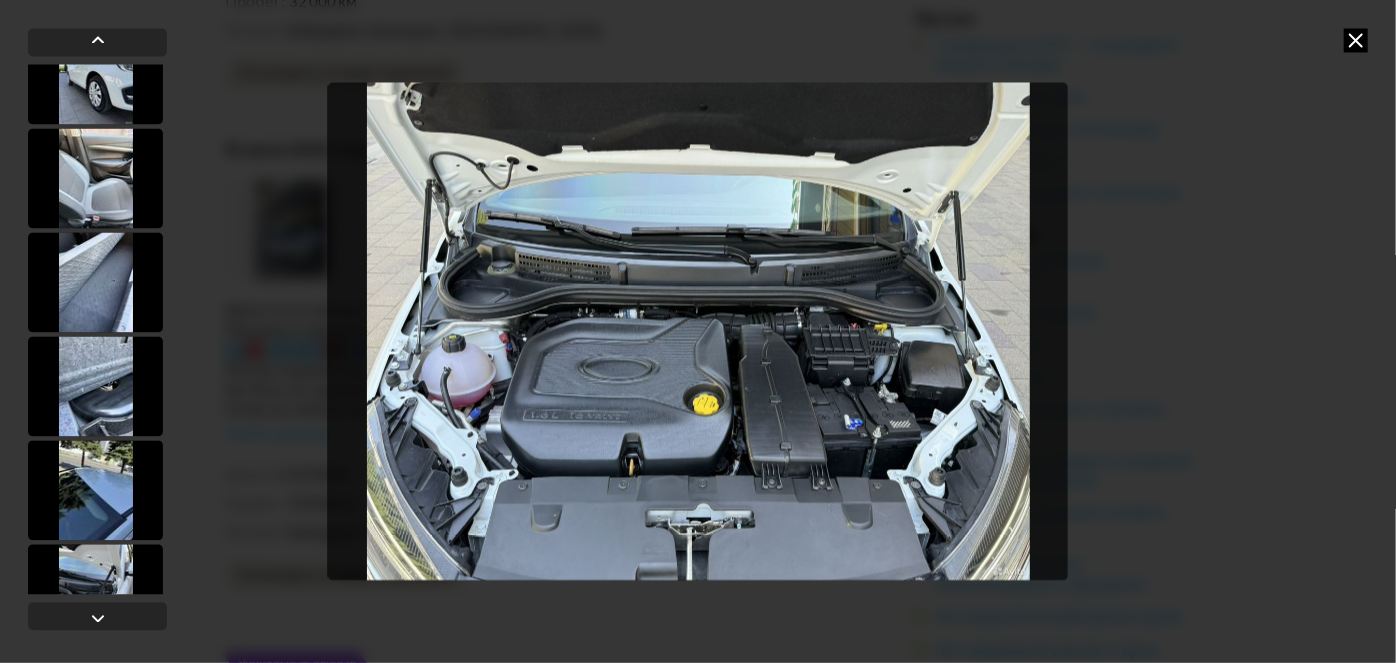scroll, scrollTop: 2271, scrollLeft: 0, axis: vertical 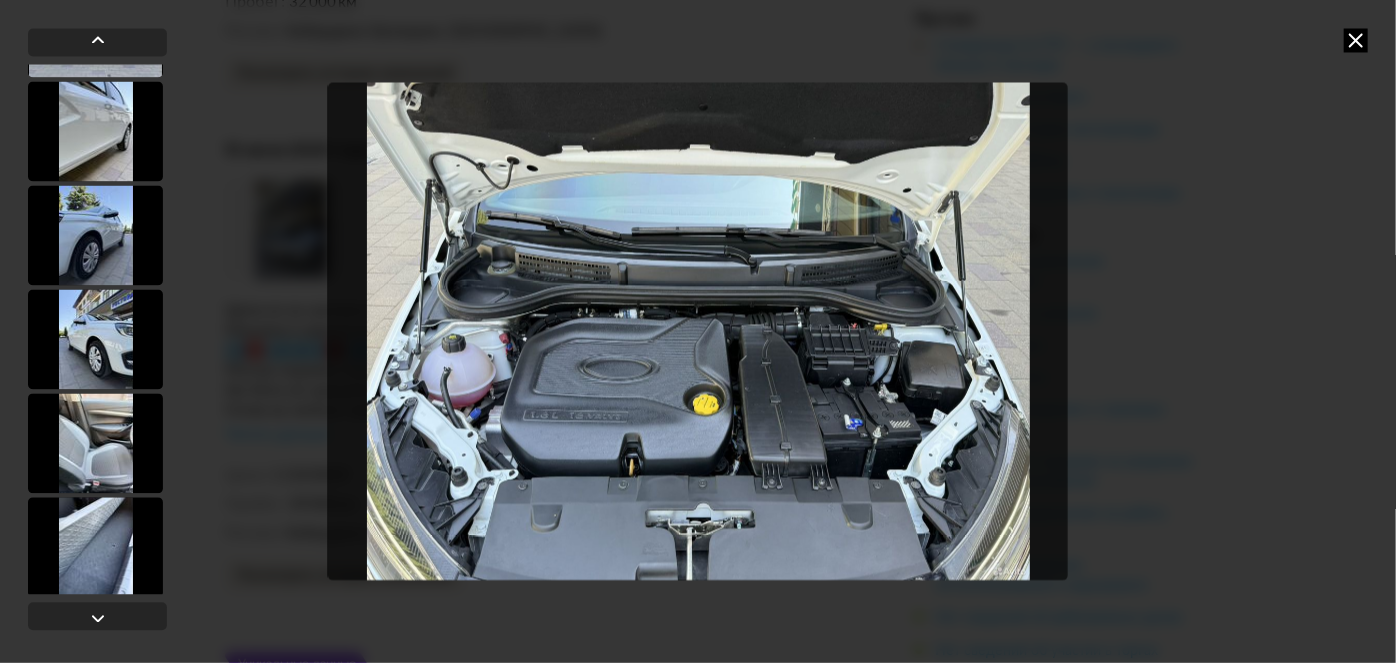 click at bounding box center (97, 329) 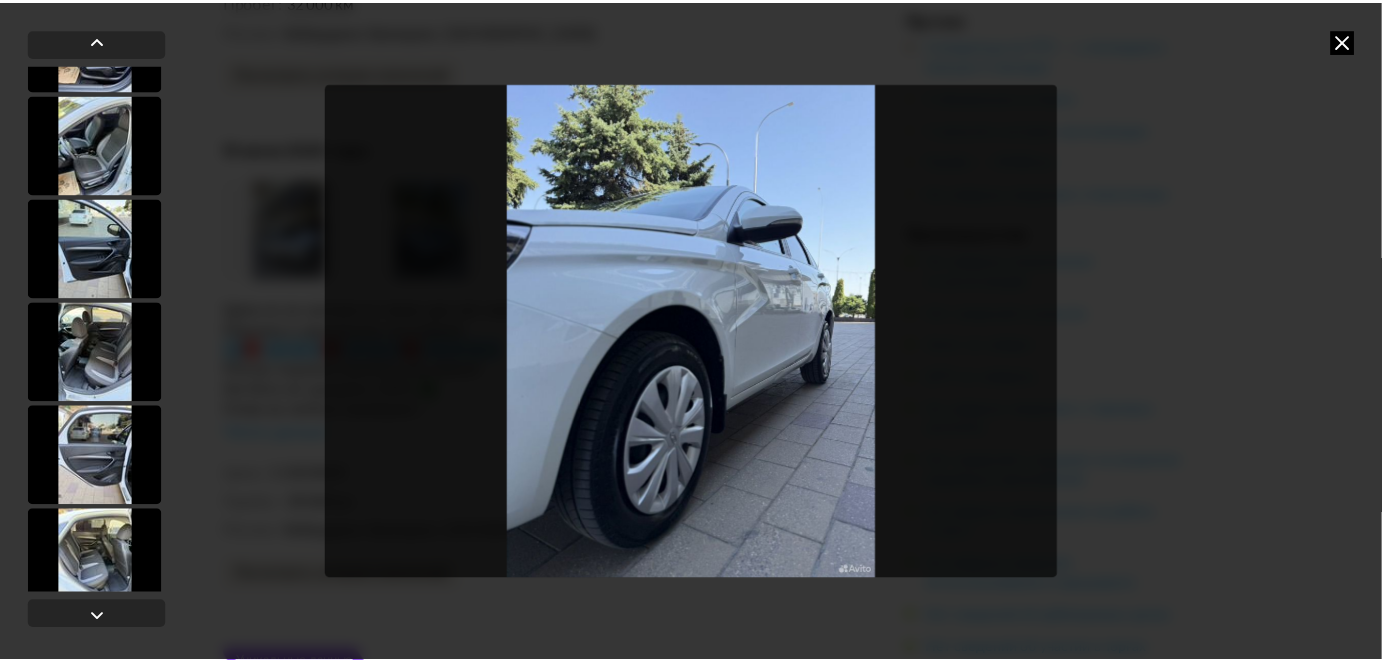scroll, scrollTop: 1210, scrollLeft: 0, axis: vertical 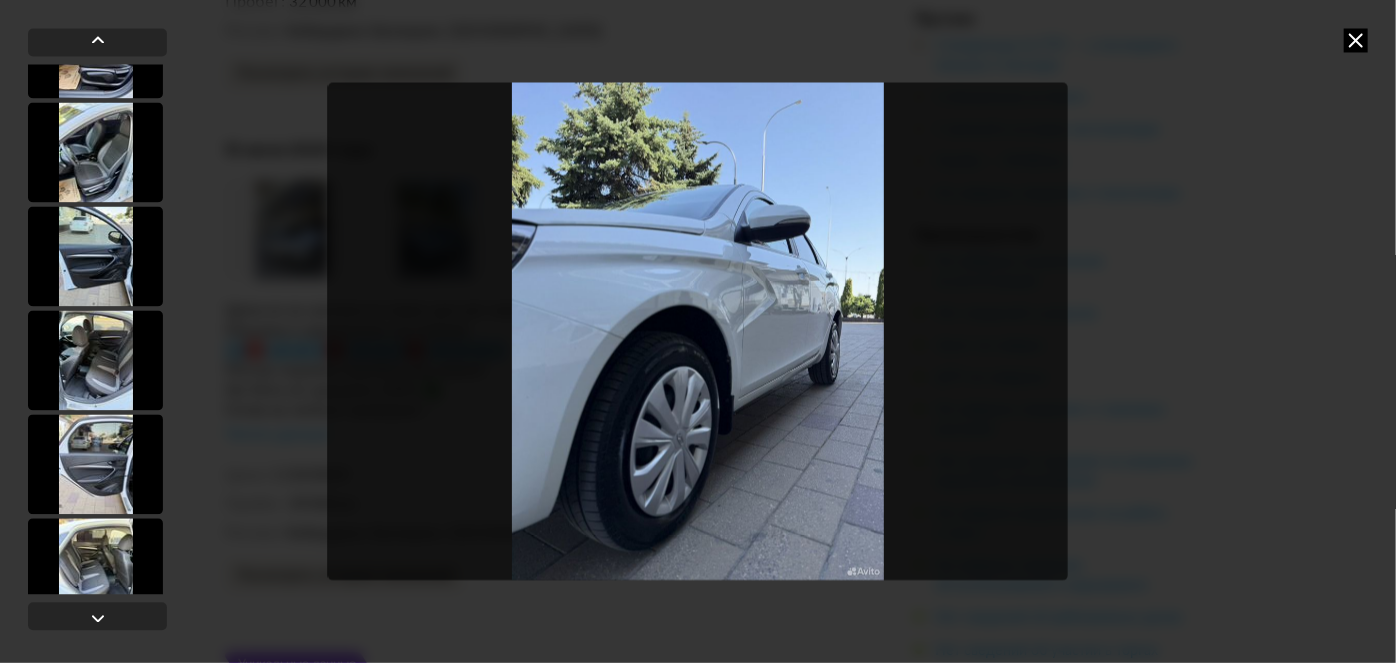 click at bounding box center [95, 256] 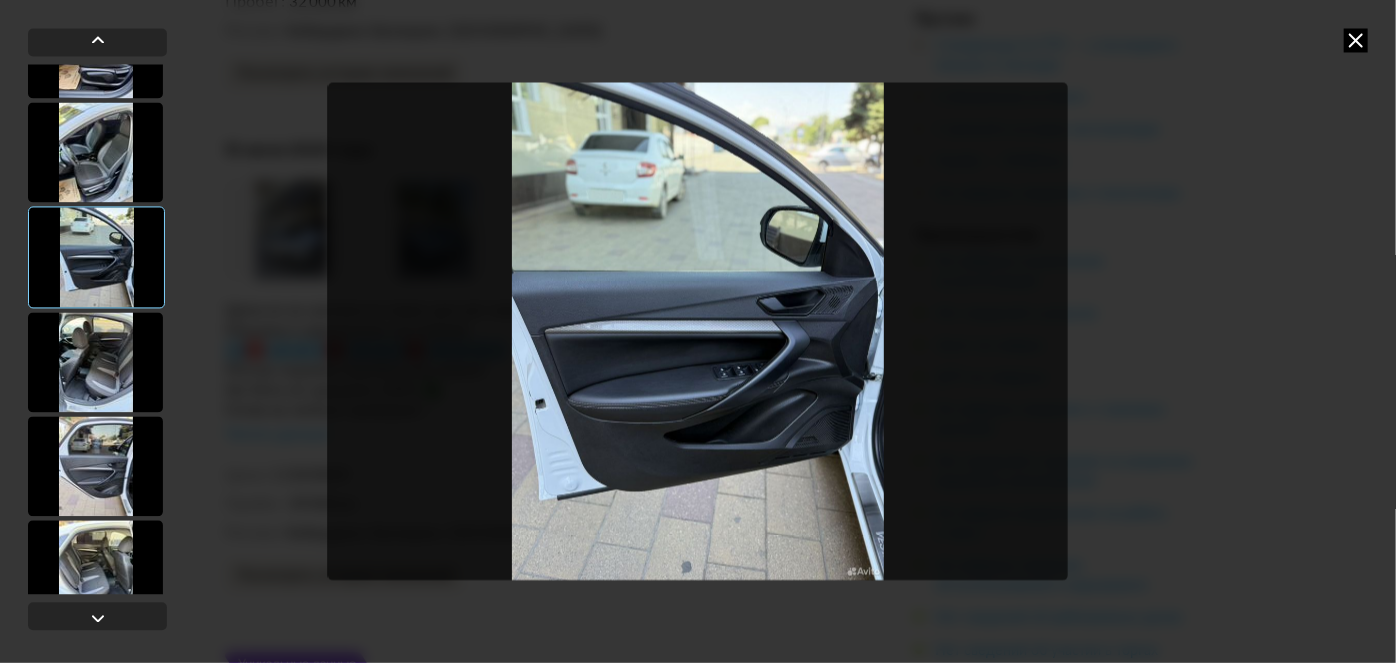 click at bounding box center [1356, 40] 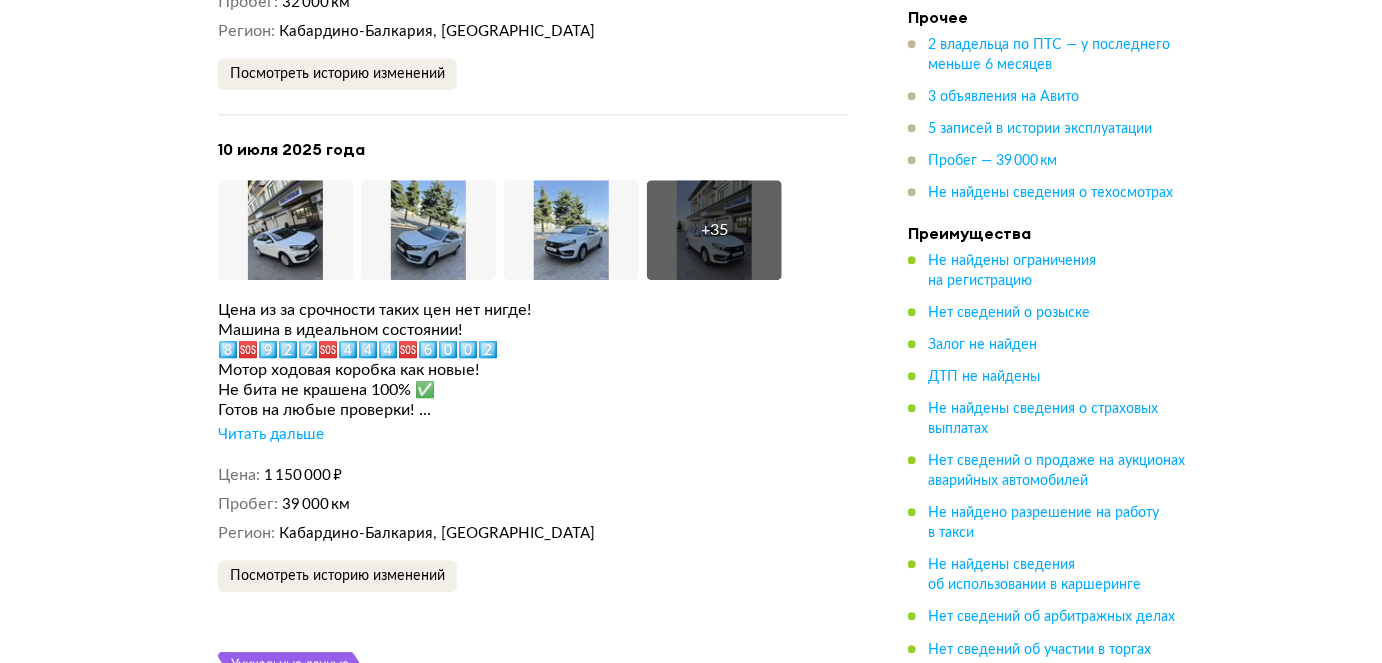 click on "39 000 км" at bounding box center [317, 504] 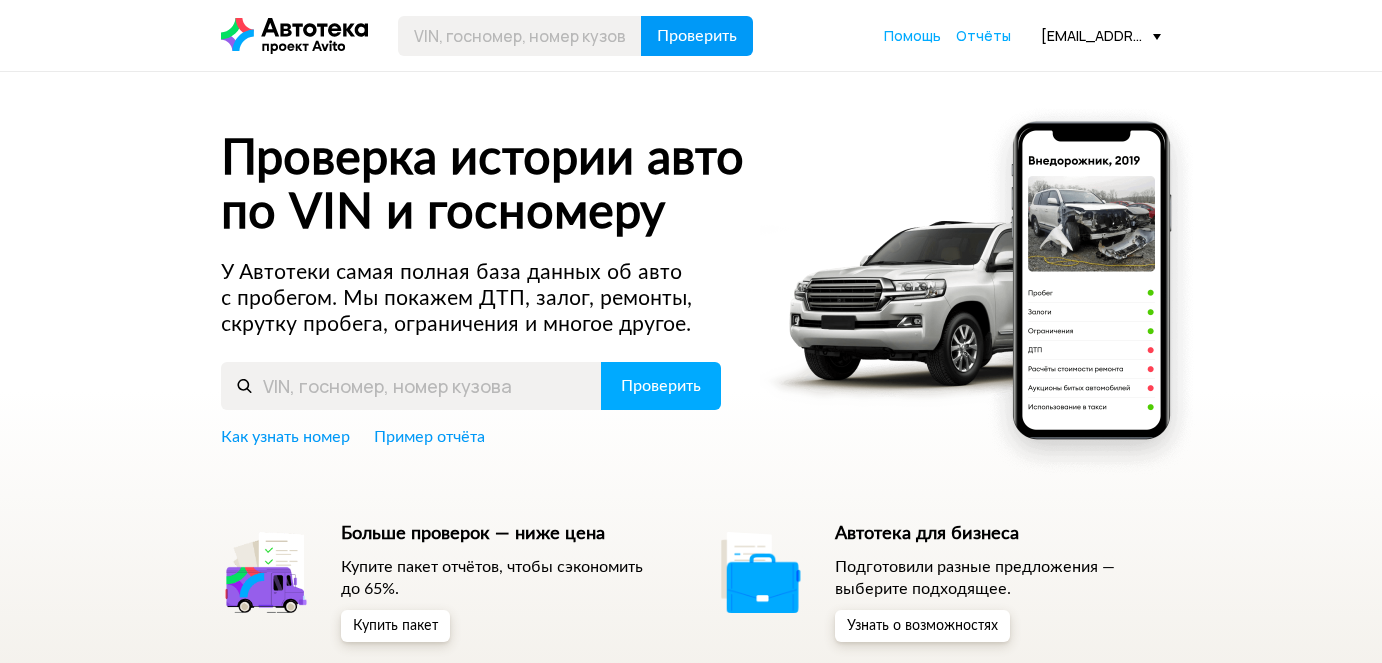 scroll, scrollTop: 0, scrollLeft: 0, axis: both 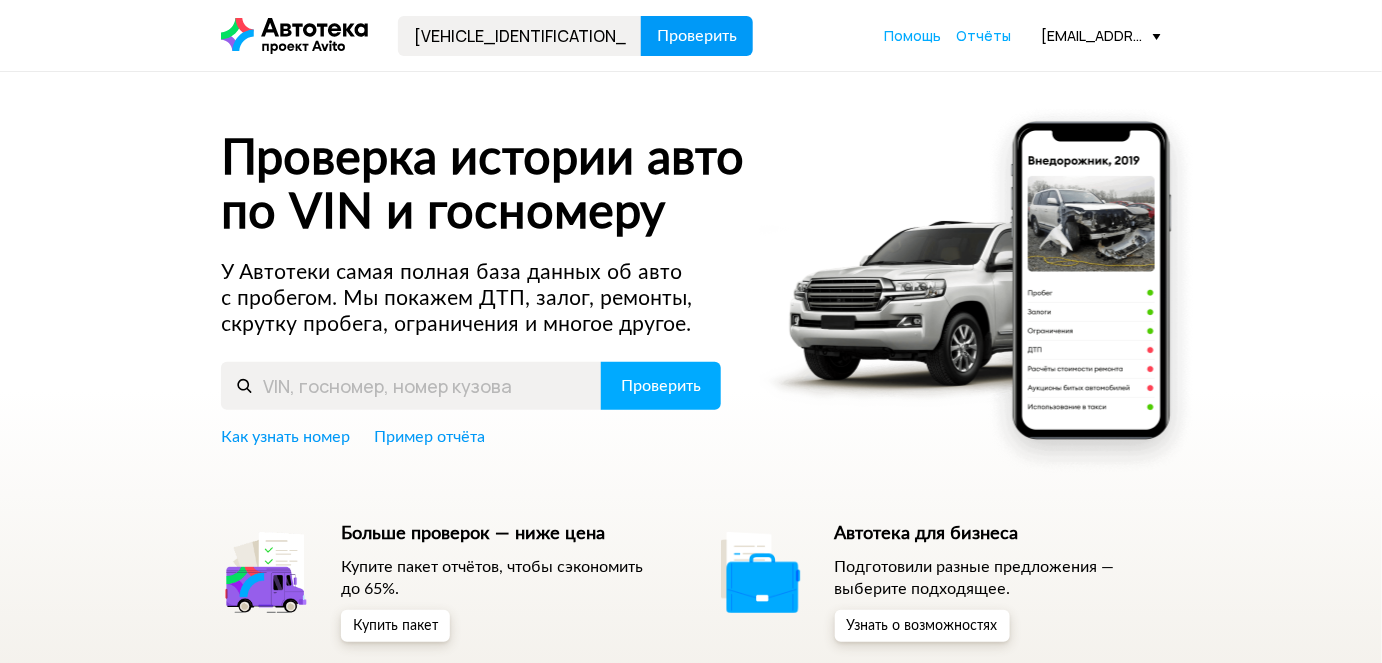 type on "[VEHICLE_IDENTIFICATION_NUMBER]" 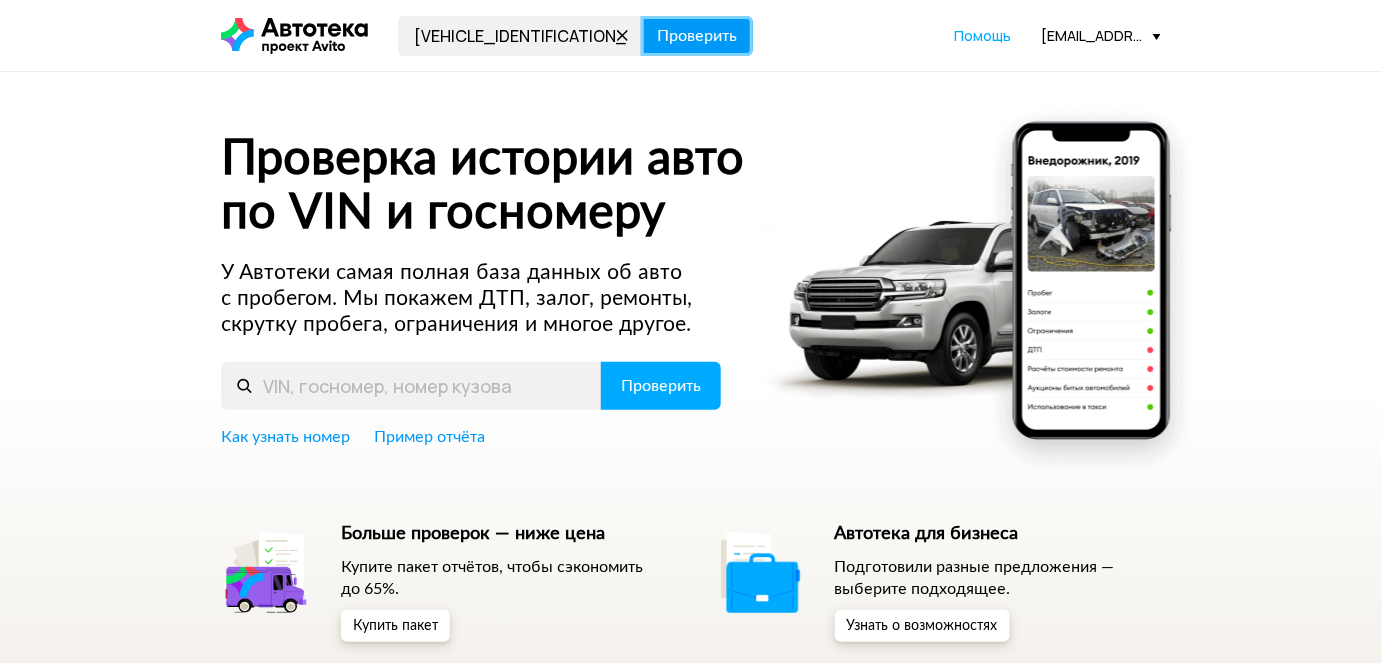 click on "Проверить" at bounding box center (697, 36) 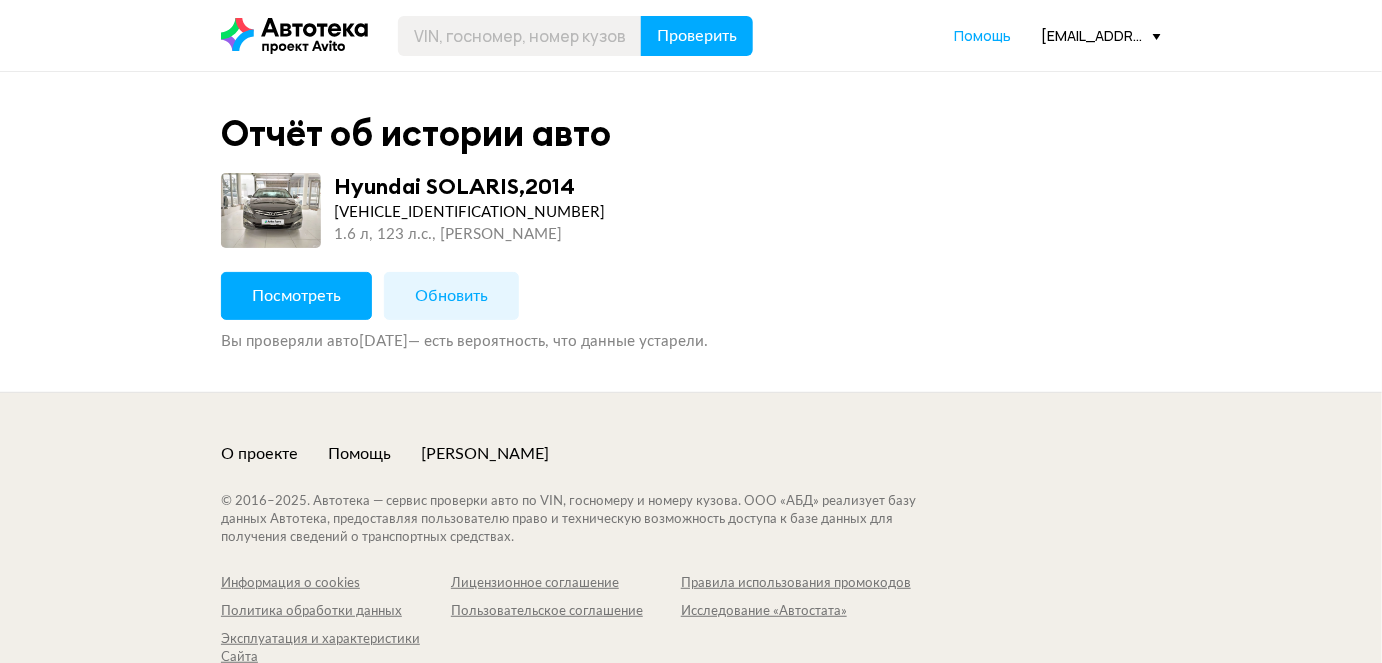 click on "Отчёт об истории авто Hyundai   SOLARIS ,  2014   [VEHICLE_IDENTIFICATION_NUMBER] 1.6 л, 123 л.c., черный Посмотреть Обновить Вы проверяли авто  [DATE]  — есть вероятность, что данные устарели." at bounding box center [691, 232] 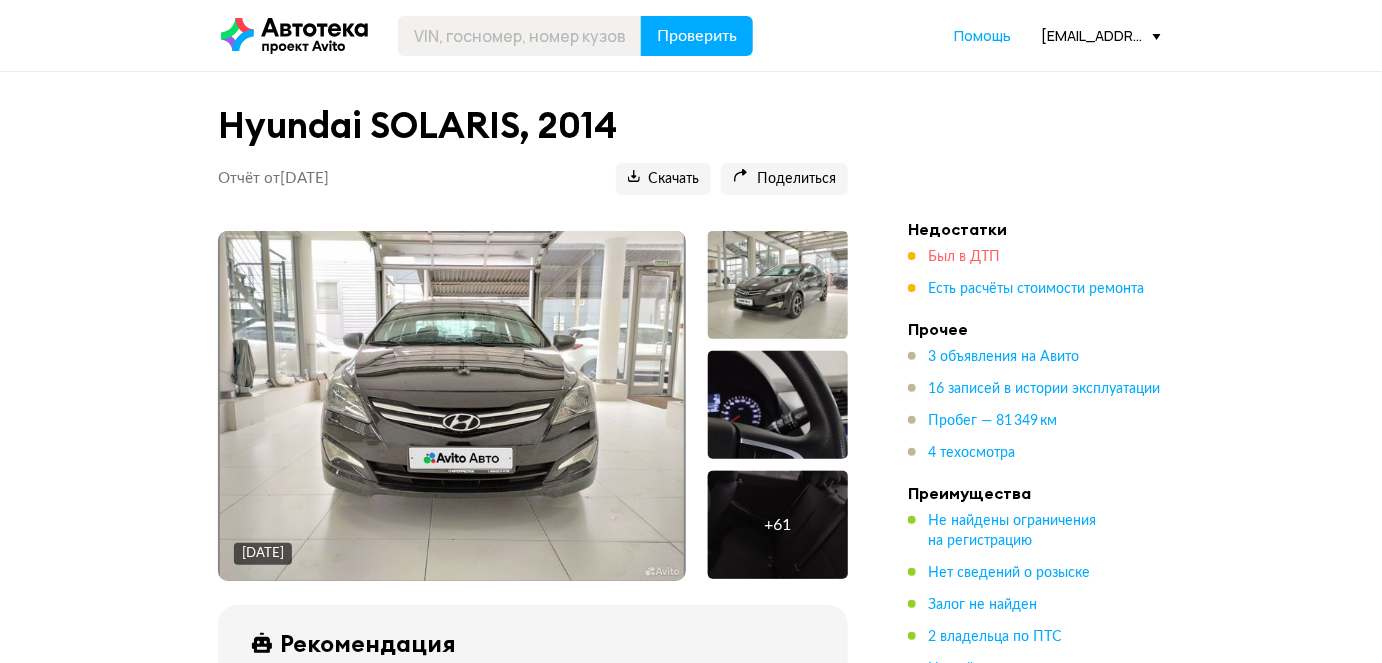 click on "Был в ДТП" at bounding box center (964, 257) 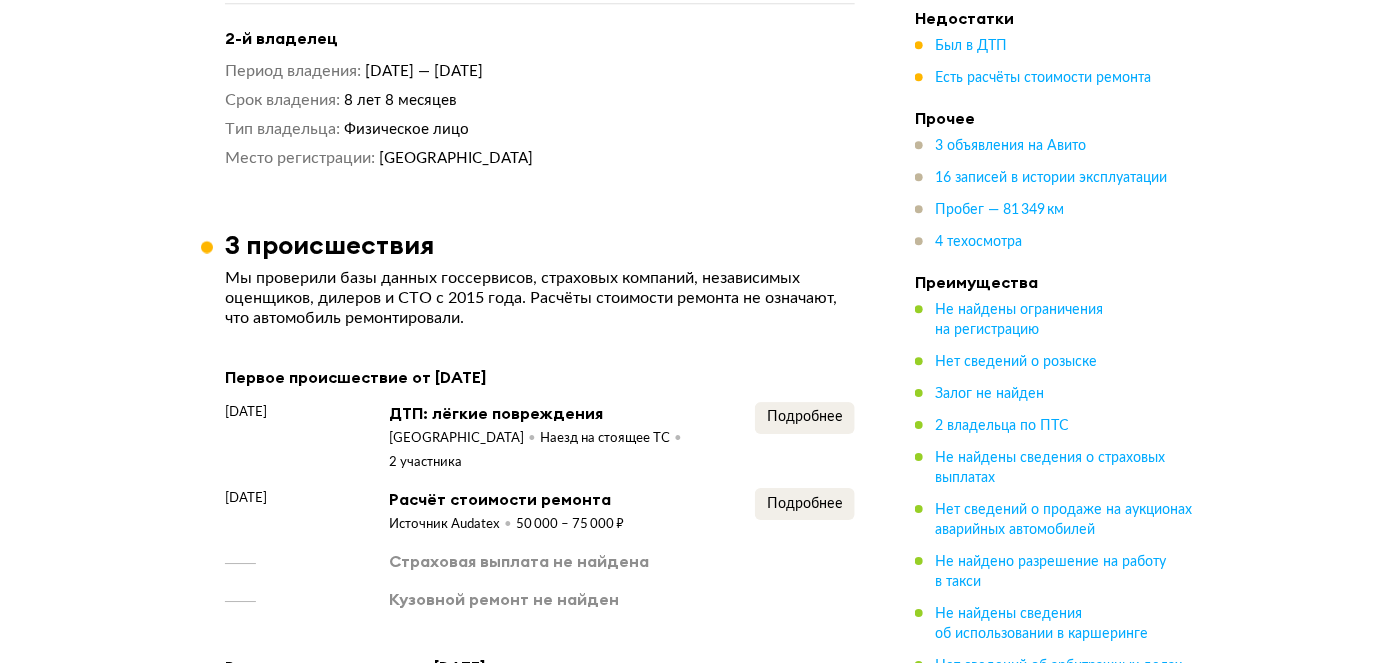 scroll, scrollTop: 2135, scrollLeft: 0, axis: vertical 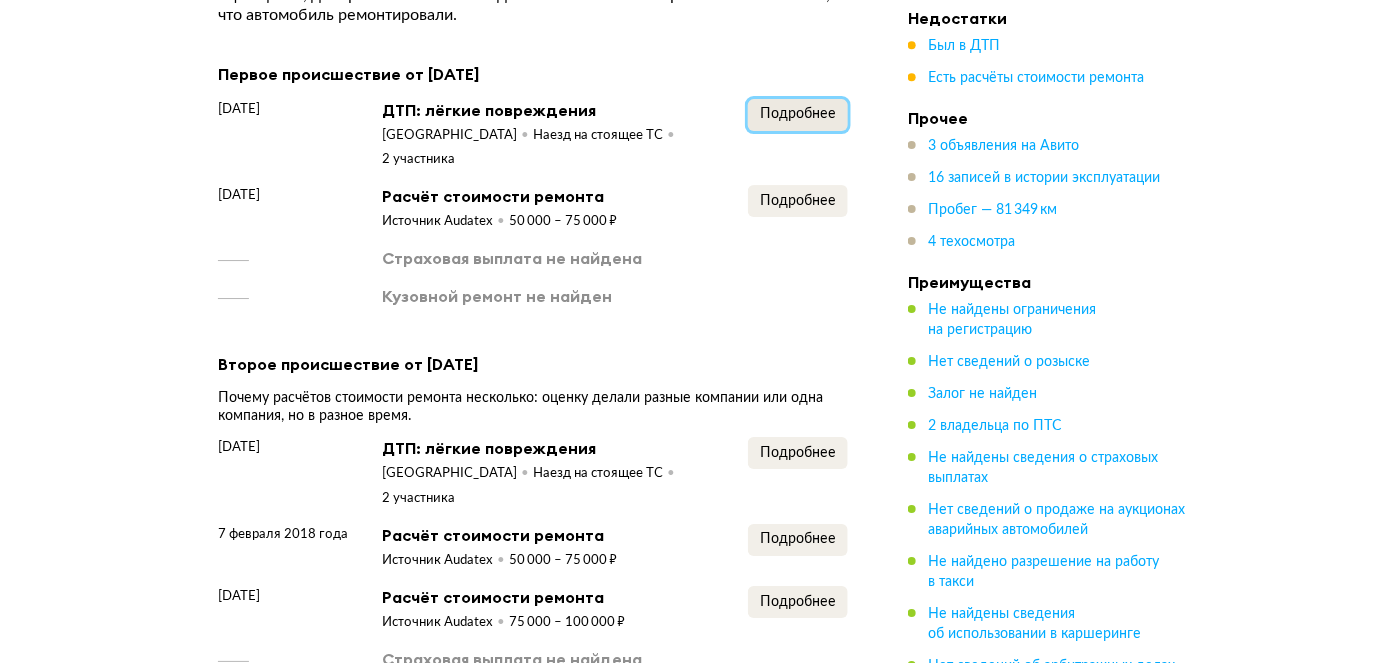 click on "Подробнее" at bounding box center (798, 115) 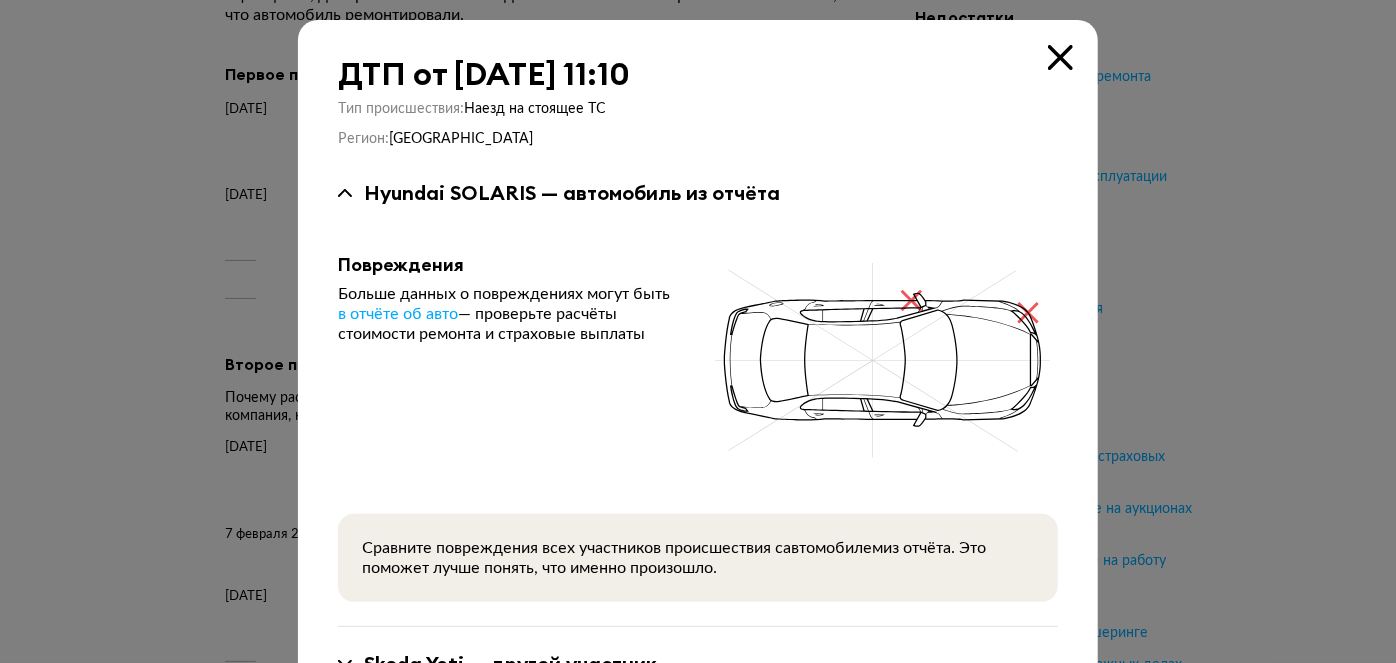 type 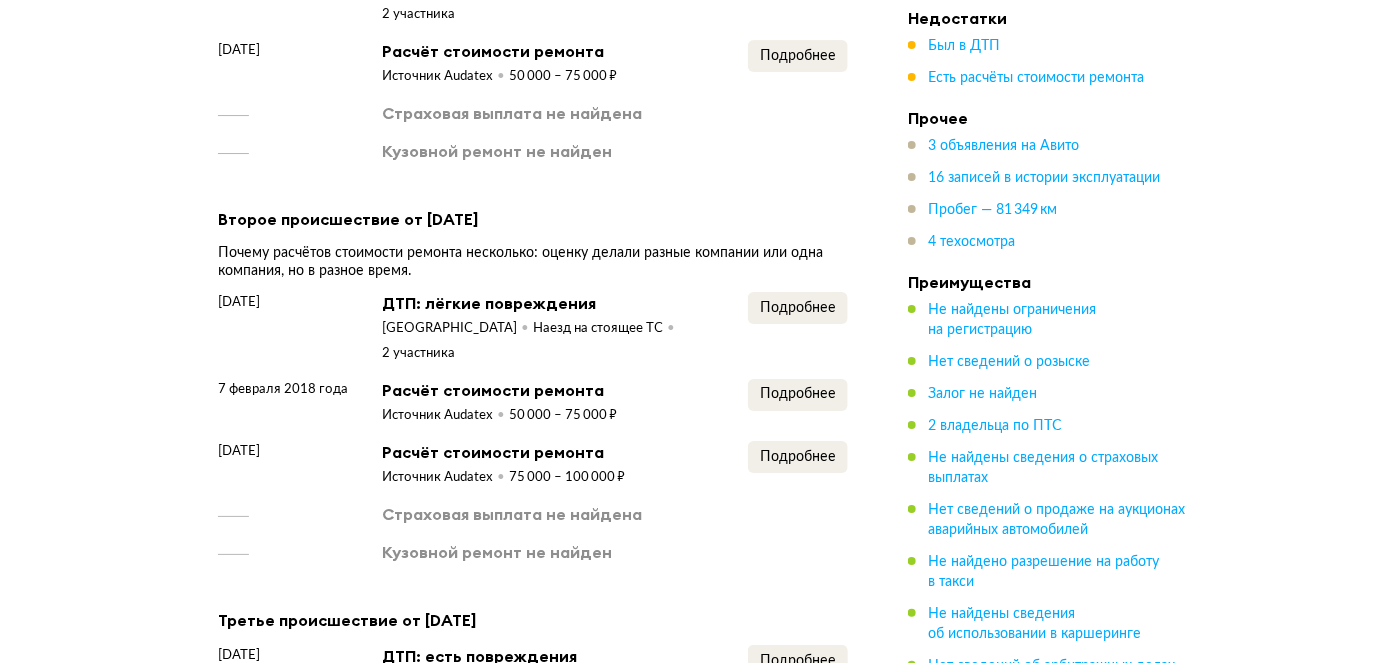 scroll, scrollTop: 2286, scrollLeft: 0, axis: vertical 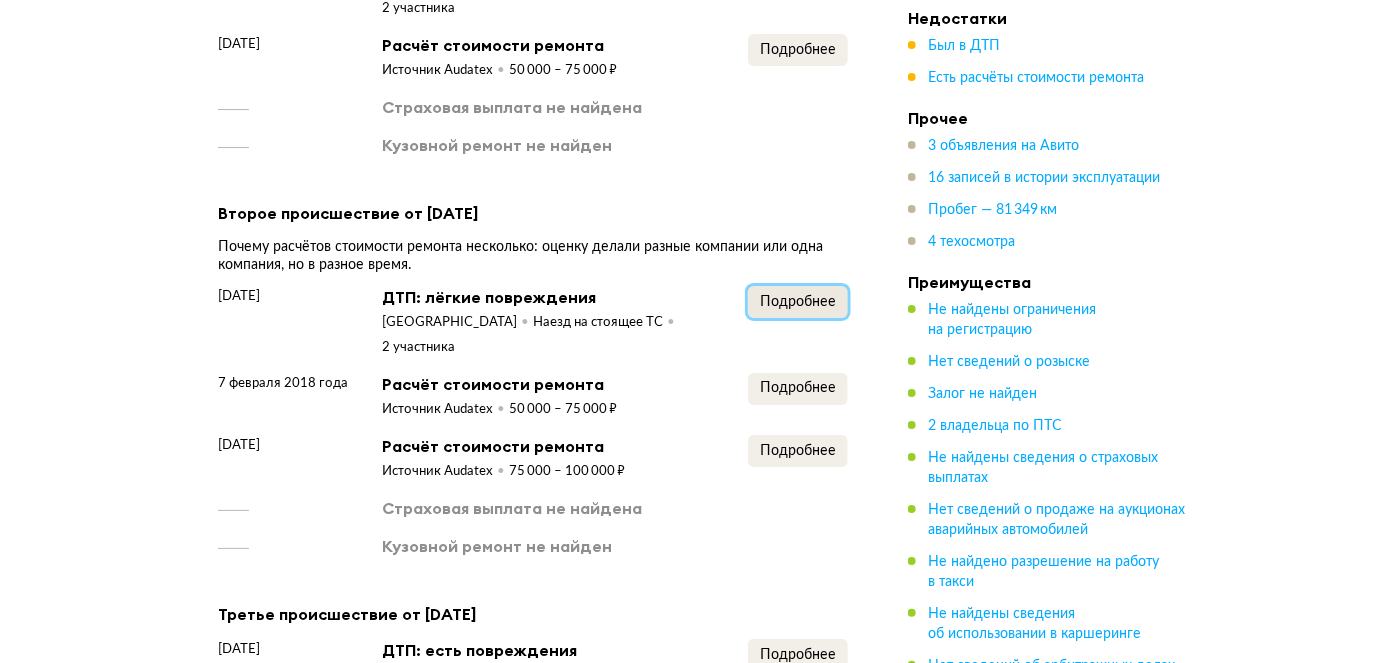 click on "Подробнее" at bounding box center [798, 302] 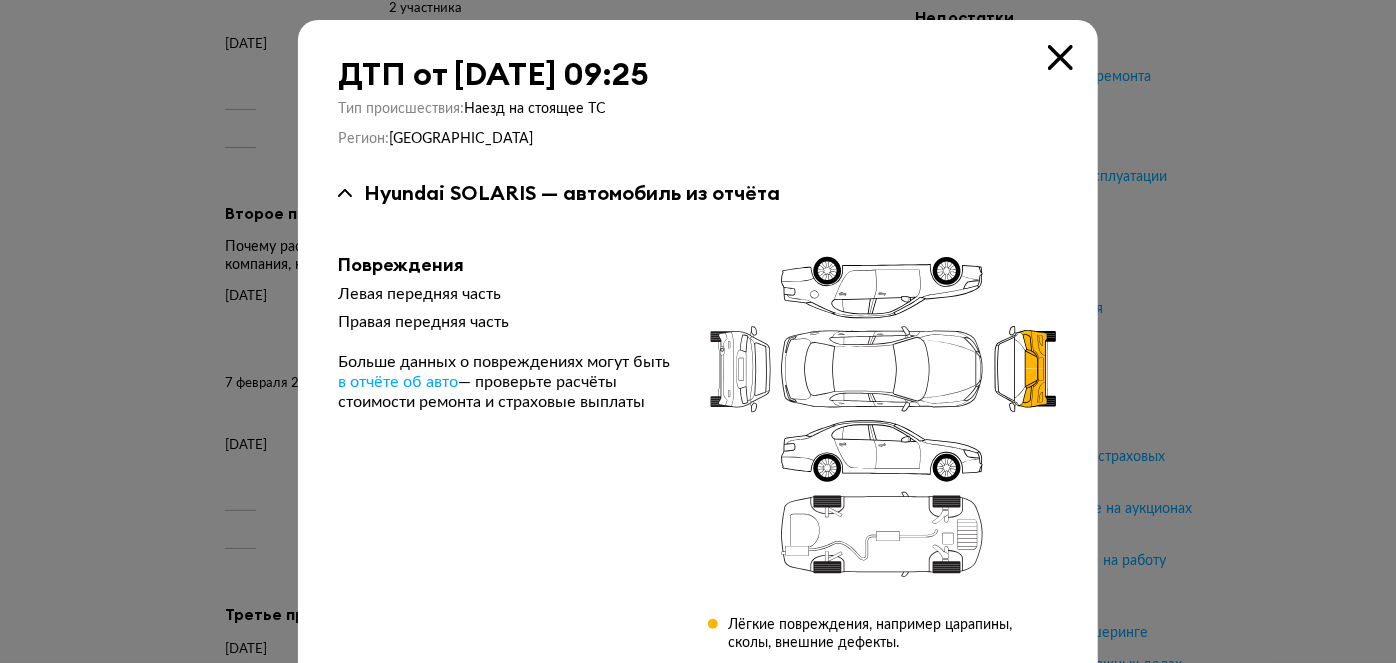 type 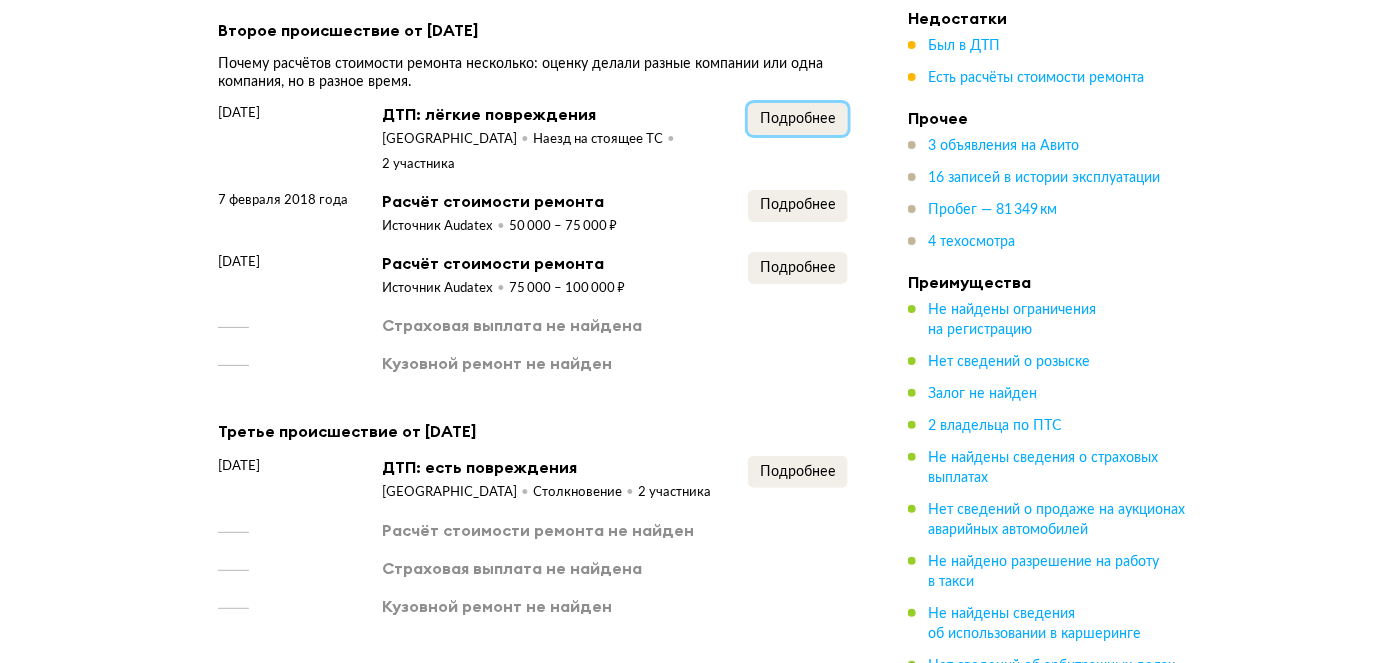 scroll, scrollTop: 2589, scrollLeft: 0, axis: vertical 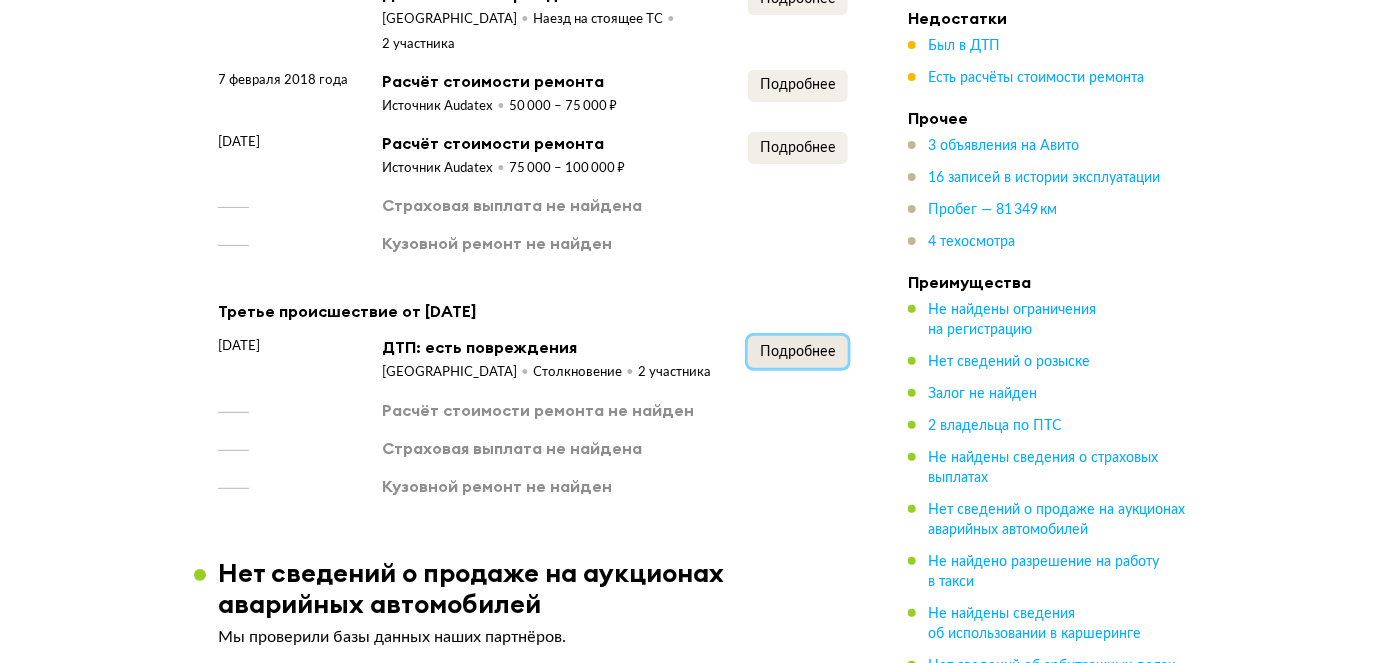 click on "Подробнее" at bounding box center (798, 352) 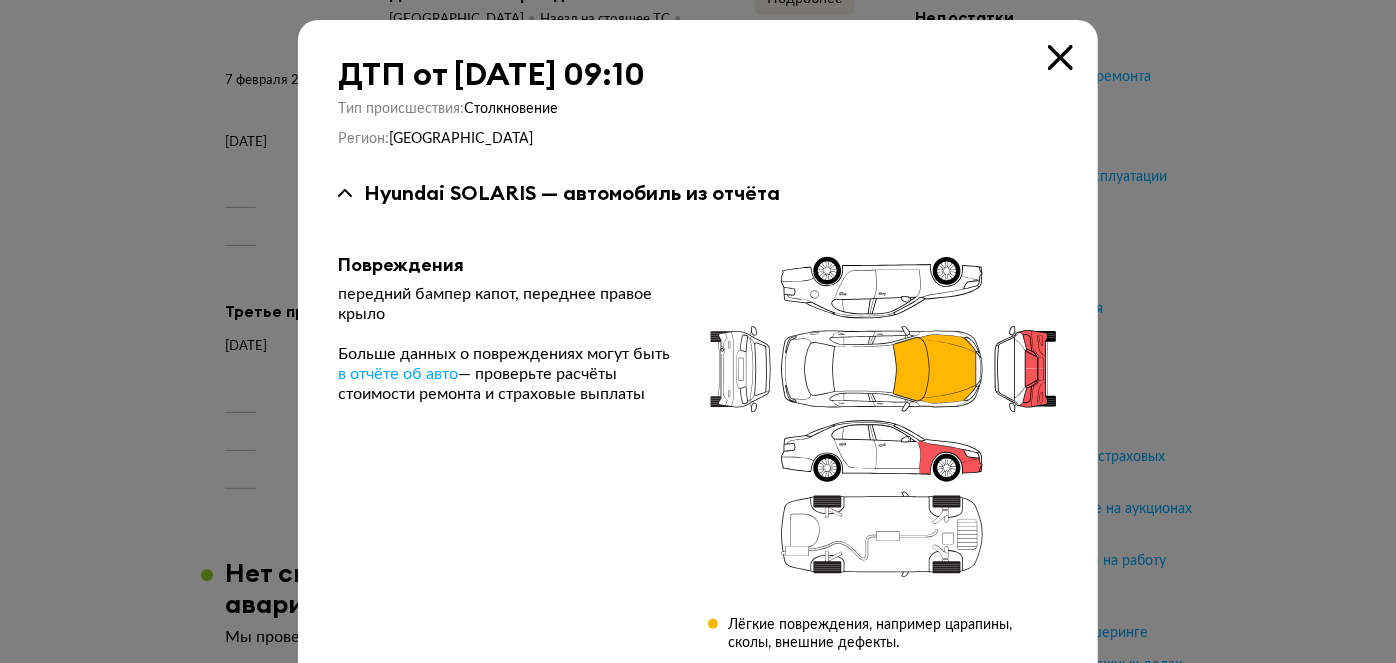 type 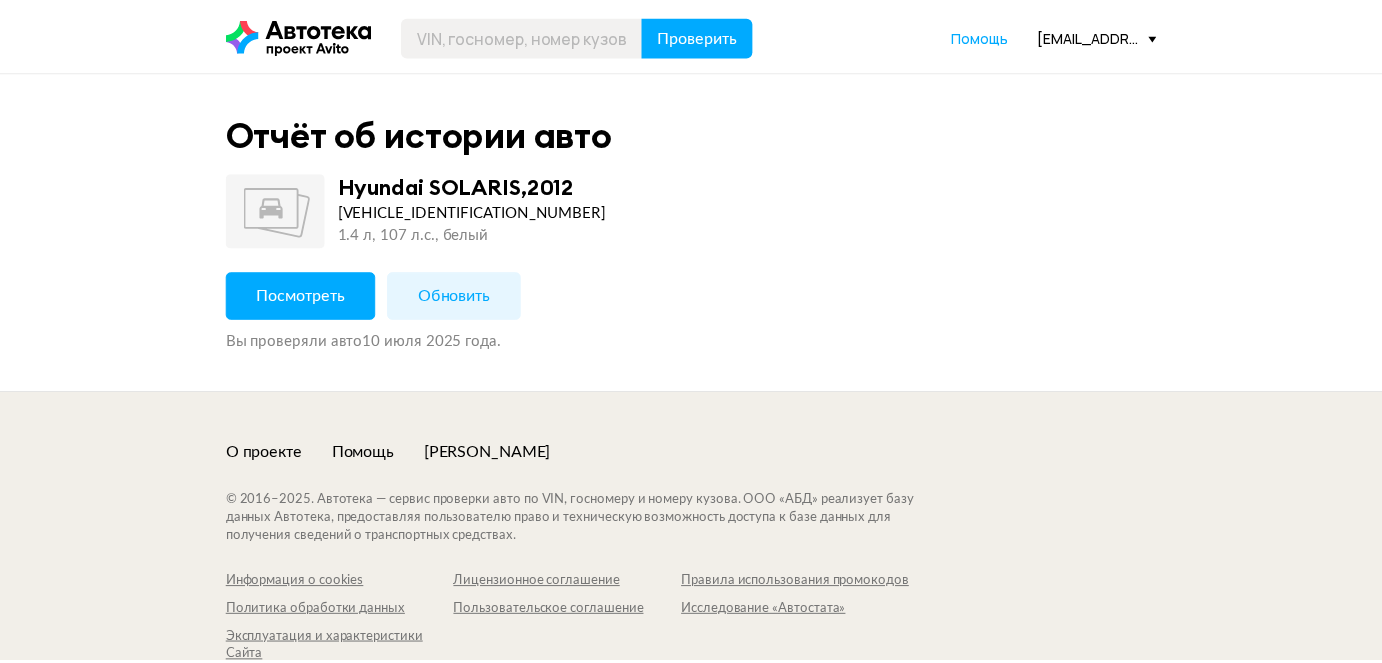 scroll, scrollTop: 0, scrollLeft: 0, axis: both 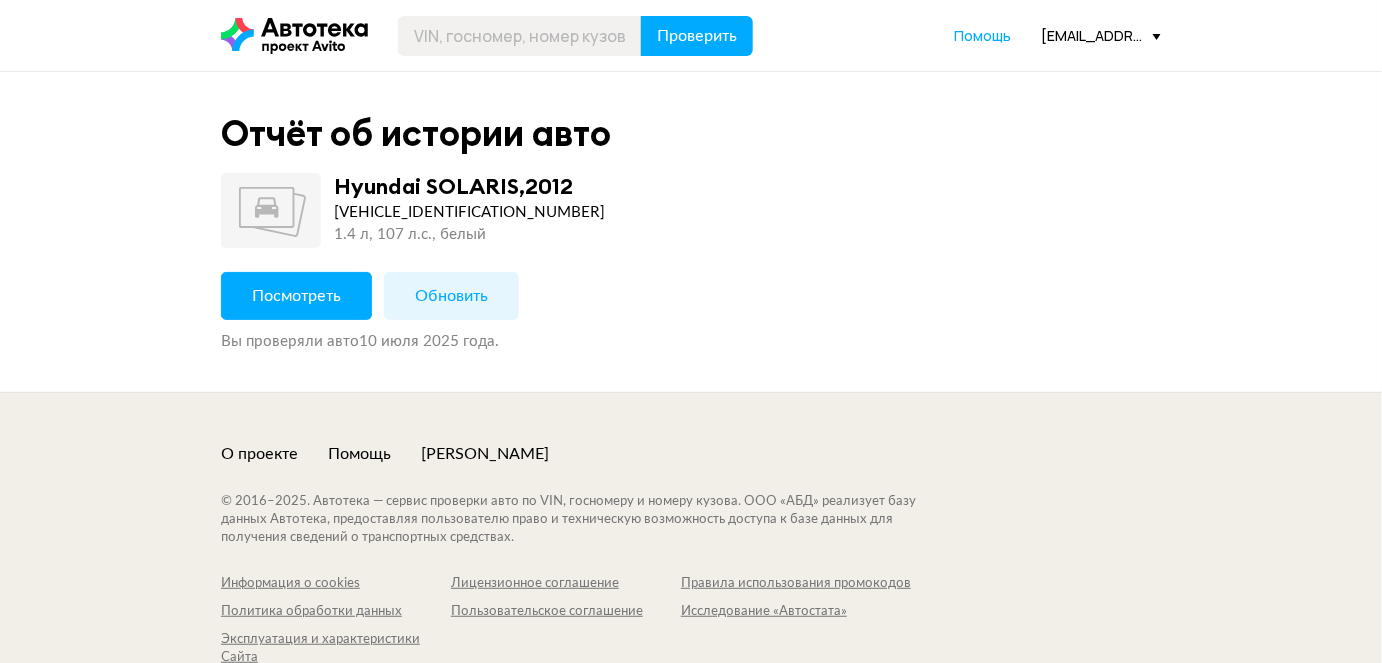 click on "Посмотреть" at bounding box center [296, 296] 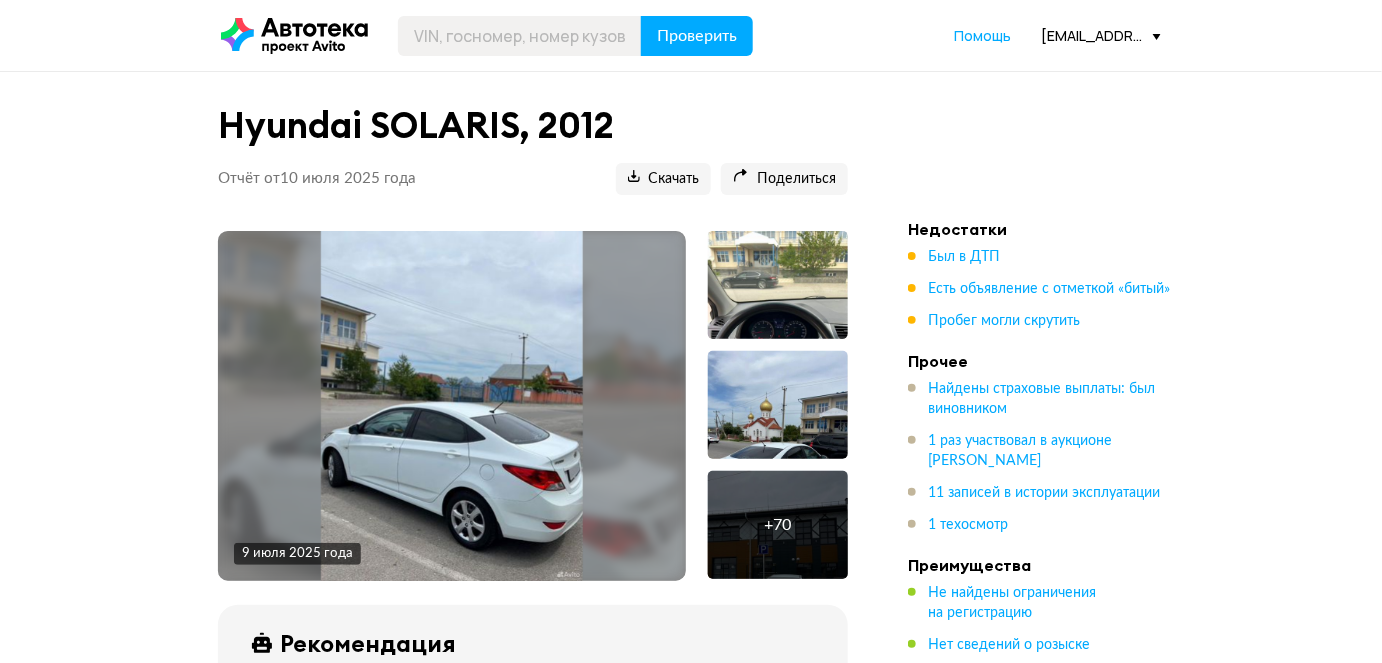 click on "Hyundai SOLARIS, 2012 Отчёт от  [DATE] [PERSON_NAME] на отчёт скопирована Скачать Поделиться Ccылка на отчёт скопирована [DATE] + 70 Рекомендация Нужен взгляд эксперта Наш искусственный интеллект смотрит на отчёт как опытный автоподборщик и диагност: изучает данные, сравнивает машину с похожими предложениями на рынке и выносит свой вердикт. Найдены страховые выплаты Пробег скручен Не найдены ограничения на регистрацию Нет сведений о продаже на аукционе аварийных автомобилей Покажите детали На что обратить внимание при осмотре Узнайте как . автомобиле" at bounding box center [691, 5155] 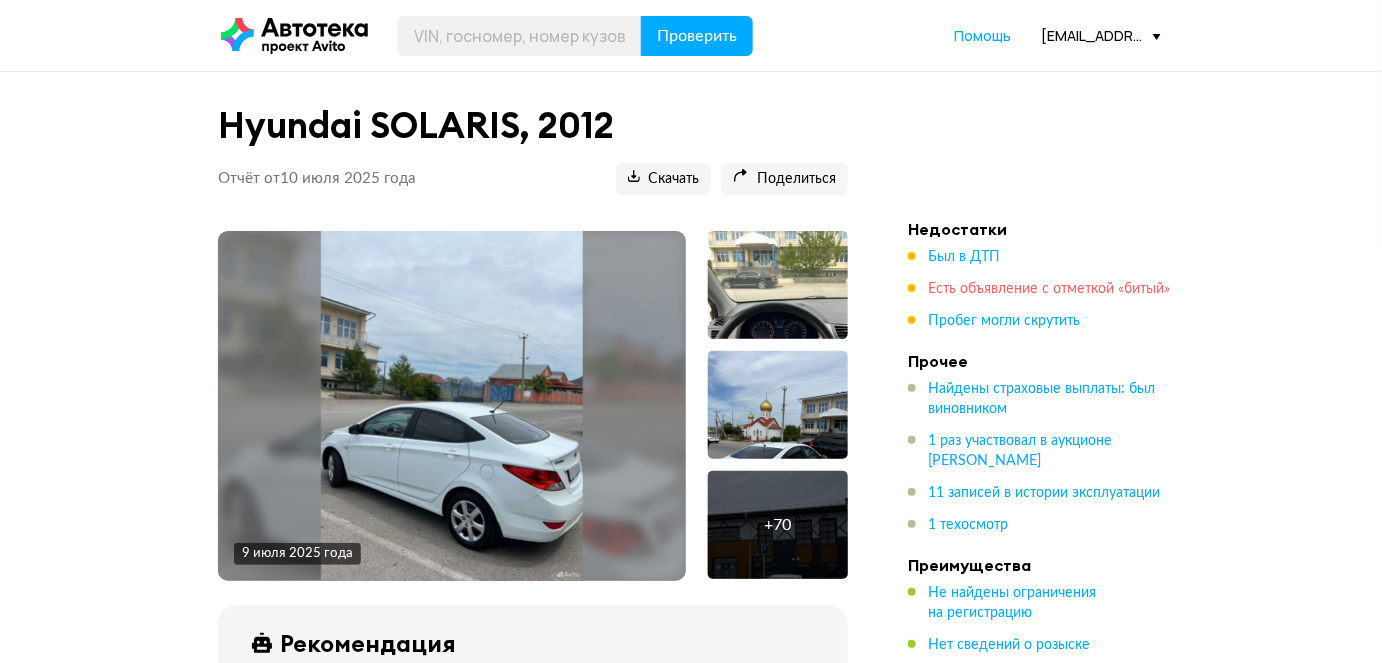 click on "Есть объявление с отметкой «битый»" at bounding box center [1049, 289] 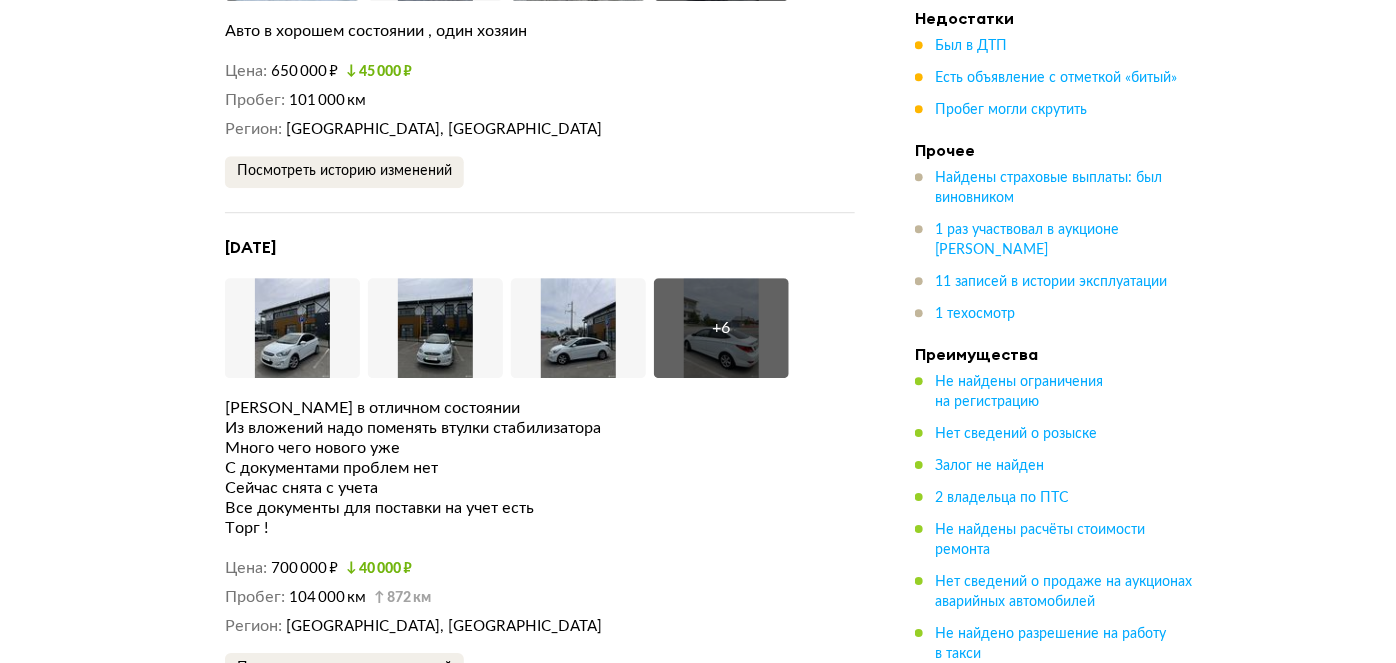 scroll, scrollTop: 4946, scrollLeft: 0, axis: vertical 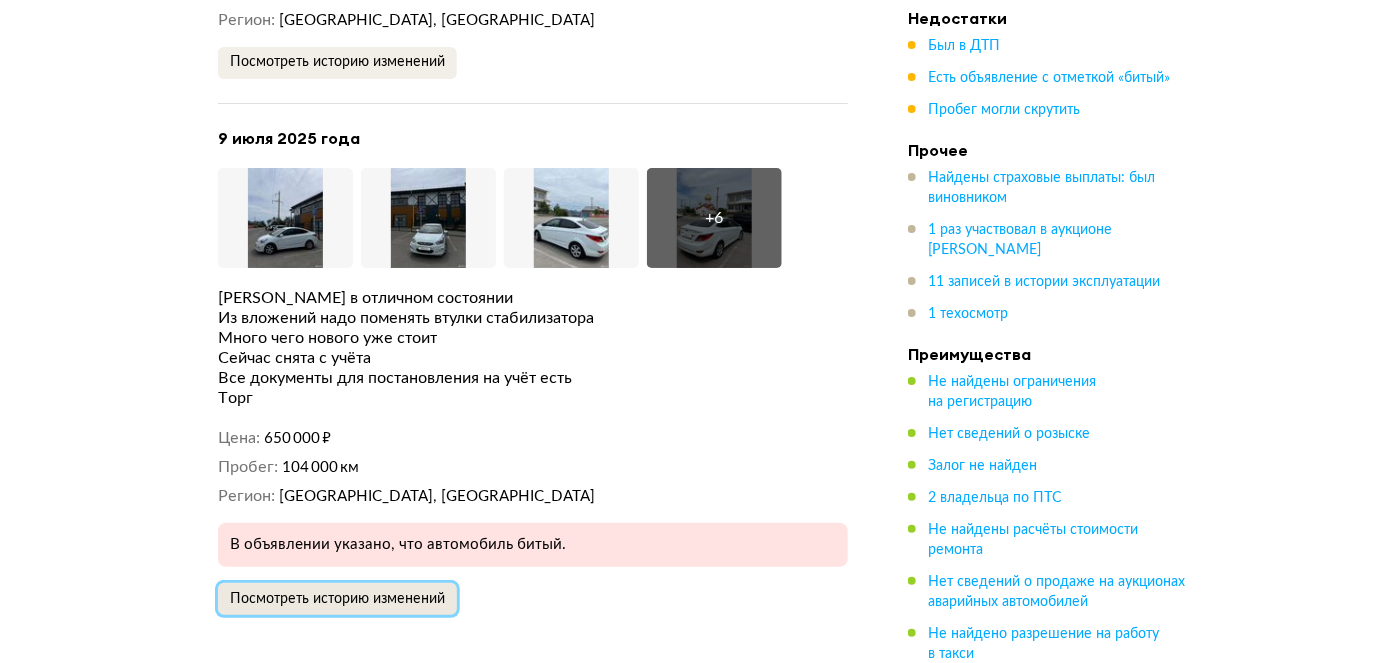 click on "Посмотреть историю изменений" at bounding box center (337, 599) 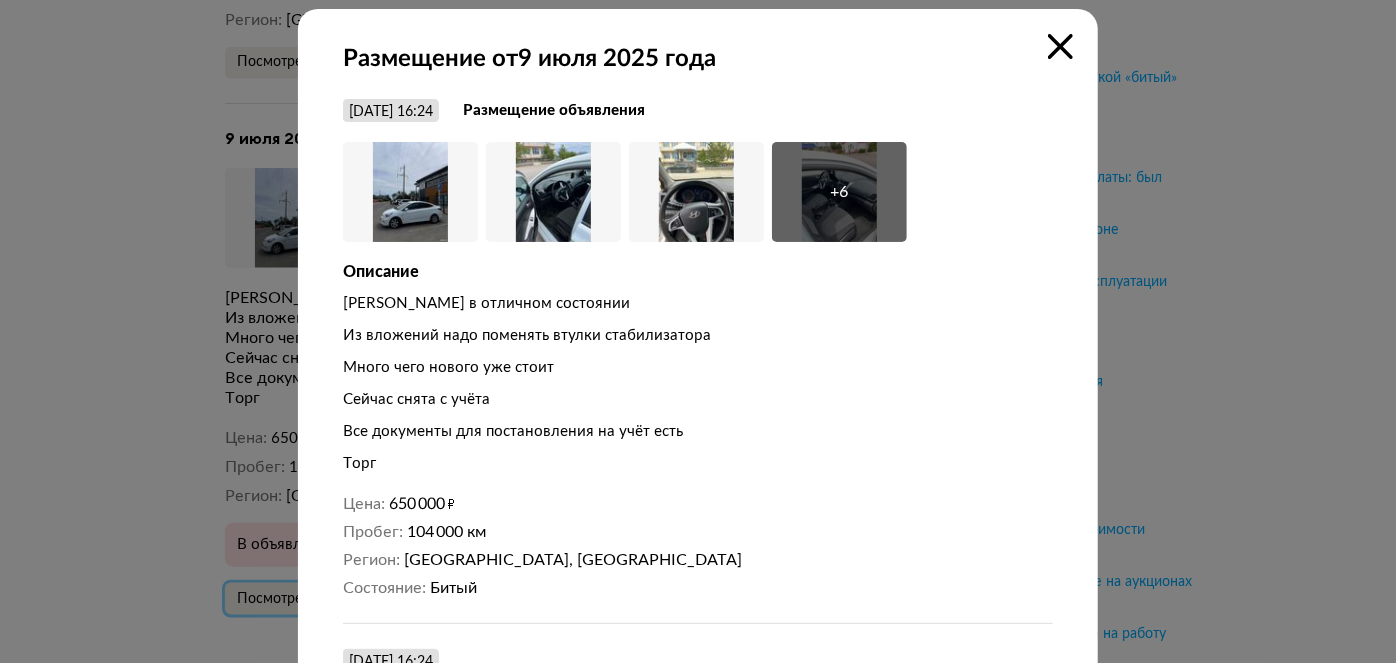 scroll, scrollTop: 0, scrollLeft: 0, axis: both 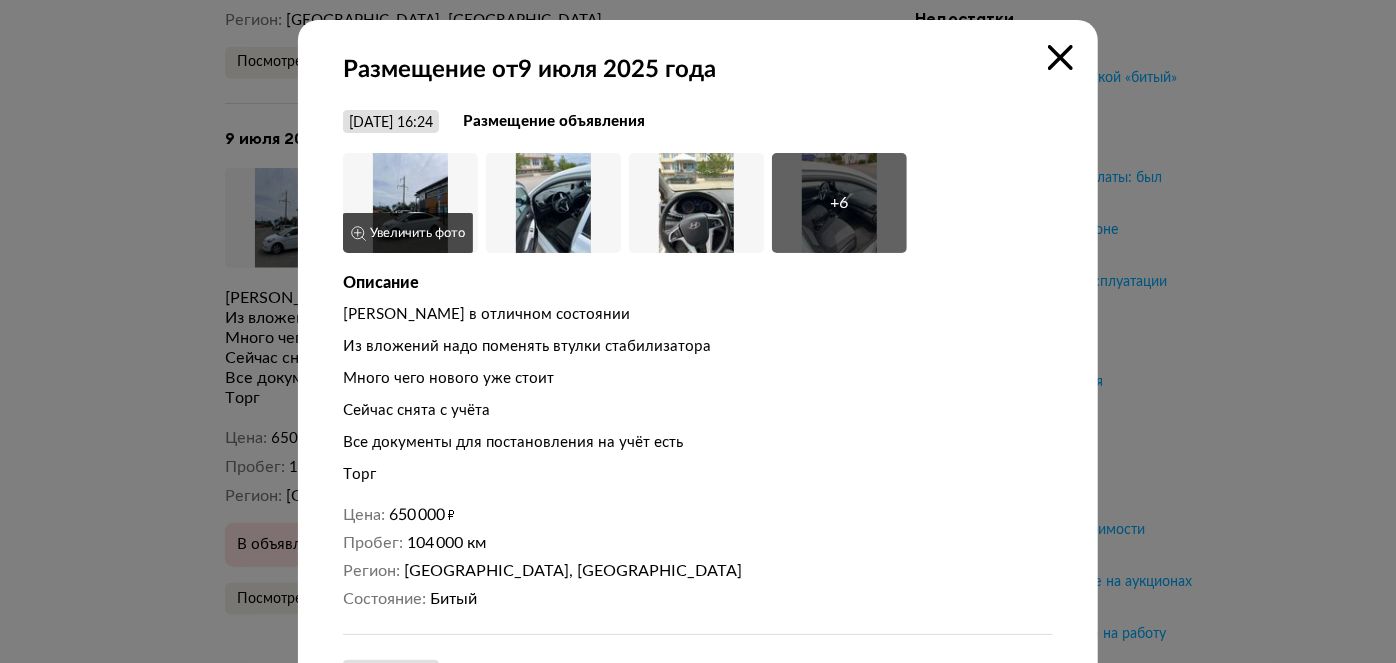 click on "Увеличить фото" at bounding box center (408, 233) 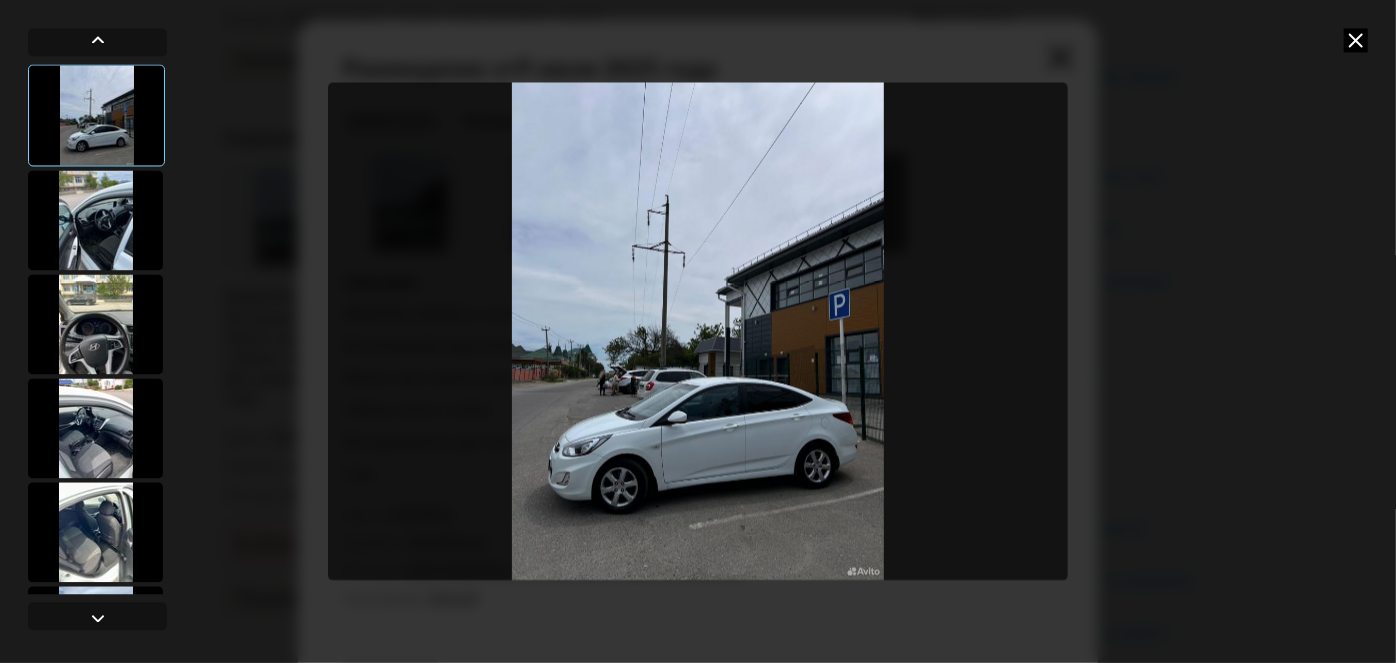 click at bounding box center [95, 220] 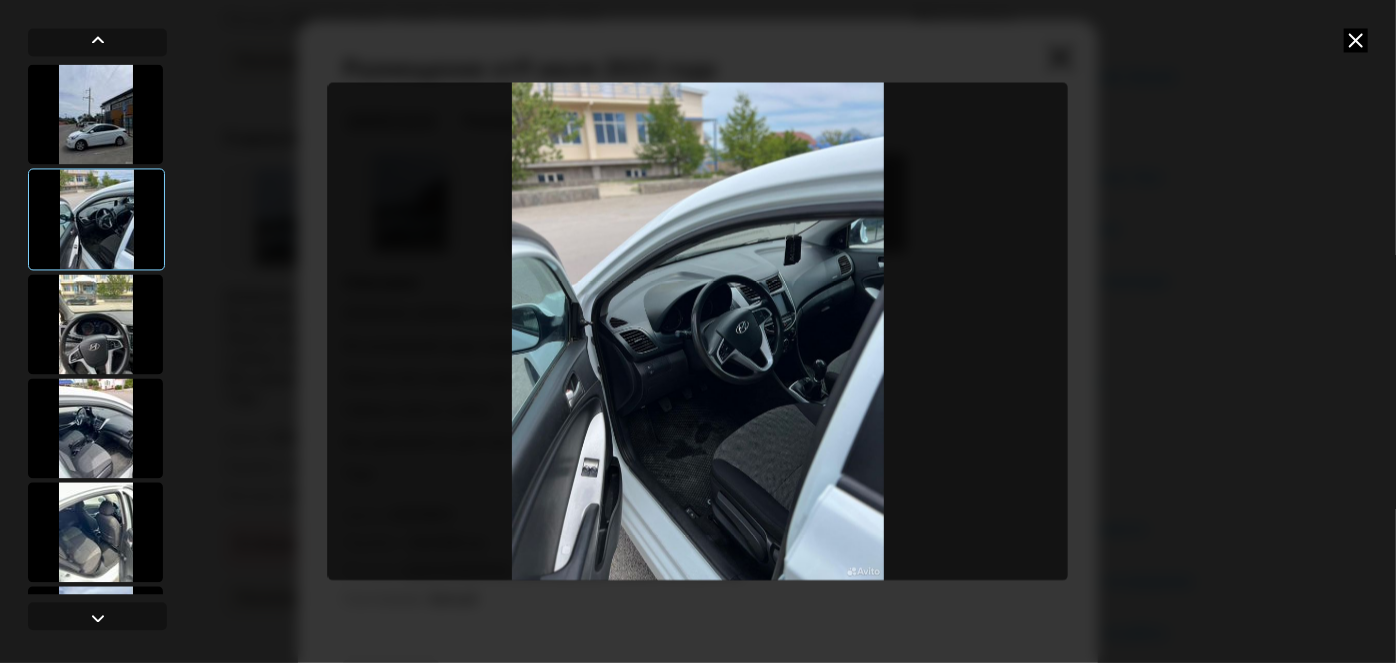 click at bounding box center [95, 324] 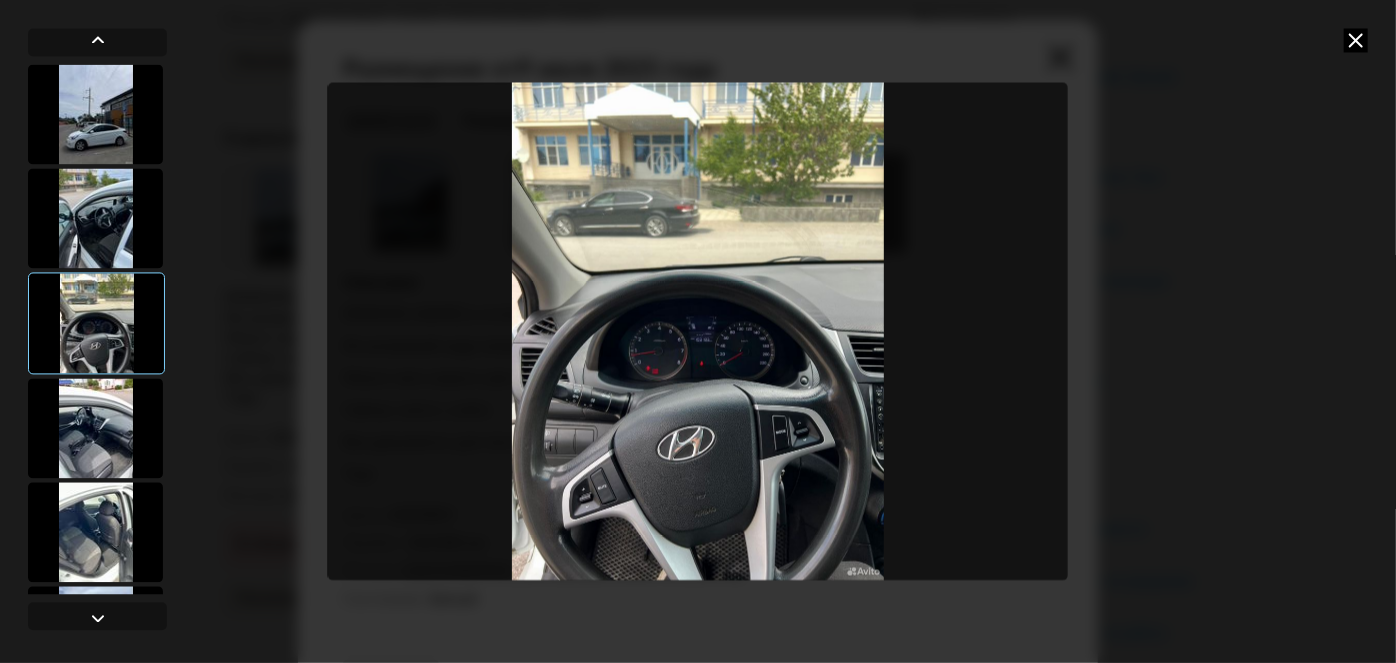 click at bounding box center [95, 428] 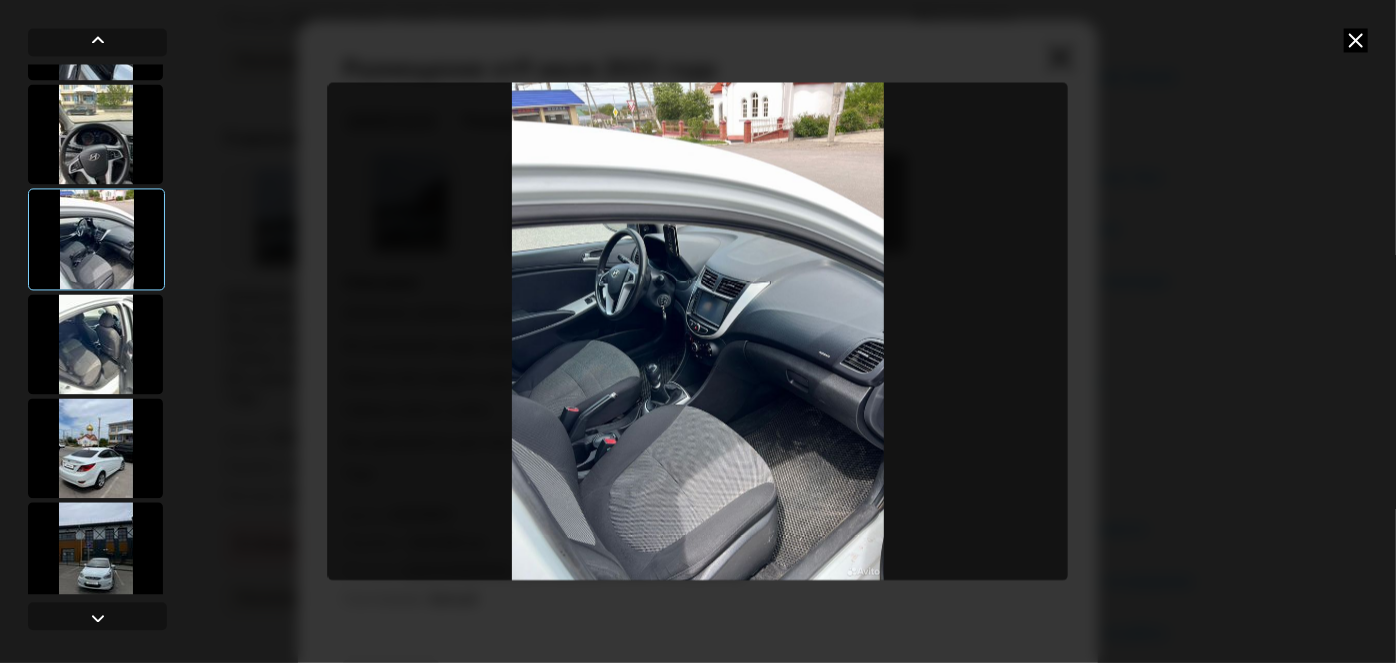 scroll, scrollTop: 303, scrollLeft: 0, axis: vertical 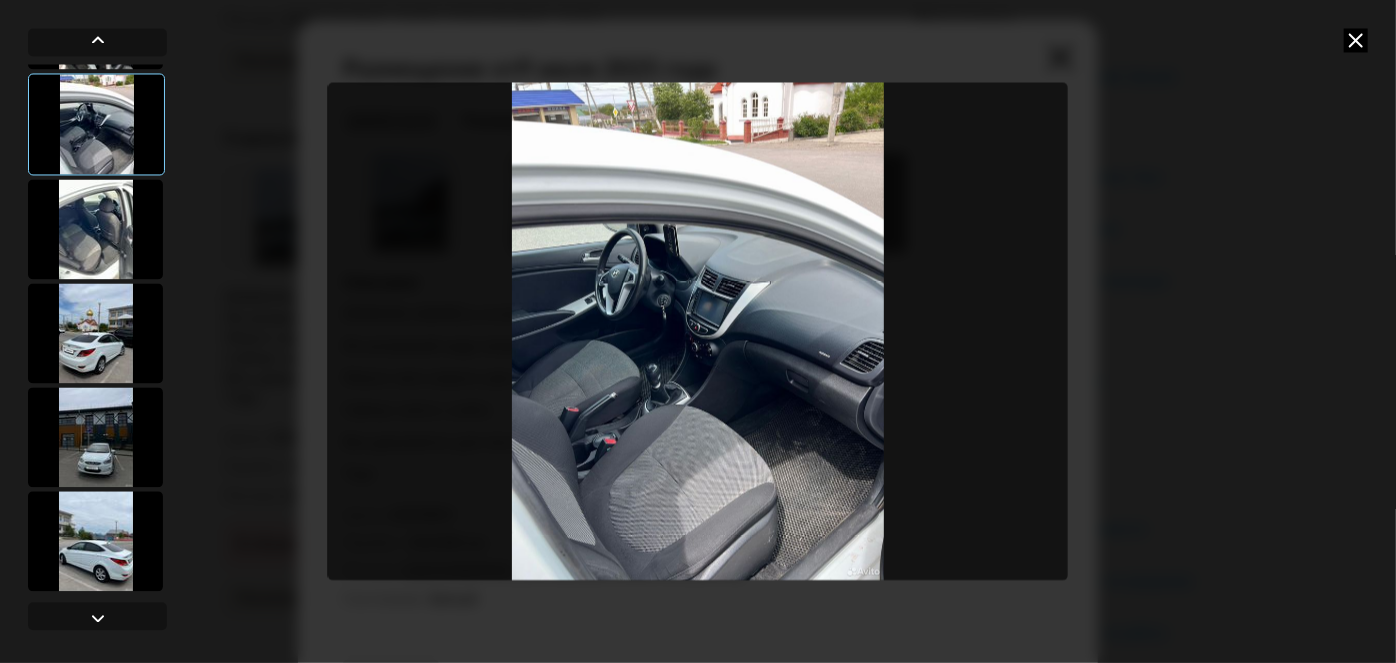 click at bounding box center [95, 333] 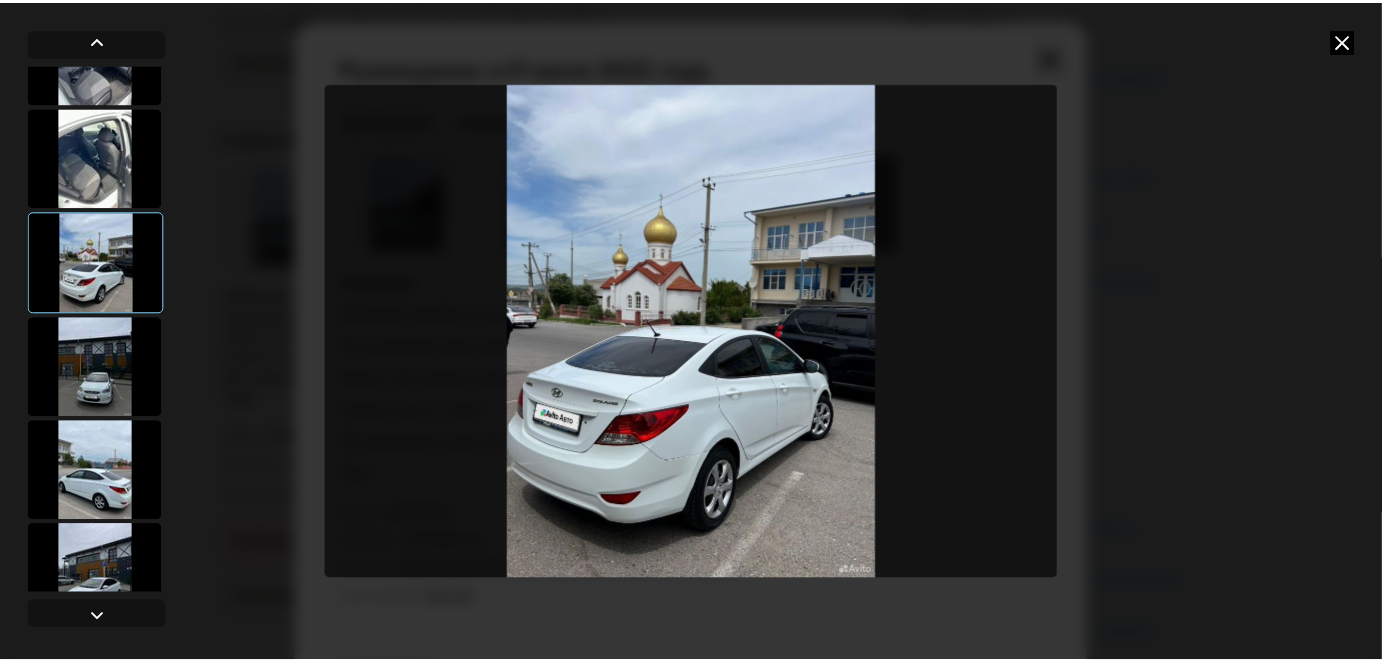 scroll, scrollTop: 406, scrollLeft: 0, axis: vertical 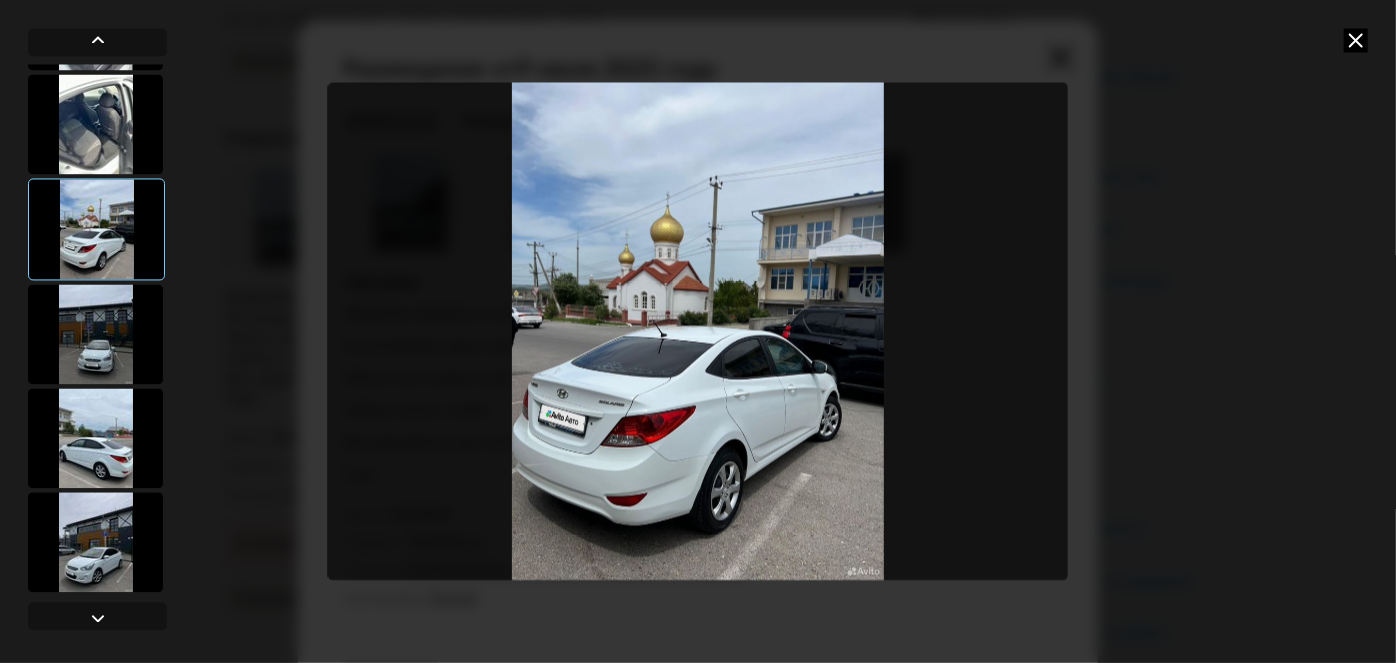 click at bounding box center [95, 334] 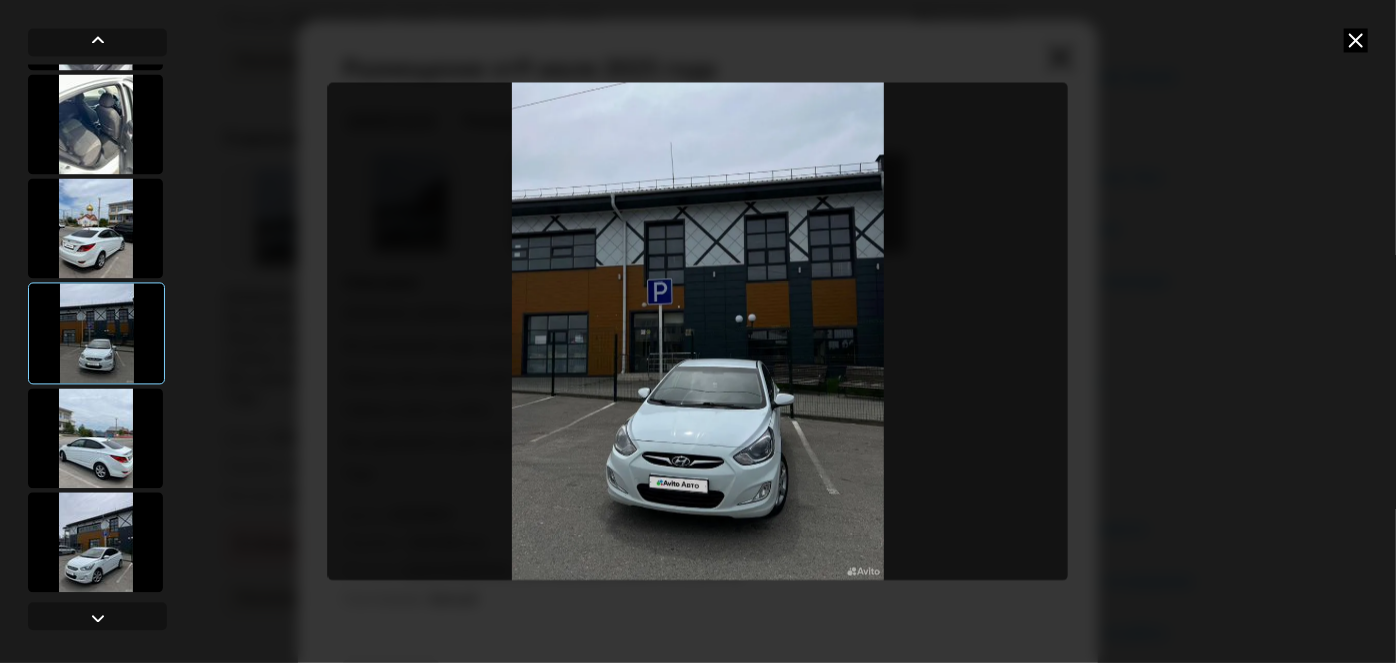 click at bounding box center (95, 438) 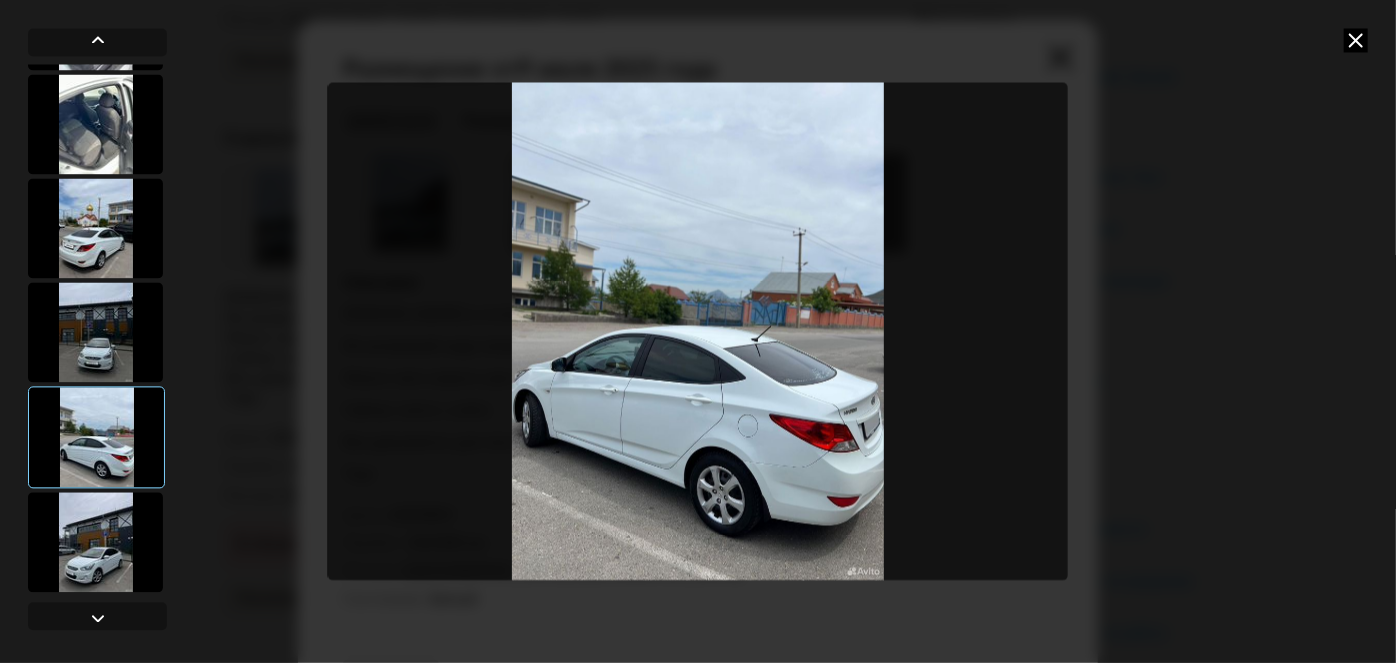 click at bounding box center [95, 542] 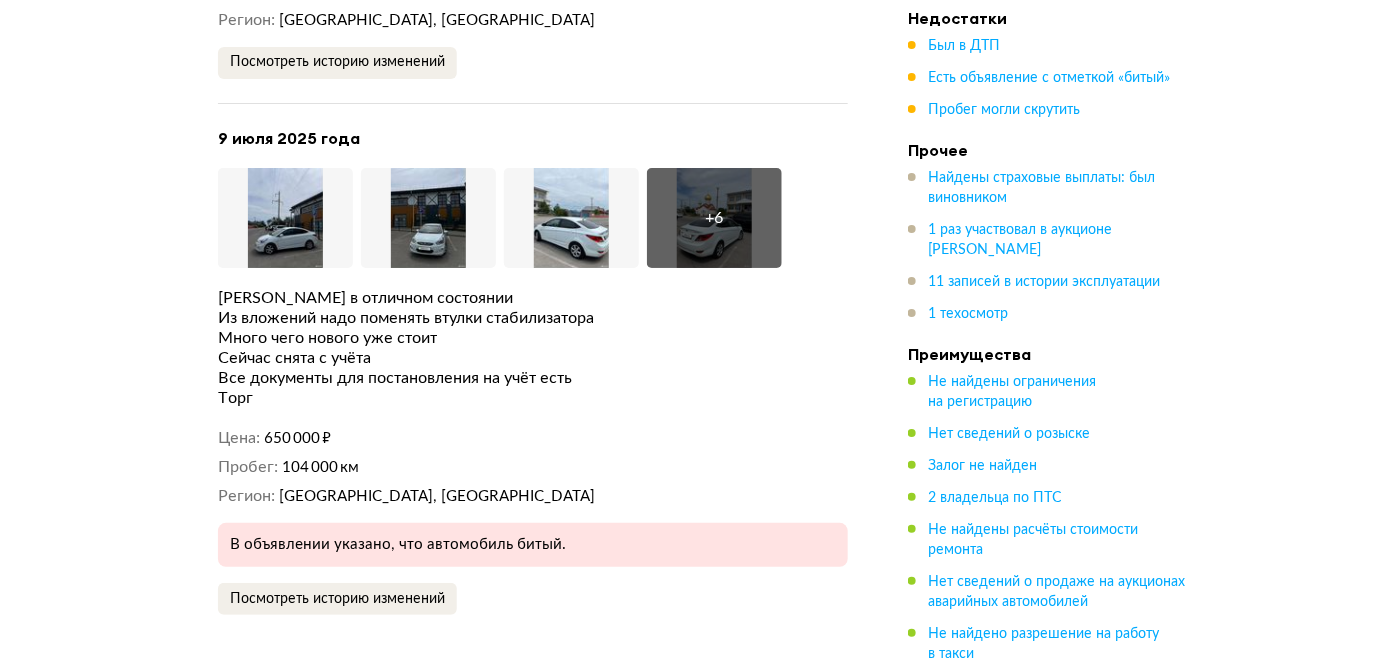 click on "Все документы для постановления на учёт есть" at bounding box center (533, 378) 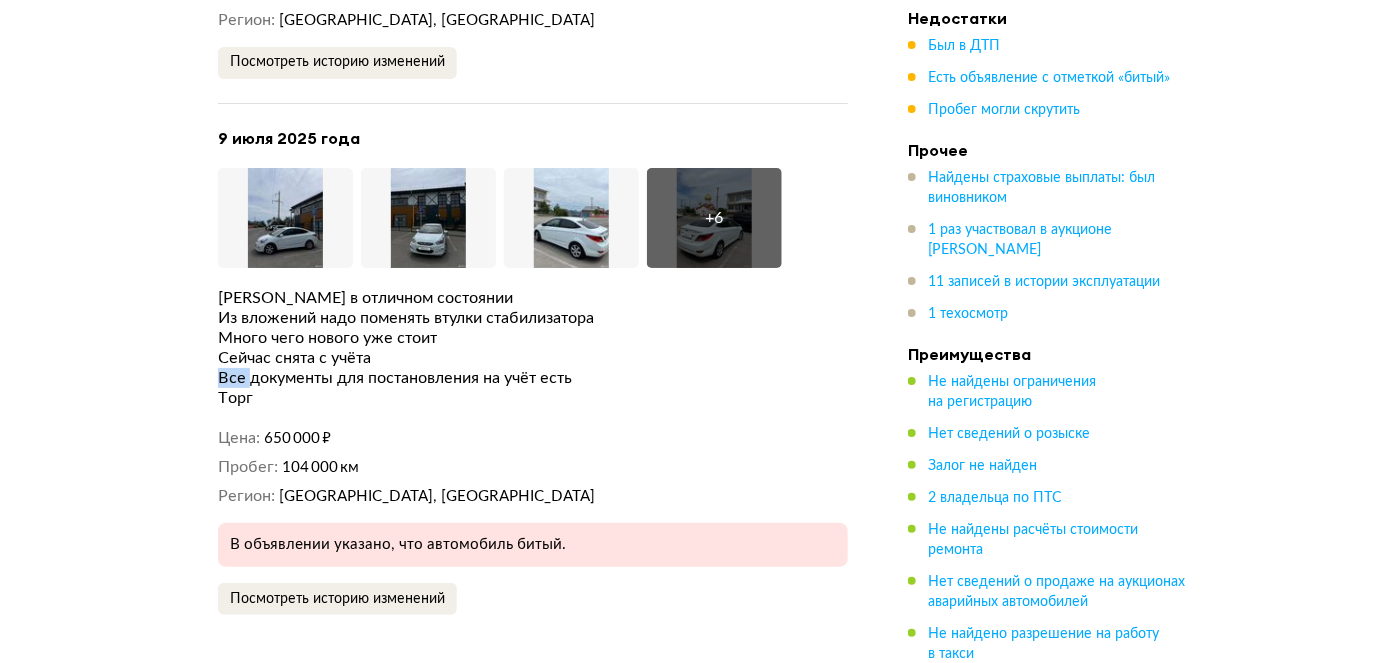 click on "Все документы для постановления на учёт есть" at bounding box center (533, 378) 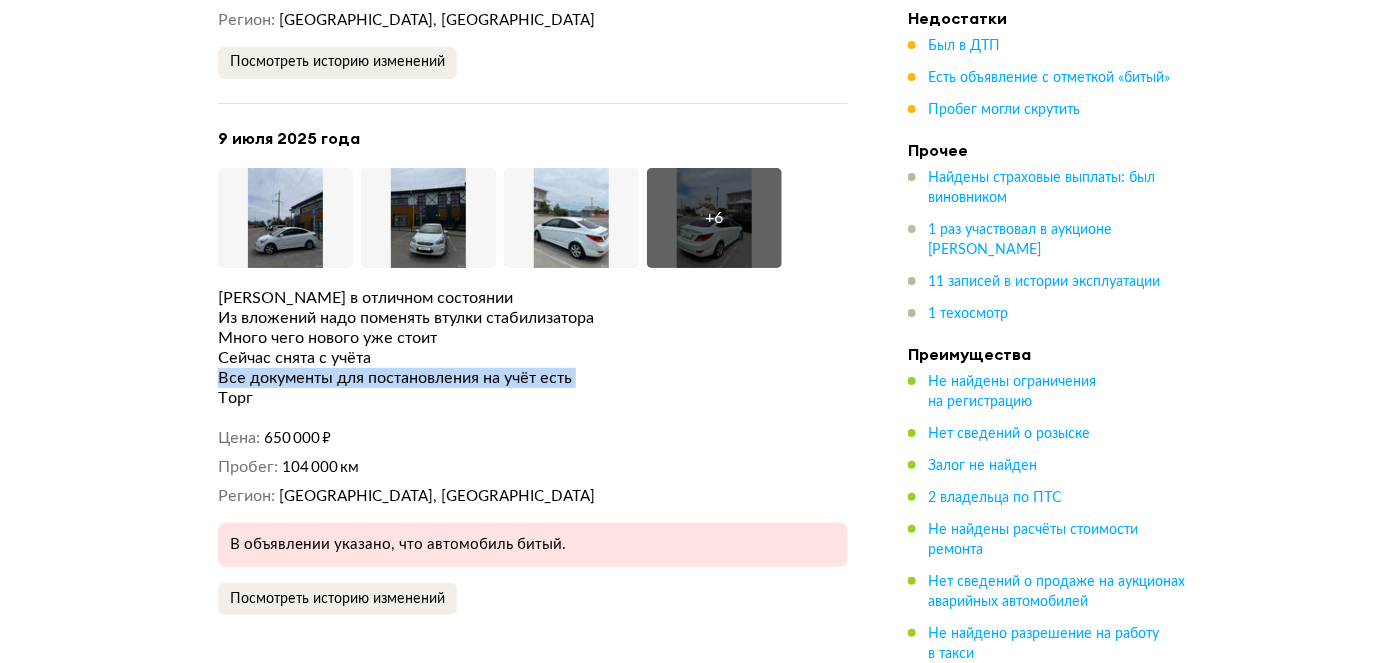 click on "Все документы для постановления на учёт есть" at bounding box center (533, 378) 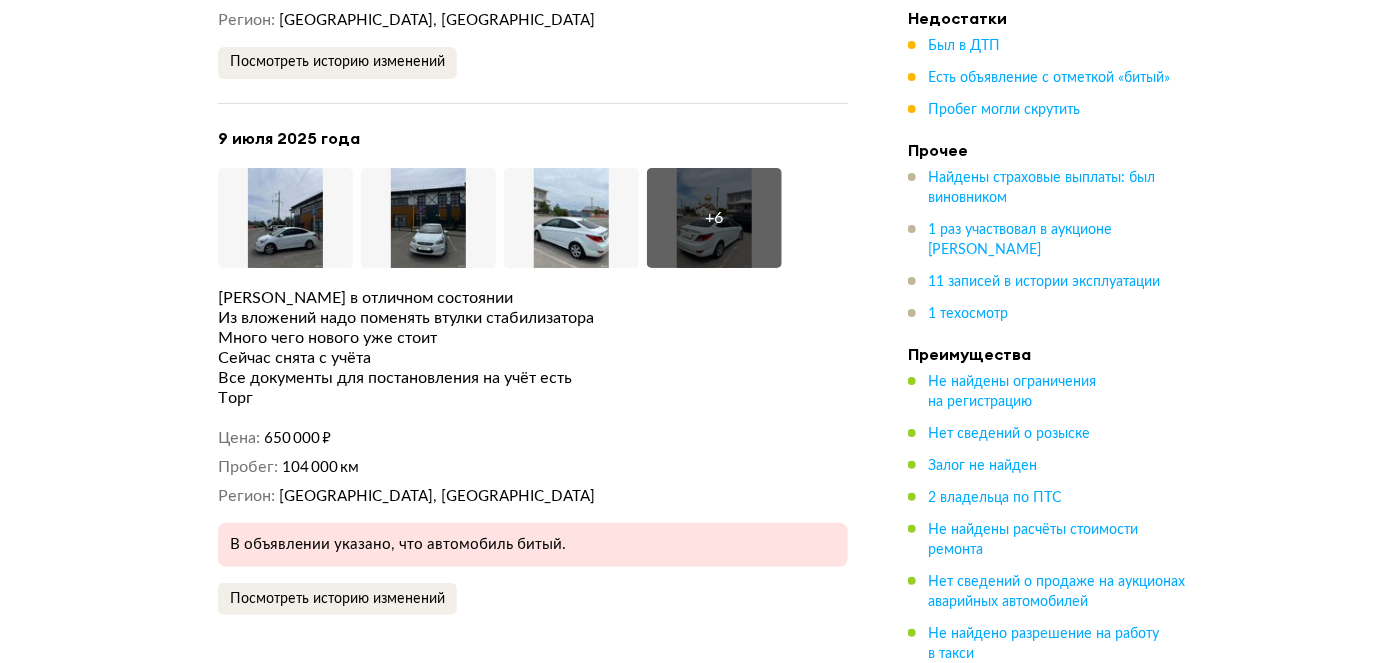 click on "Hyundai SOLARIS, 2012 Отчёт от  10 июля 2025 года Ccылка на отчёт скопирована Скачать Поделиться Ccылка на отчёт скопирована 9 июля 2025 года + 70 Рекомендация Нужен взгляд эксперта Наш искусственный интеллект смотрит на отчёт как опытный автоподборщик и диагност: изучает данные, сравнивает машину с похожими предложениями на рынке и выносит свой вердикт. Найдены страховые выплаты Пробег скручен Не найдены ограничения на регистрацию Нет сведений о продаже на аукционе аварийных автомобилей Покажите детали На что обратить внимание при осмотре Узнайте как . автомобиле" at bounding box center (691, 209) 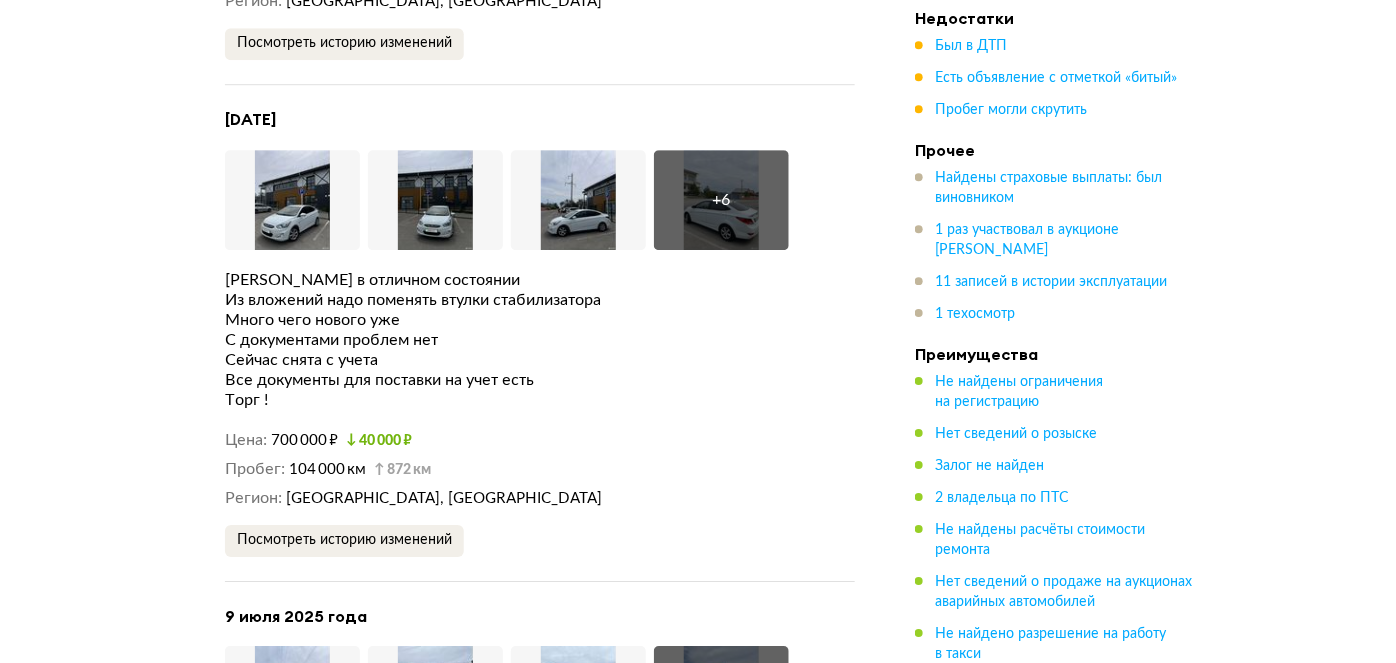 scroll, scrollTop: 4491, scrollLeft: 0, axis: vertical 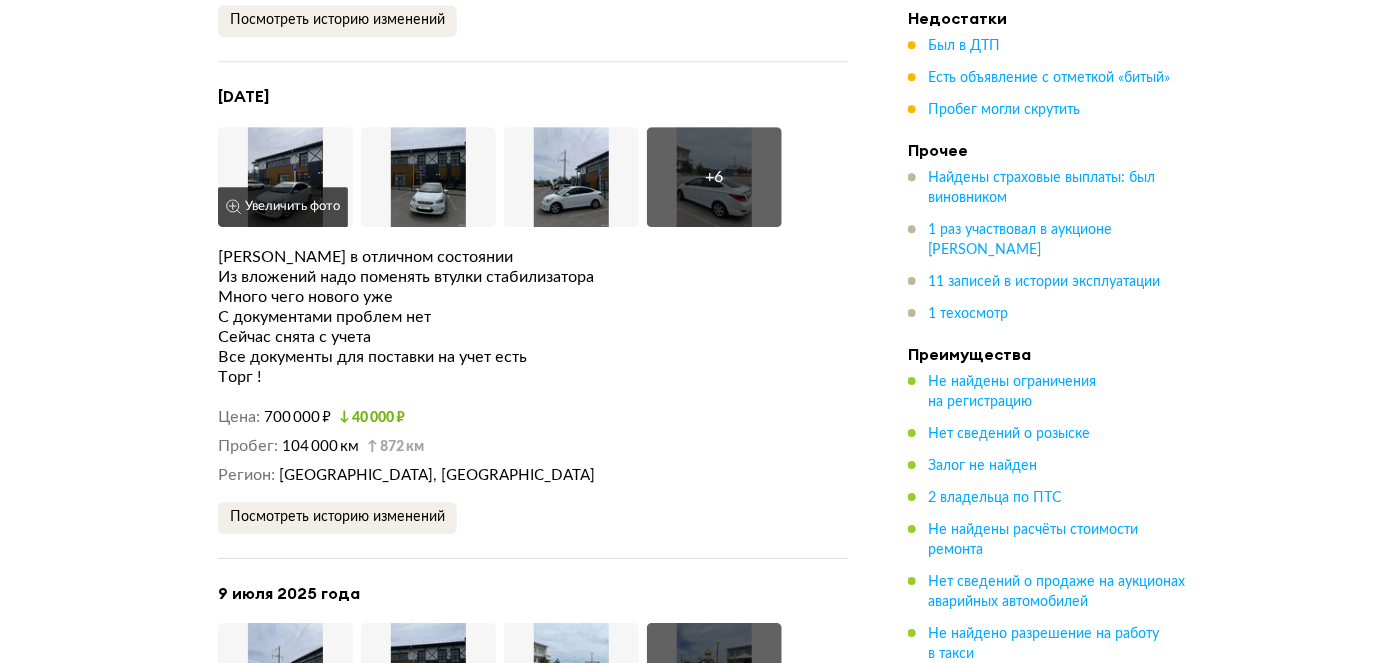 click on "Увеличить фото" at bounding box center (283, 207) 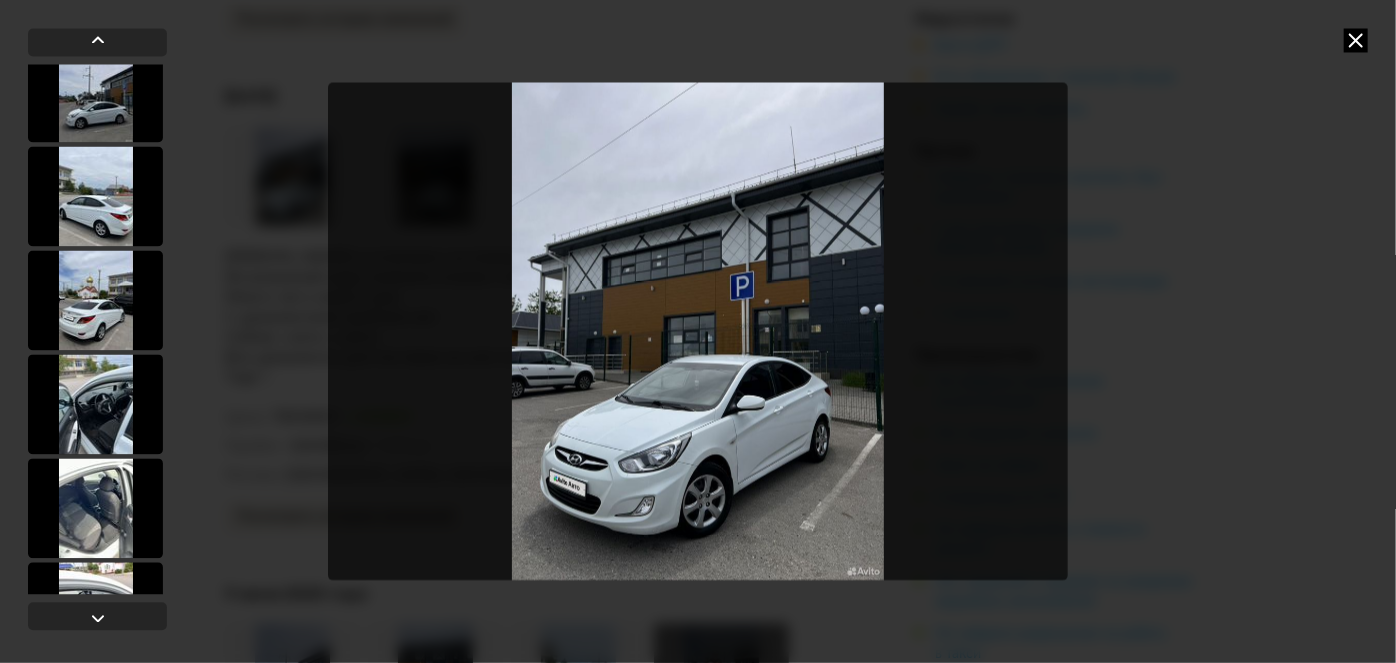 scroll, scrollTop: 406, scrollLeft: 0, axis: vertical 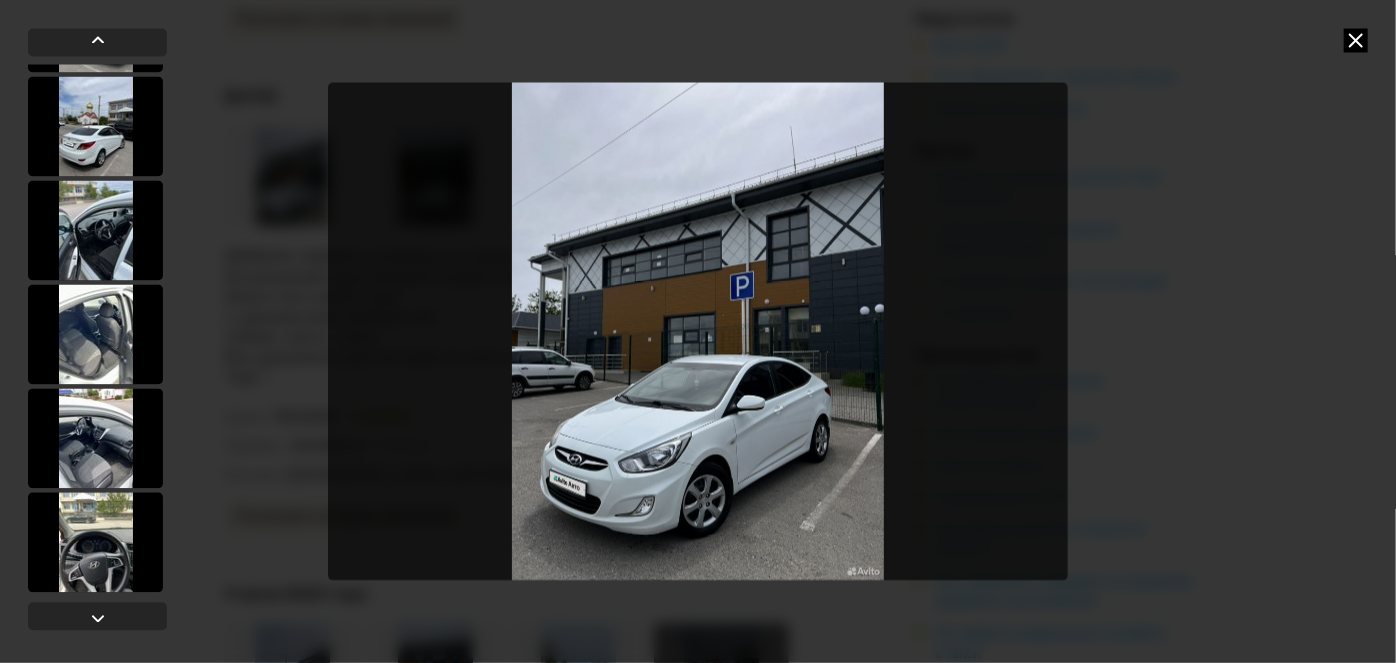 click at bounding box center [95, 334] 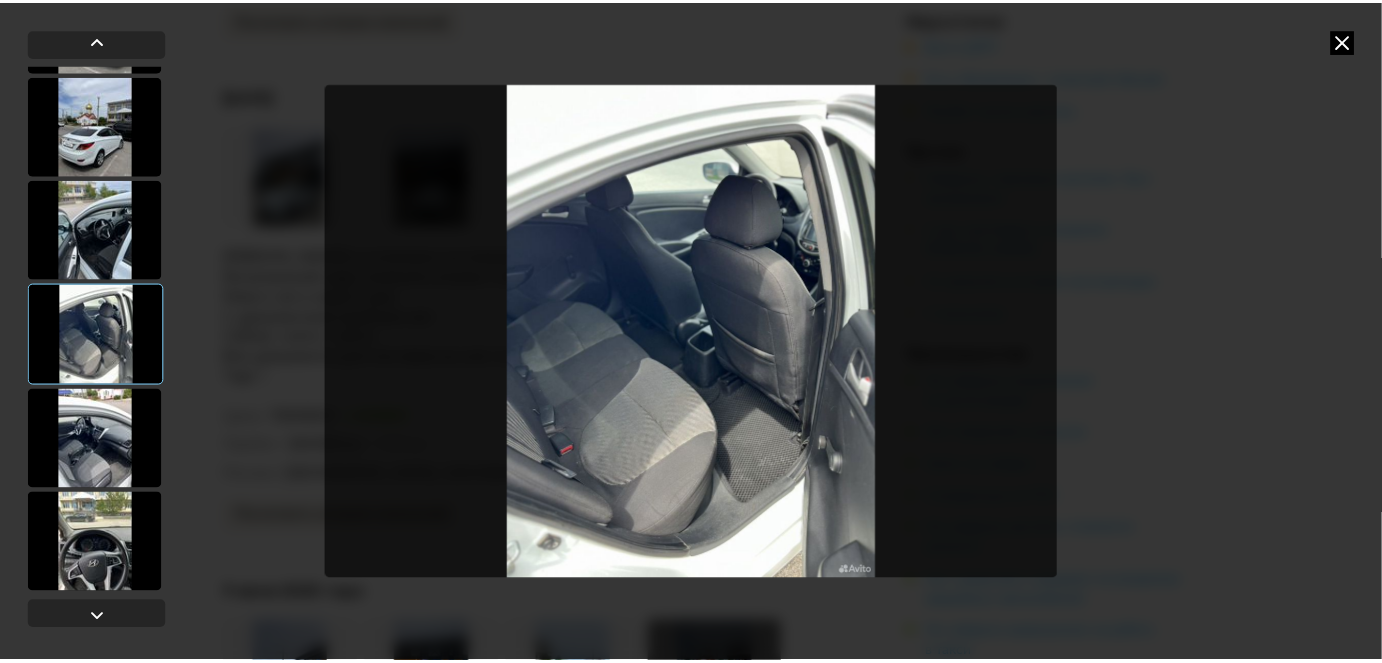 scroll, scrollTop: 406, scrollLeft: 0, axis: vertical 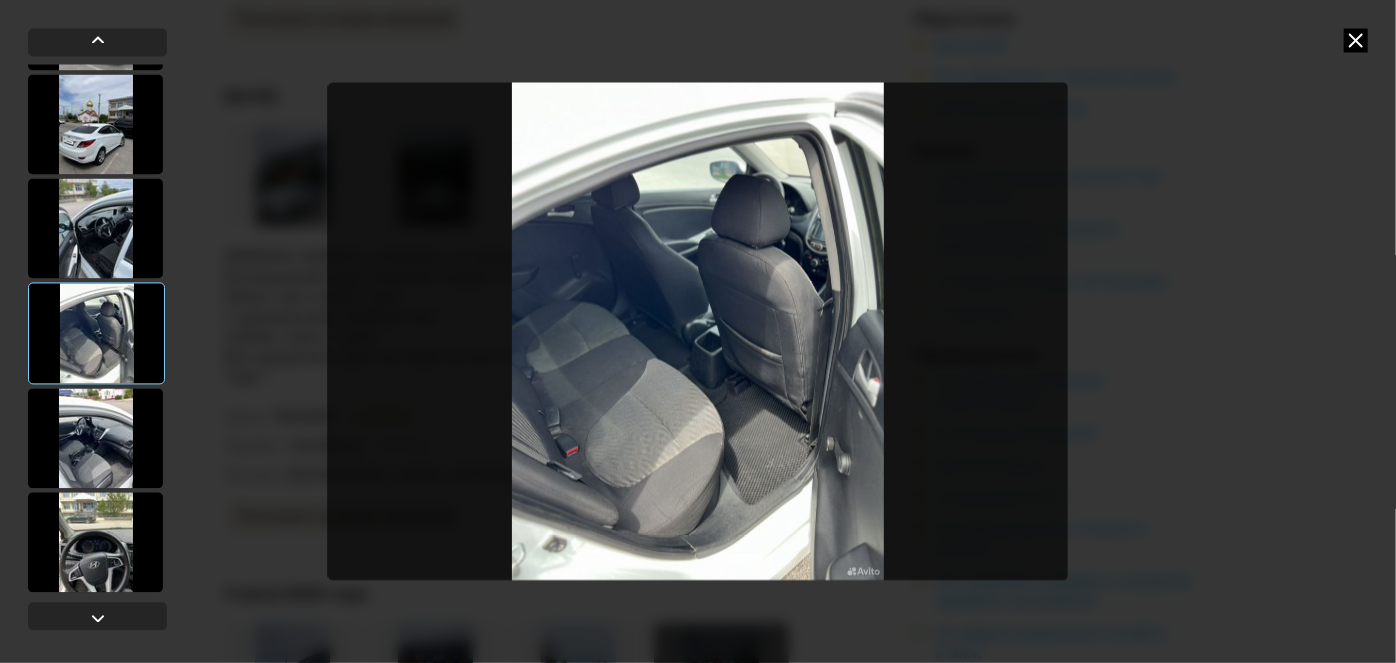 click at bounding box center (95, 438) 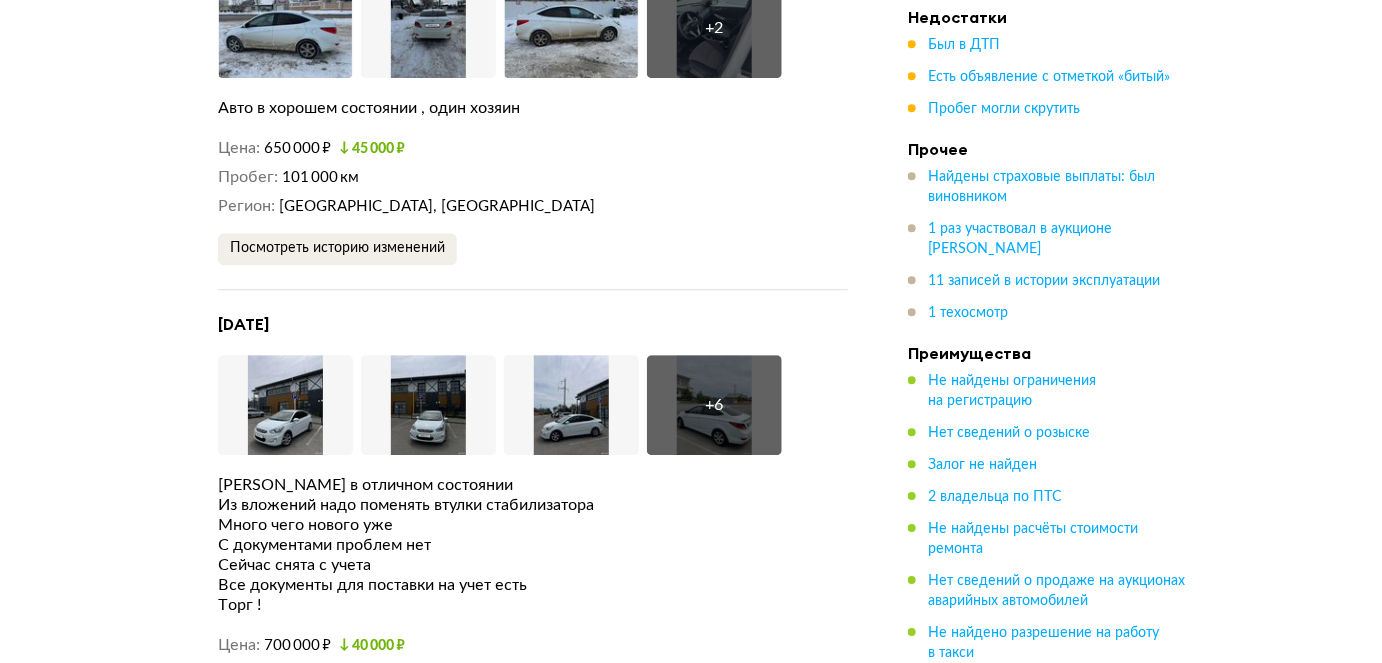 scroll, scrollTop: 4189, scrollLeft: 0, axis: vertical 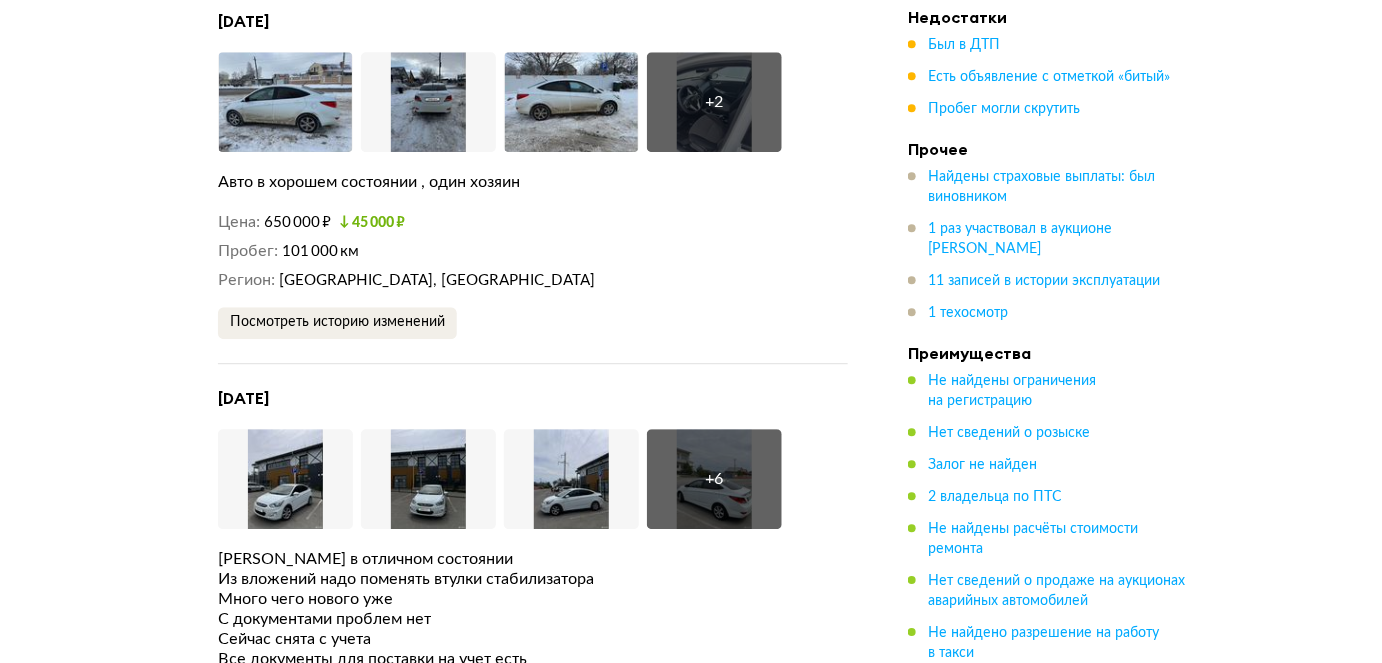 click on "Hyundai SOLARIS, 2012 Отчёт от  10 июля 2025 года Ccылка на отчёт скопирована Скачать Поделиться Ccылка на отчёт скопирована 9 июля 2025 года + 70 Рекомендация Нужен взгляд эксперта Наш искусственный интеллект смотрит на отчёт как опытный автоподборщик и диагност: изучает данные, сравнивает машину с похожими предложениями на рынке и выносит свой вердикт. Найдены страховые выплаты Пробег скручен Не найдены ограничения на регистрацию Нет сведений о продаже на аукционе аварийных автомобилей Покажите детали На что обратить внимание при осмотре Узнайте как . автомобиле" at bounding box center (691, 966) 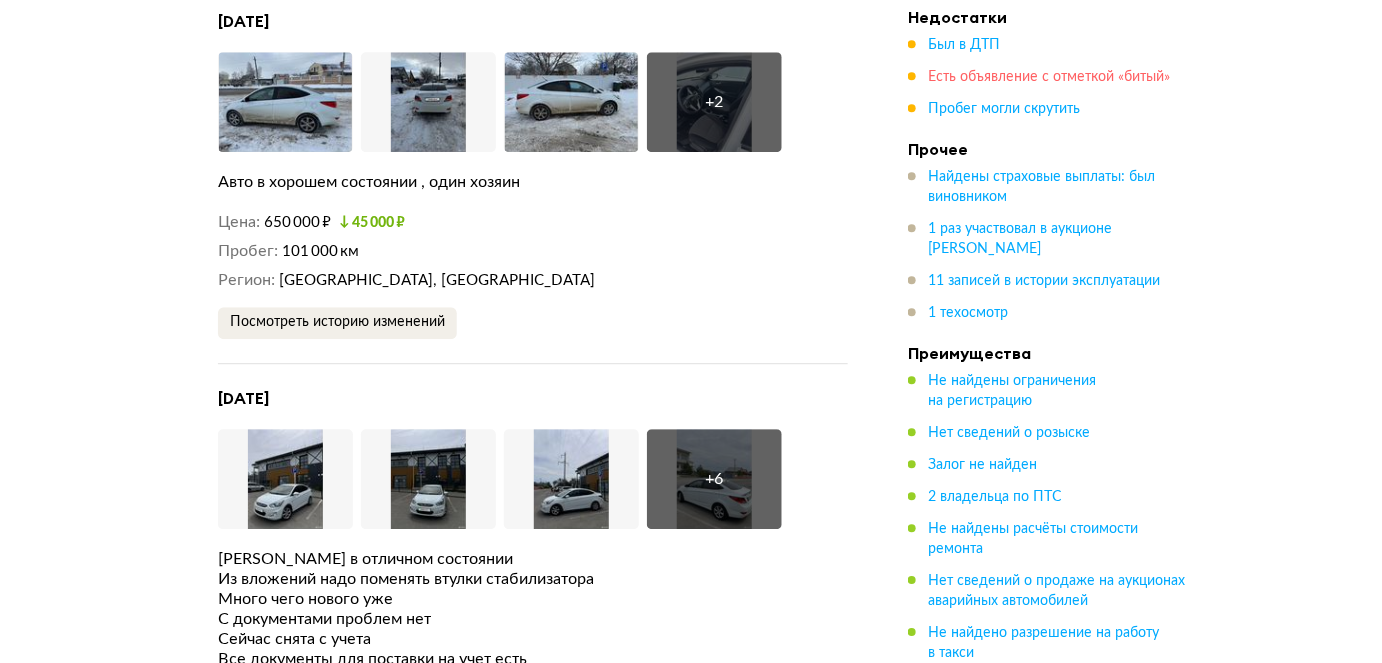 click on "Есть объявление с отметкой «битый»" at bounding box center (1049, 78) 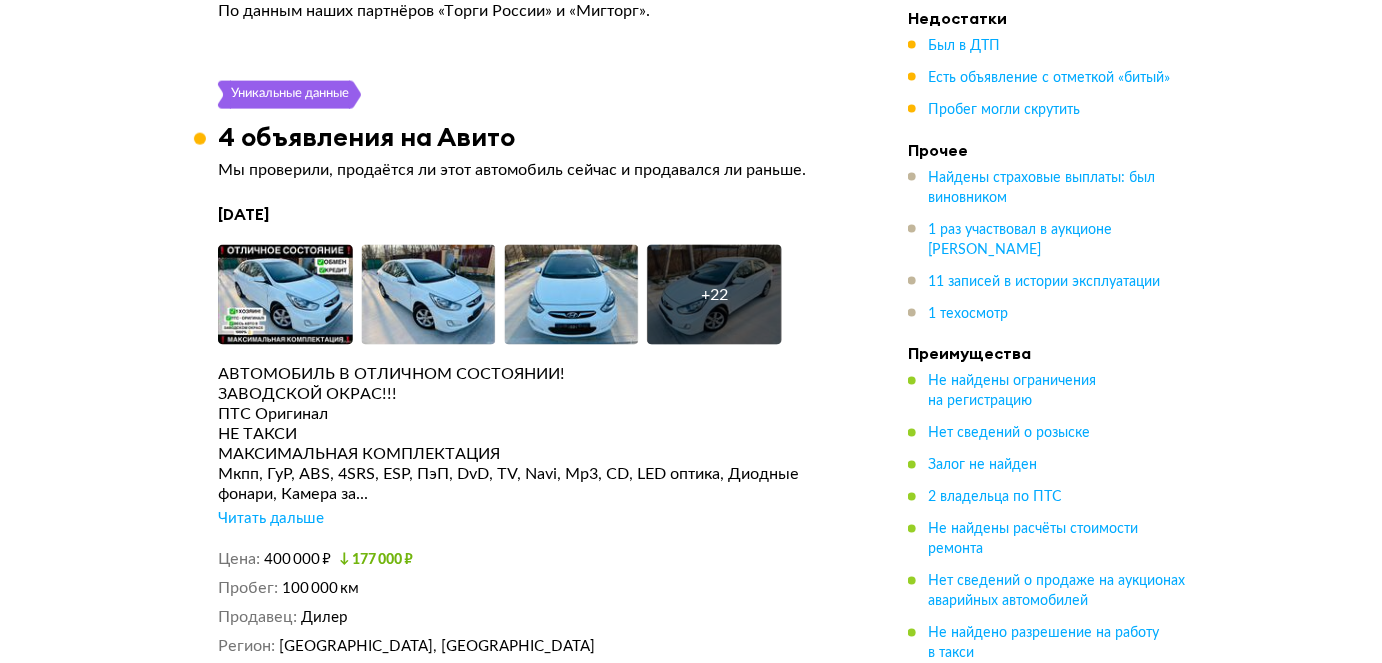 scroll, scrollTop: 3429, scrollLeft: 0, axis: vertical 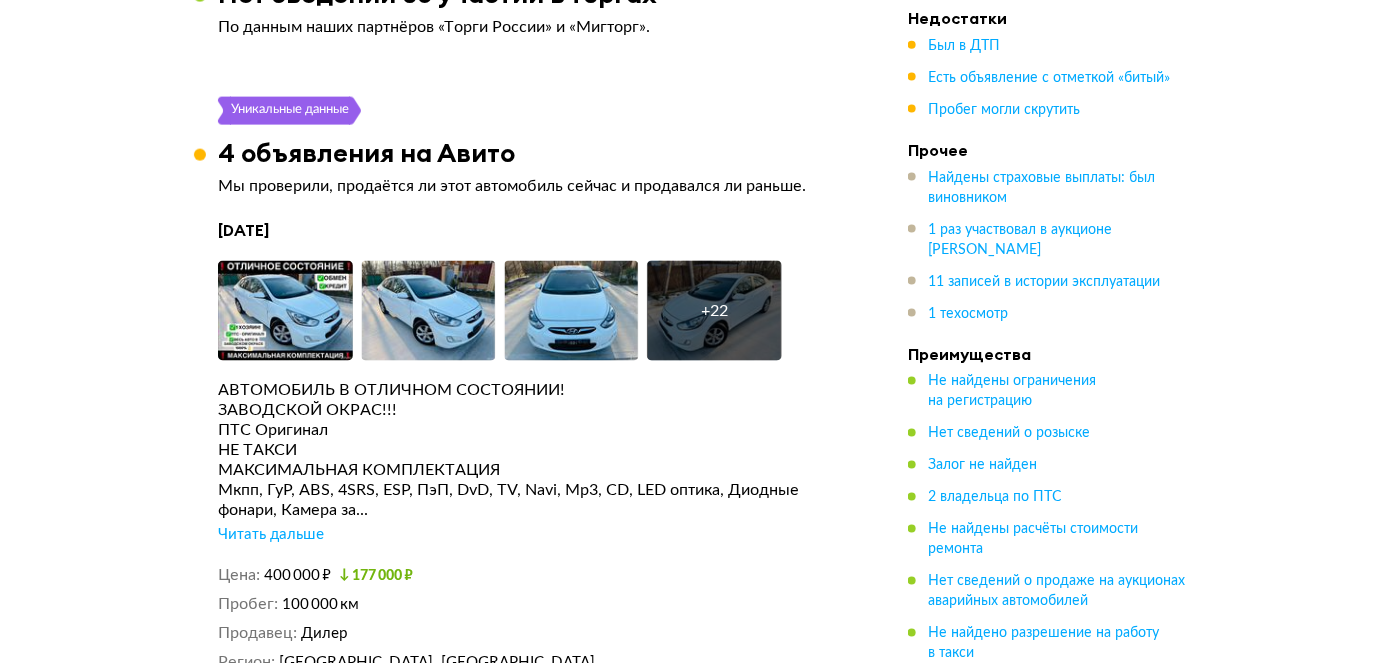 click on "Hyundai SOLARIS, 2012 Отчёт от  10 июля 2025 года Ccылка на отчёт скопирована Скачать Поделиться Ccылка на отчёт скопирована 9 июля 2025 года + 70 Рекомендация Нужен взгляд эксперта Наш искусственный интеллект смотрит на отчёт как опытный автоподборщик и диагност: изучает данные, сравнивает машину с похожими предложениями на рынке и выносит свой вердикт. Найдены страховые выплаты Пробег скручен Не найдены ограничения на регистрацию Нет сведений о продаже на аукционе аварийных автомобилей Покажите детали На что обратить внимание при осмотре Узнайте как . автомобиле" at bounding box center [691, 1726] 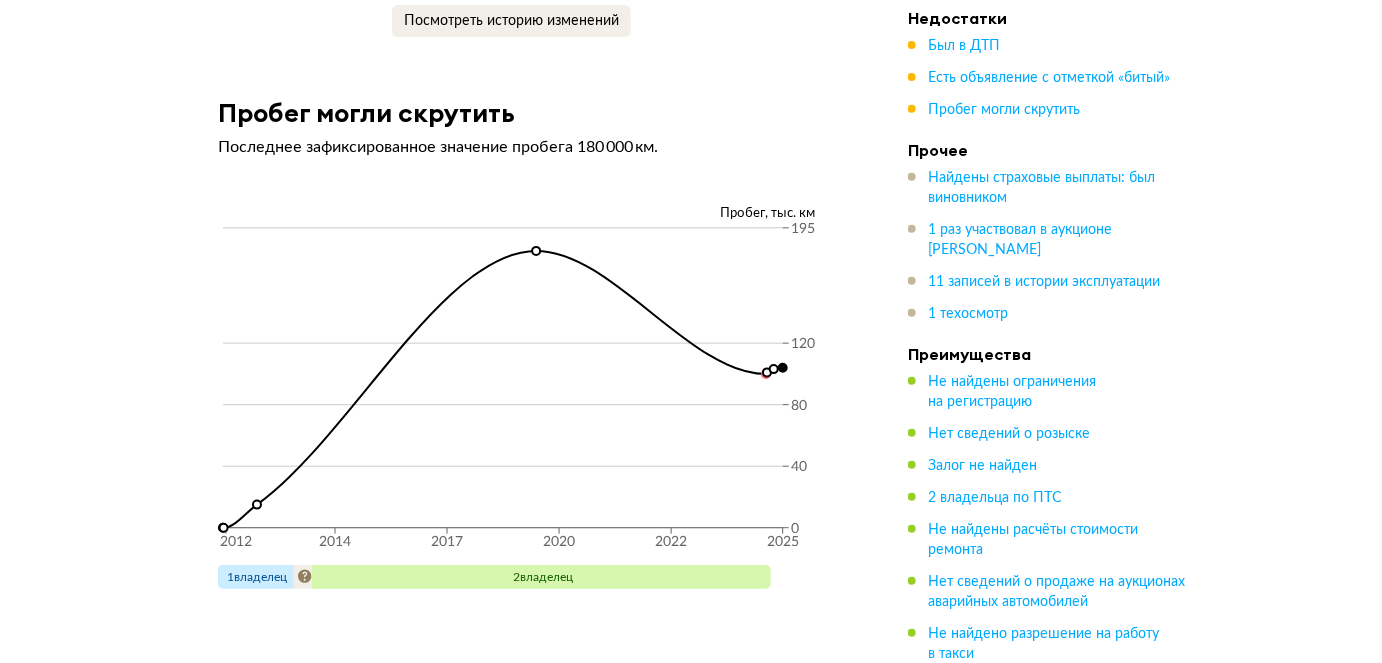 scroll, scrollTop: 7368, scrollLeft: 0, axis: vertical 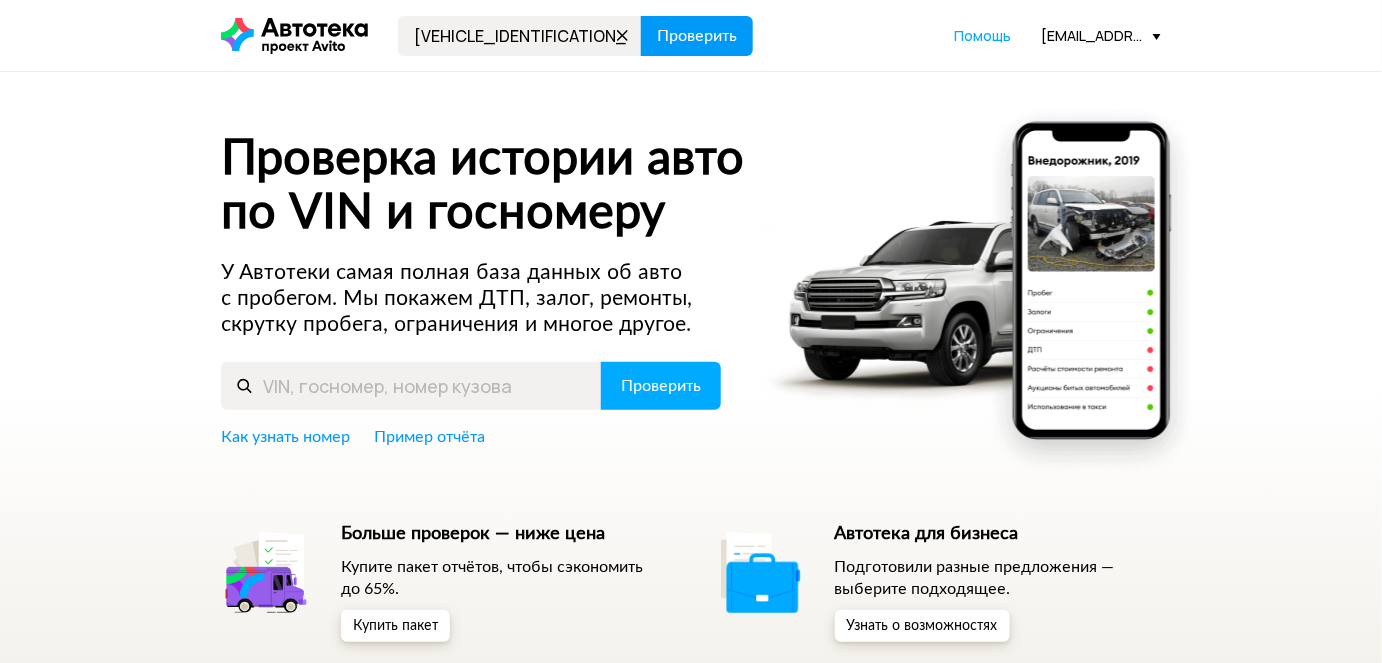 type on "XWEPC81ABE0001703" 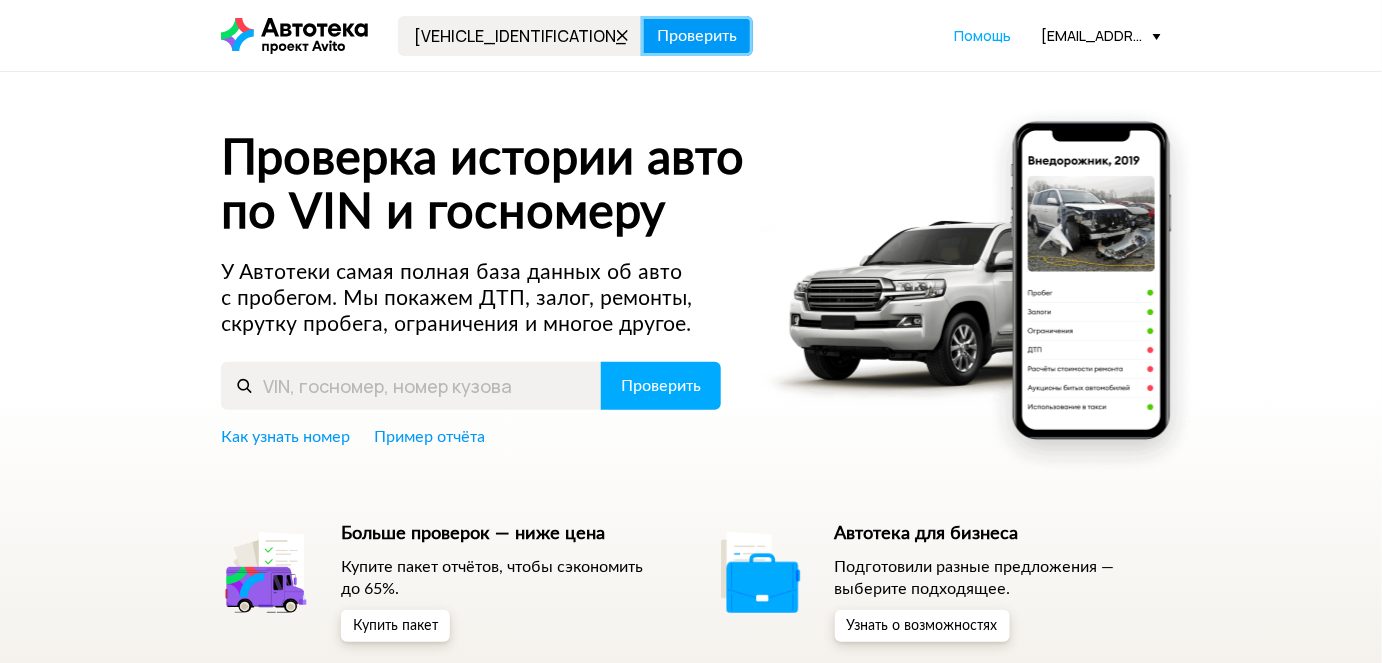 click on "Проверить" at bounding box center (697, 36) 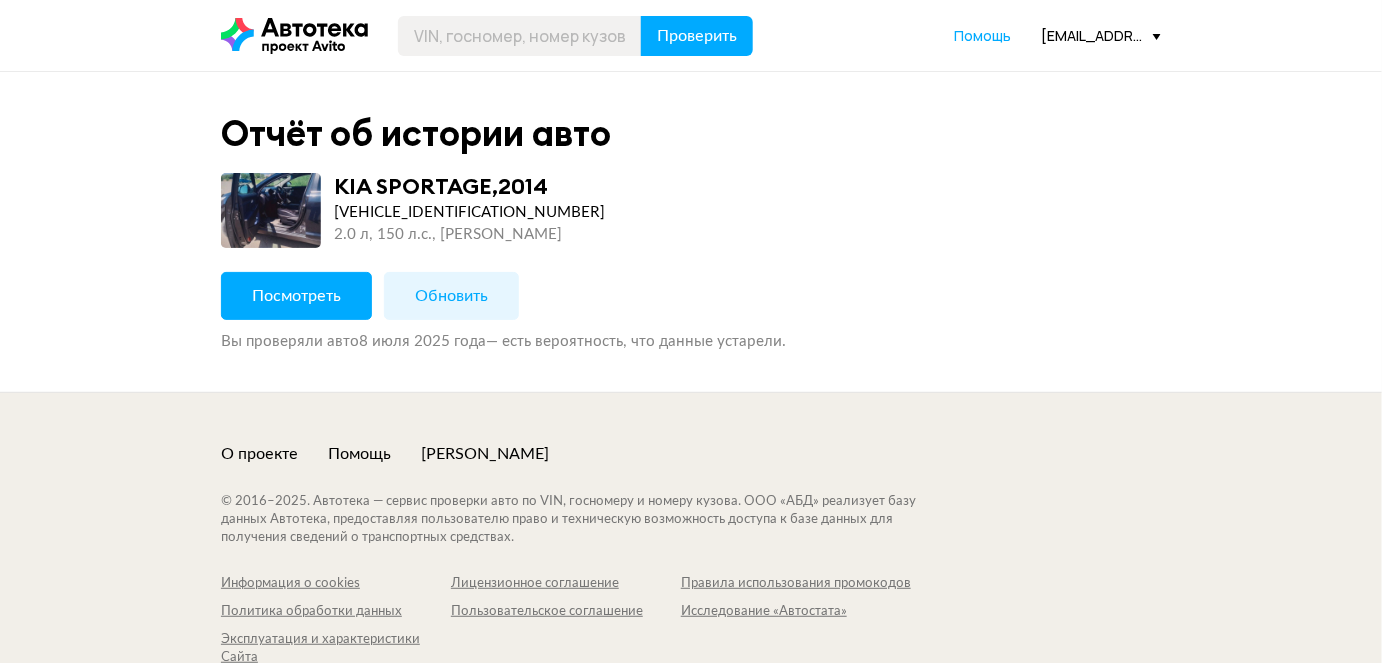 click on "Обновить" at bounding box center [451, 296] 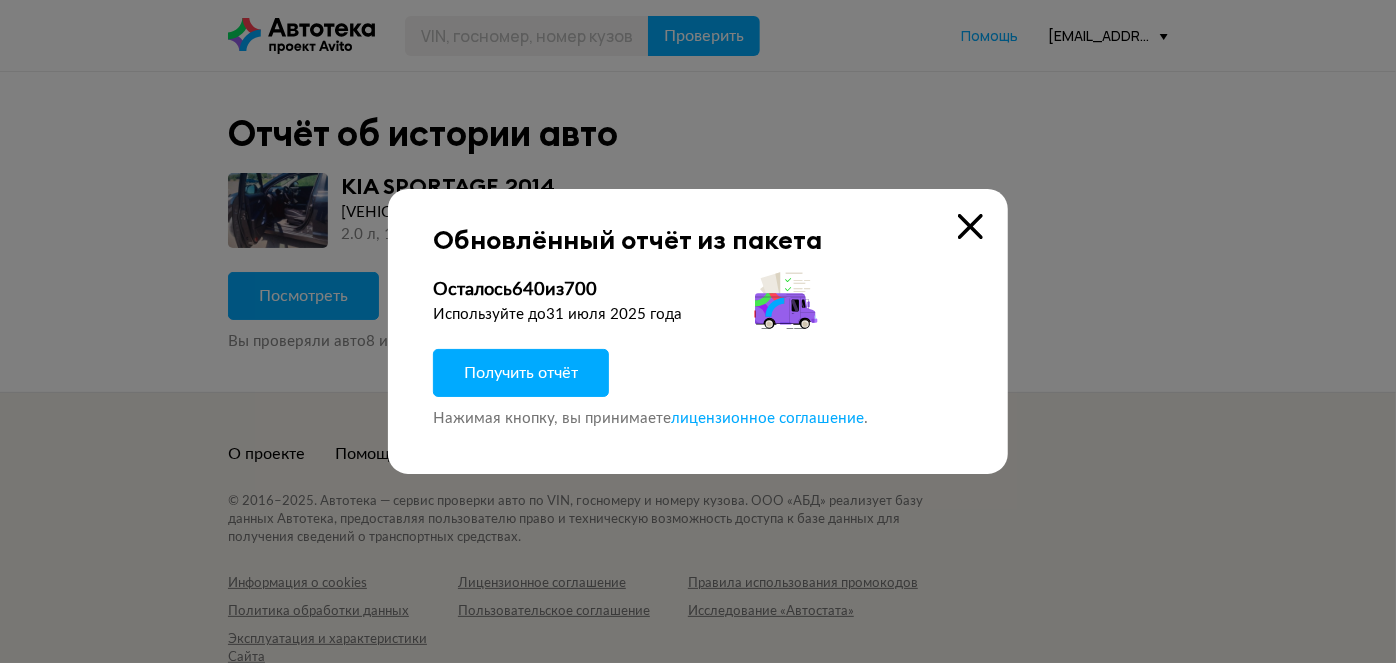 click at bounding box center [970, 226] 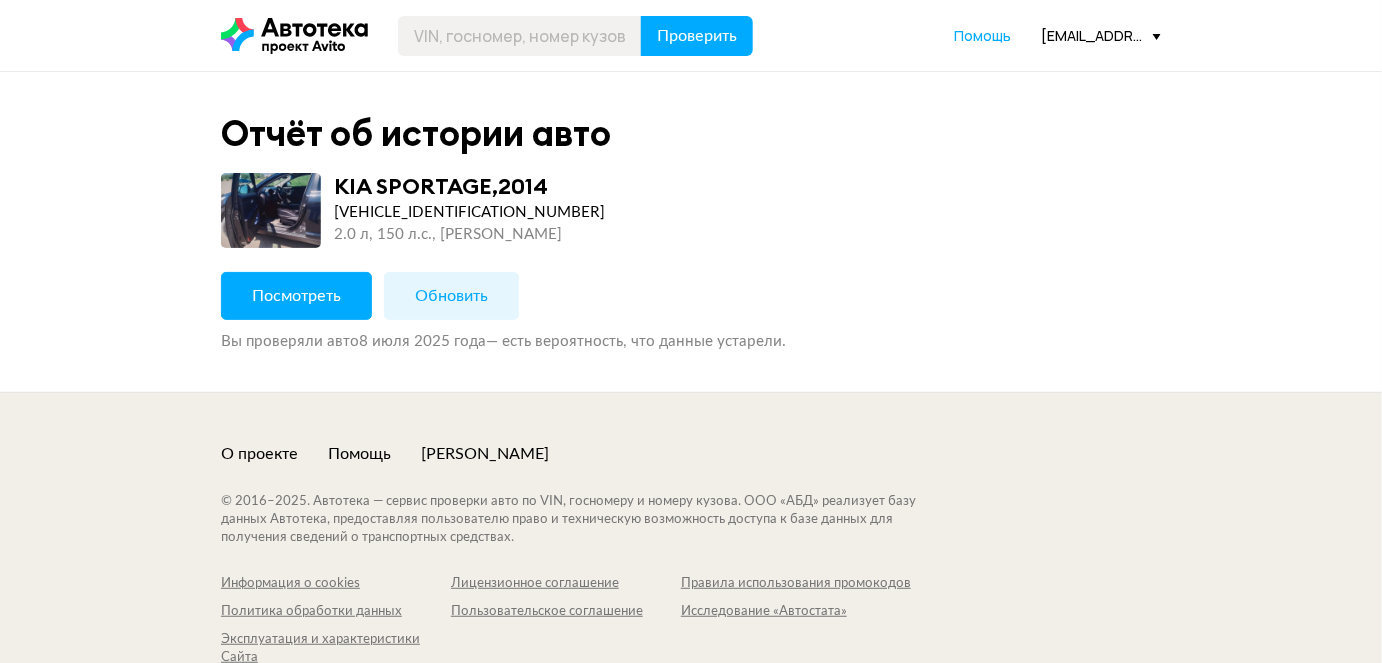 click on "Посмотреть" at bounding box center [296, 296] 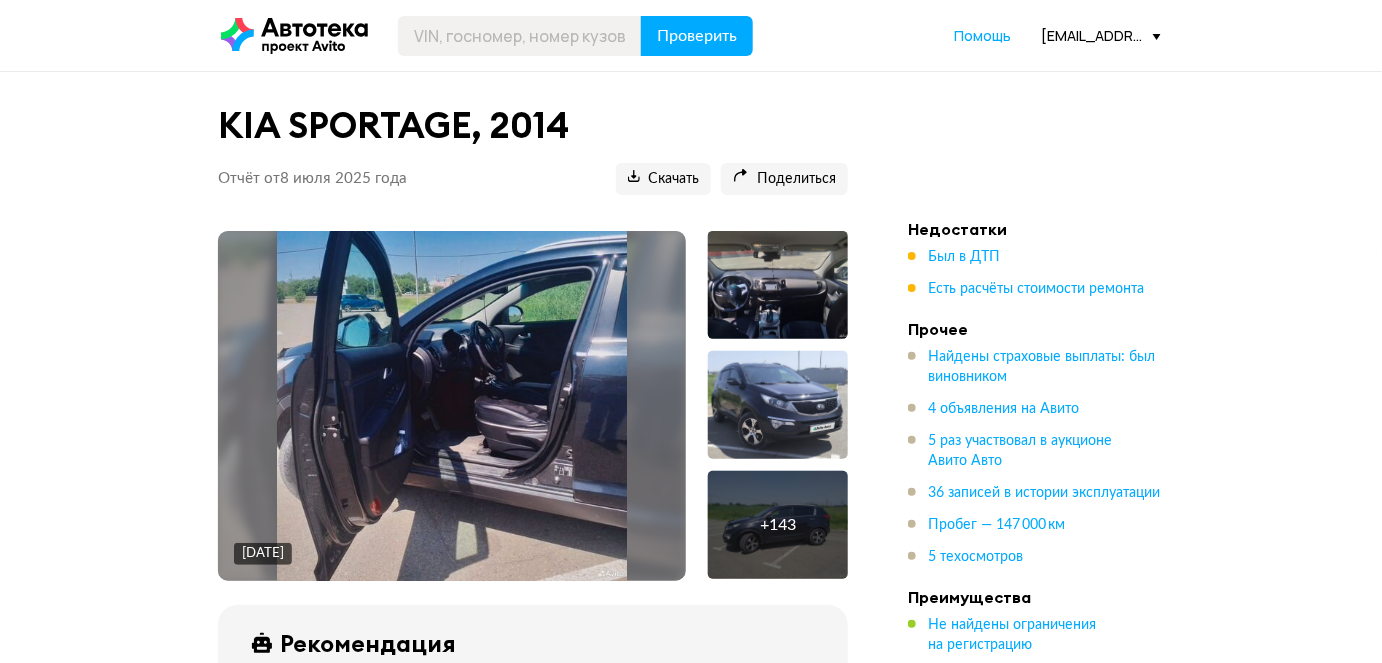 click on "KIA SPORTAGE, 2014 Отчёт от  8 июля 2025 года Ccылка на отчёт скопирована Скачать Поделиться Ccылка на отчёт скопирована 4 июня 2025 года + 143 Рекомендация Можно осмотреть Наш искусственный интеллект смотрит на отчёт как опытный автоподборщик и диагност: изучает данные, сравнивает машину с похожими предложениями на рынке и выносит свой вердикт. Найдены расчёты стоимости ремонта Найдены страховые выплаты Не найдены ограничения на регистрацию Нет сведений о продаже на аукционе аварийных автомобилей Покажите детали На что обратить внимание при осмотре Узнайте как" at bounding box center [691, 6716] 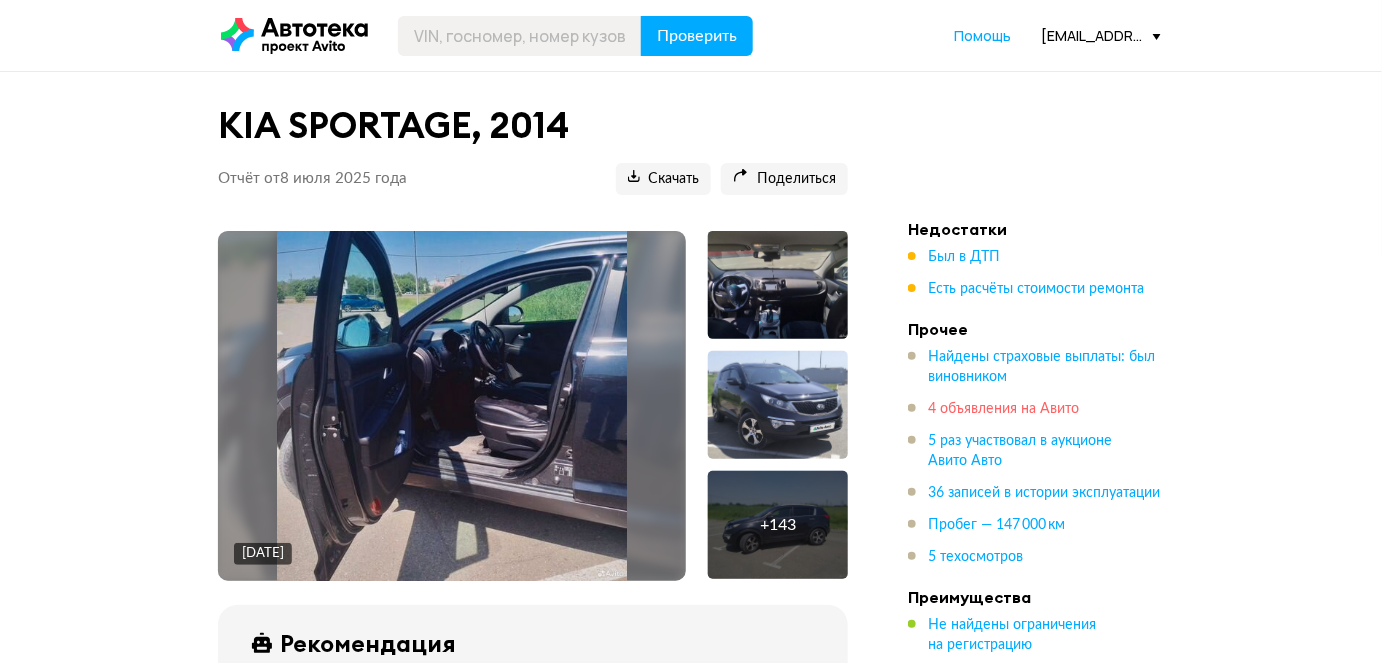 click on "4 объявления на Авито" at bounding box center (1003, 409) 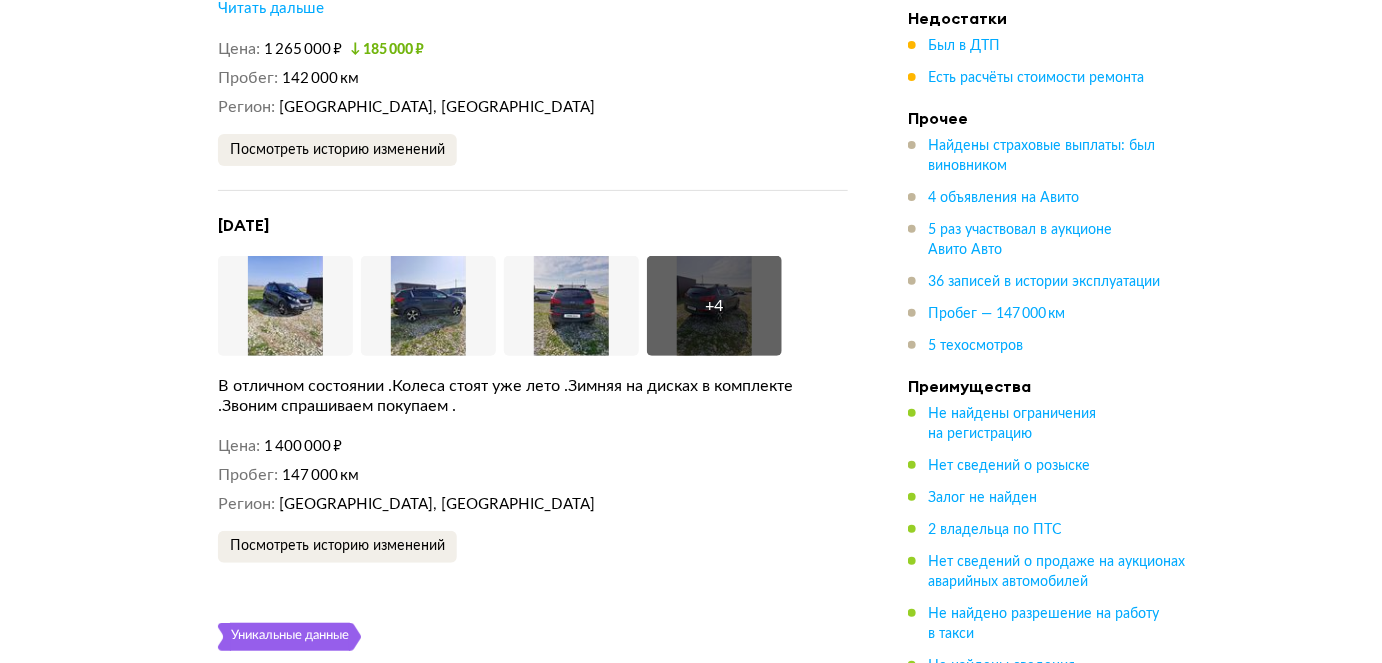 scroll, scrollTop: 5328, scrollLeft: 0, axis: vertical 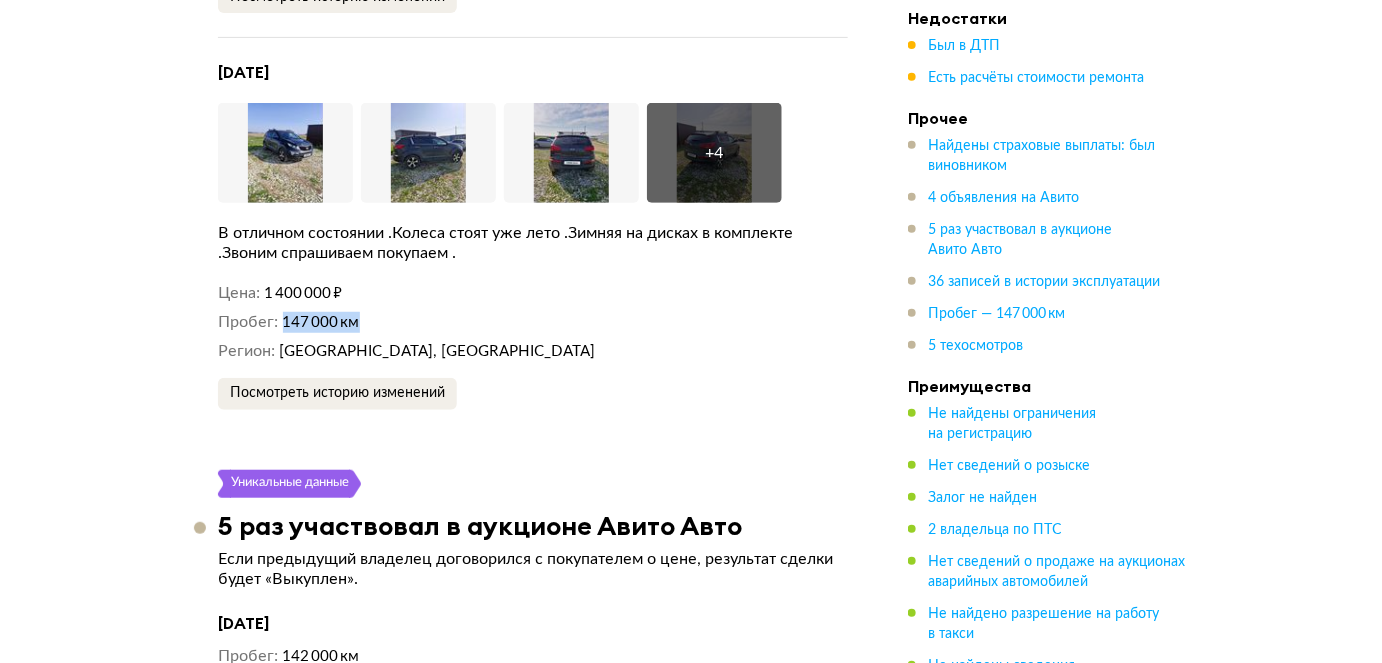 drag, startPoint x: 284, startPoint y: 323, endPoint x: 376, endPoint y: 324, distance: 92.00543 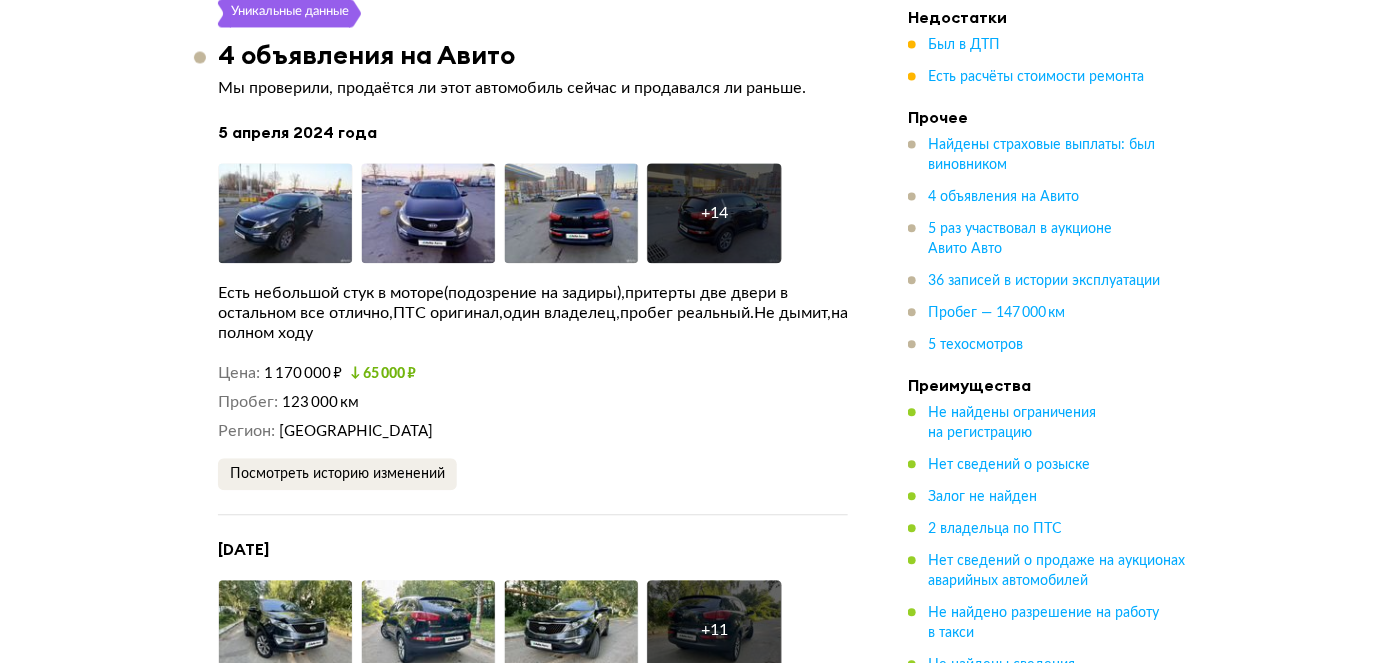 scroll, scrollTop: 3965, scrollLeft: 0, axis: vertical 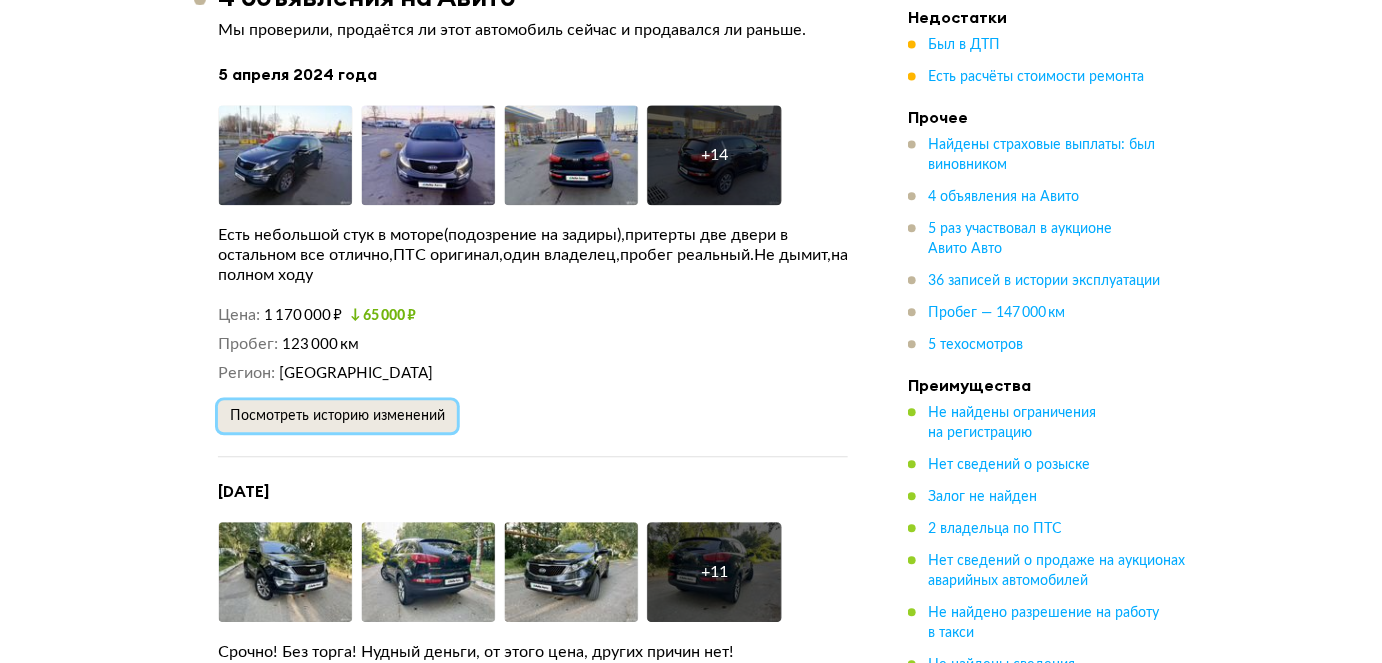 click on "Посмотреть историю изменений" at bounding box center [337, 416] 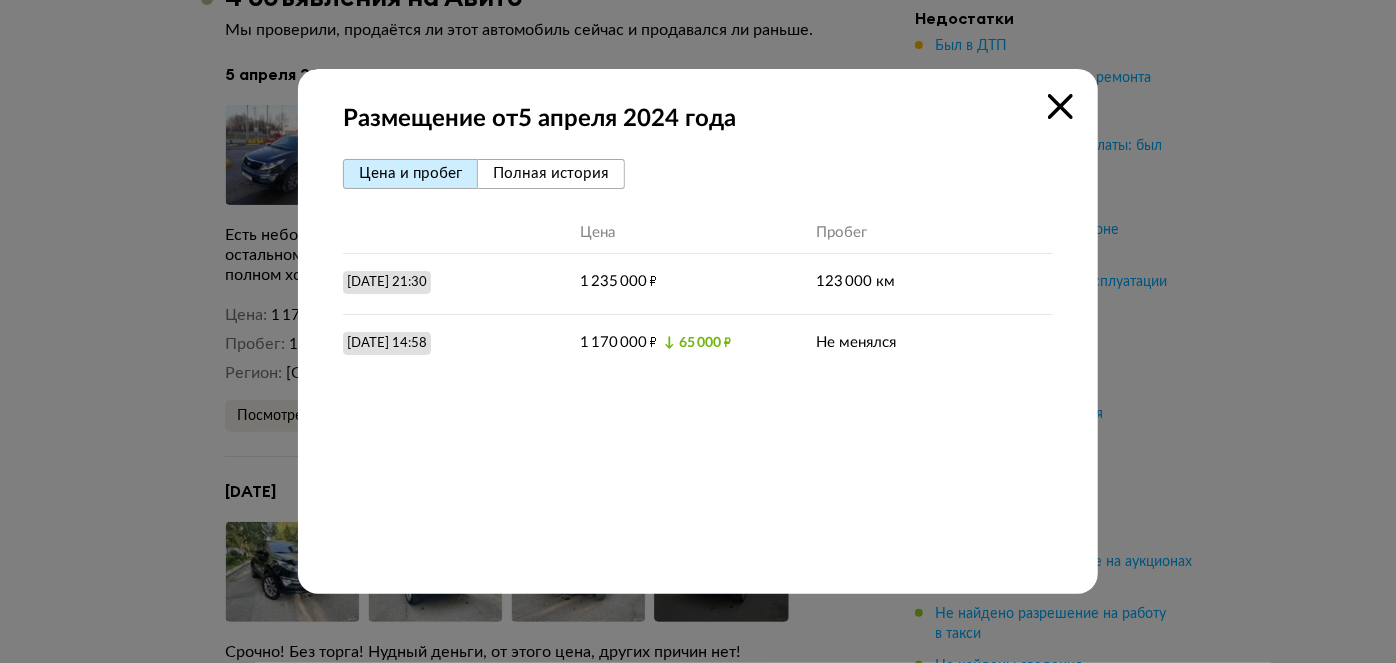 click on "Полная история" at bounding box center [551, 174] 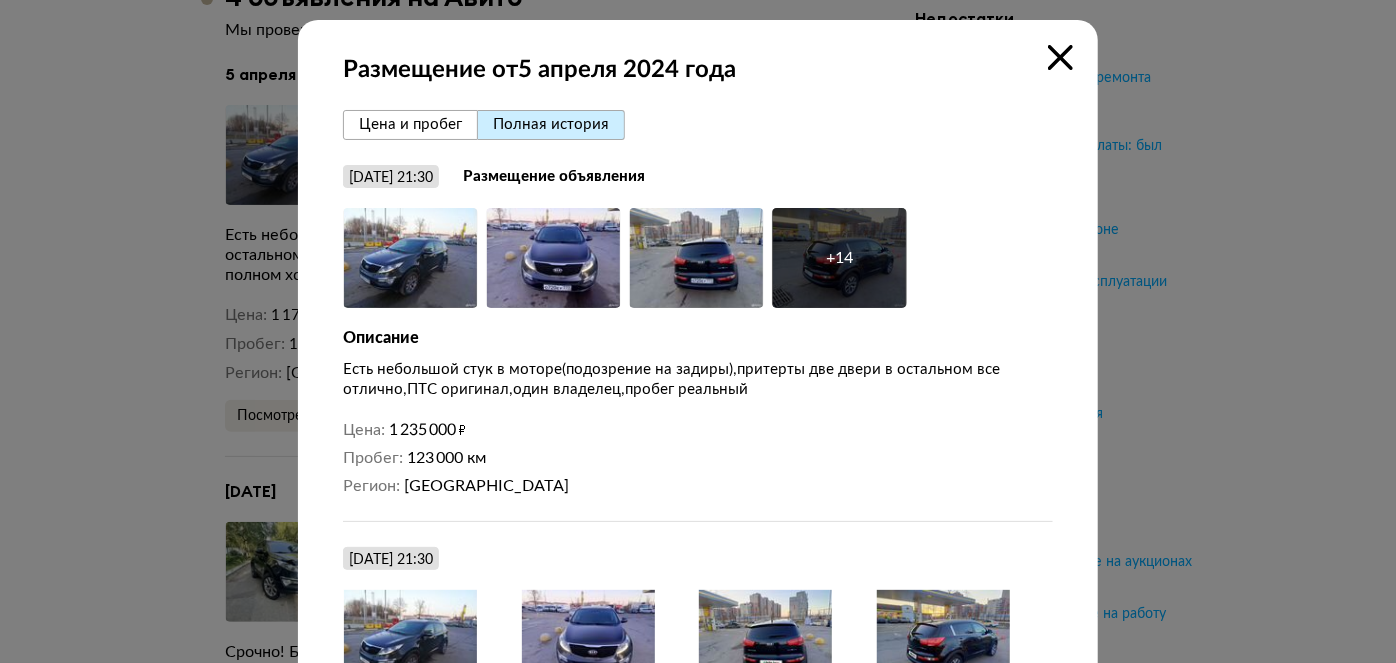 click on "Размещение от  5 апреля 2024 года Цена и пробег Полная история 5 апреля 2024 г. 21:30 Размещение объявления Увеличить фото Увеличить фото Увеличить фото + 14 Увеличить фото Описание Есть небольшой стук в моторе(подозрение на задиры),притерты две двери в остальном все отлично,ПТС оригинал,один владелец,пробег реальный Цена 1 235 000 ₽    Пробег 123 000 км    Регион Москва 5 апреля 2024 г. 21:30 добавлено добавлено добавлено добавлено добавлено добавлено добавлено удалено удалено удалено удалено удалено удалено Фото временно недоступно удалено 5 апреля 2024 г. 22:09 Цена    ↓" at bounding box center [698, 767] 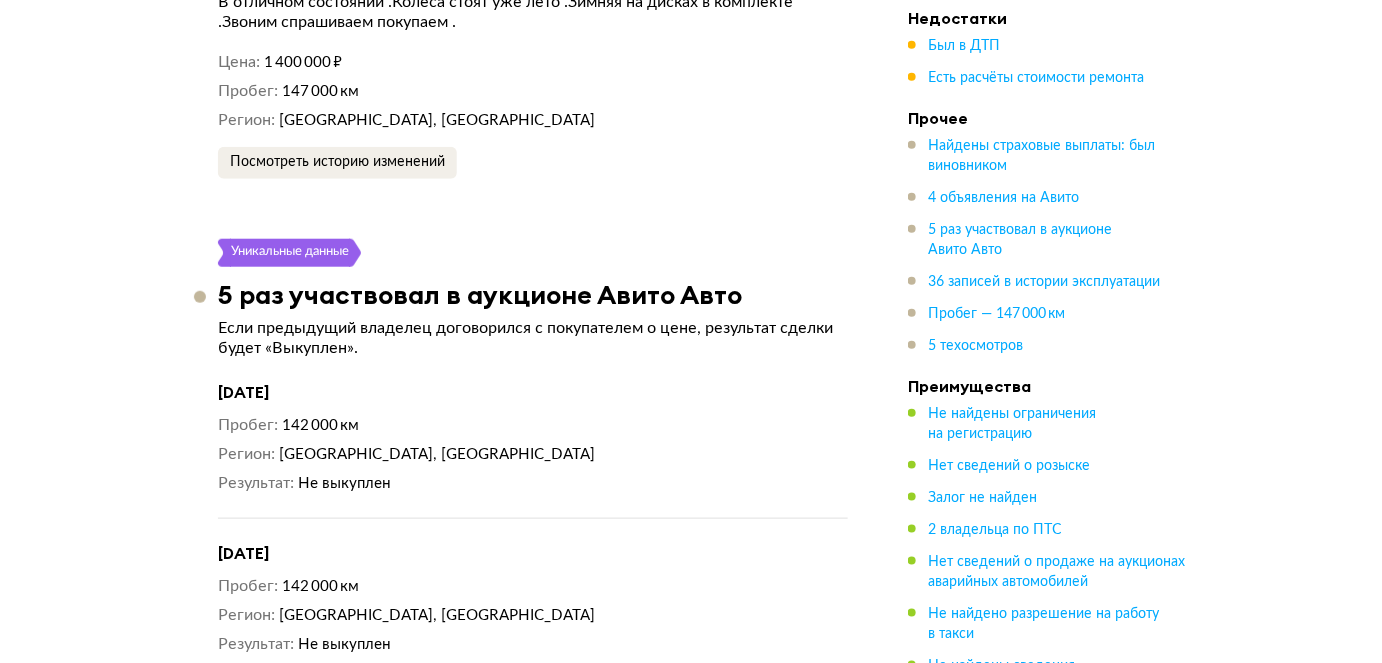 scroll, scrollTop: 5935, scrollLeft: 0, axis: vertical 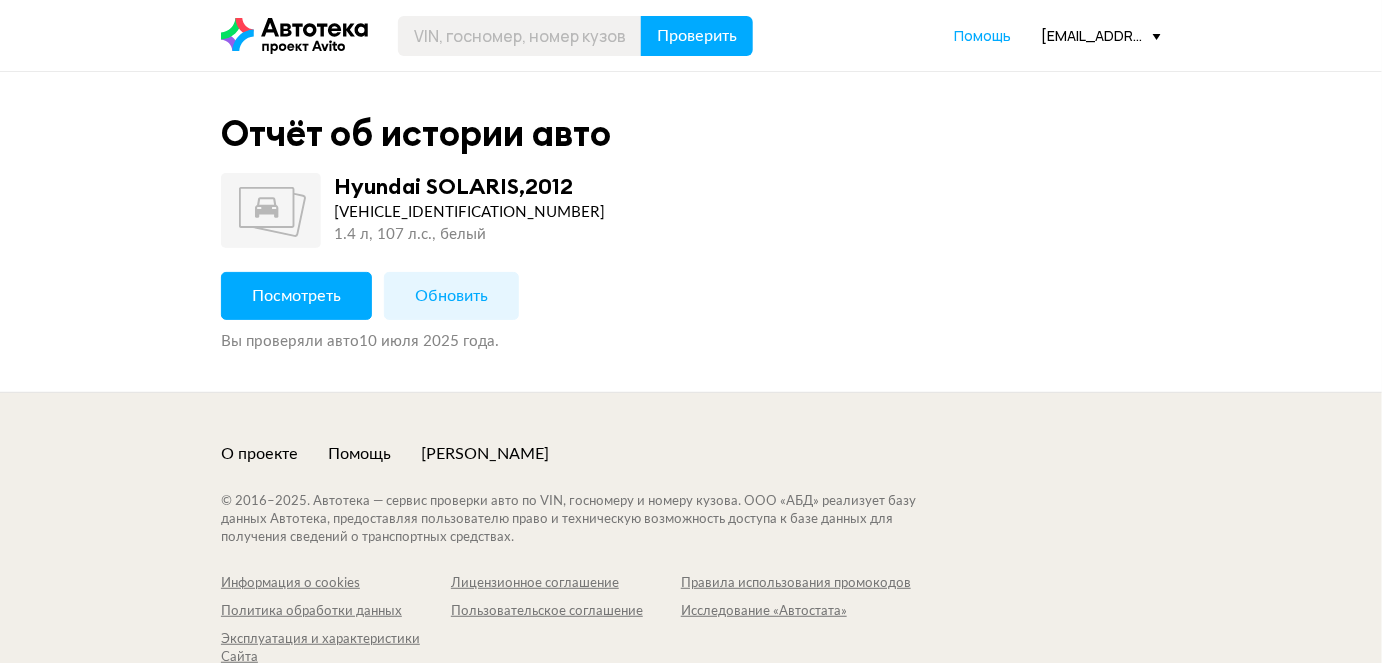 click on "Посмотреть" at bounding box center [296, 296] 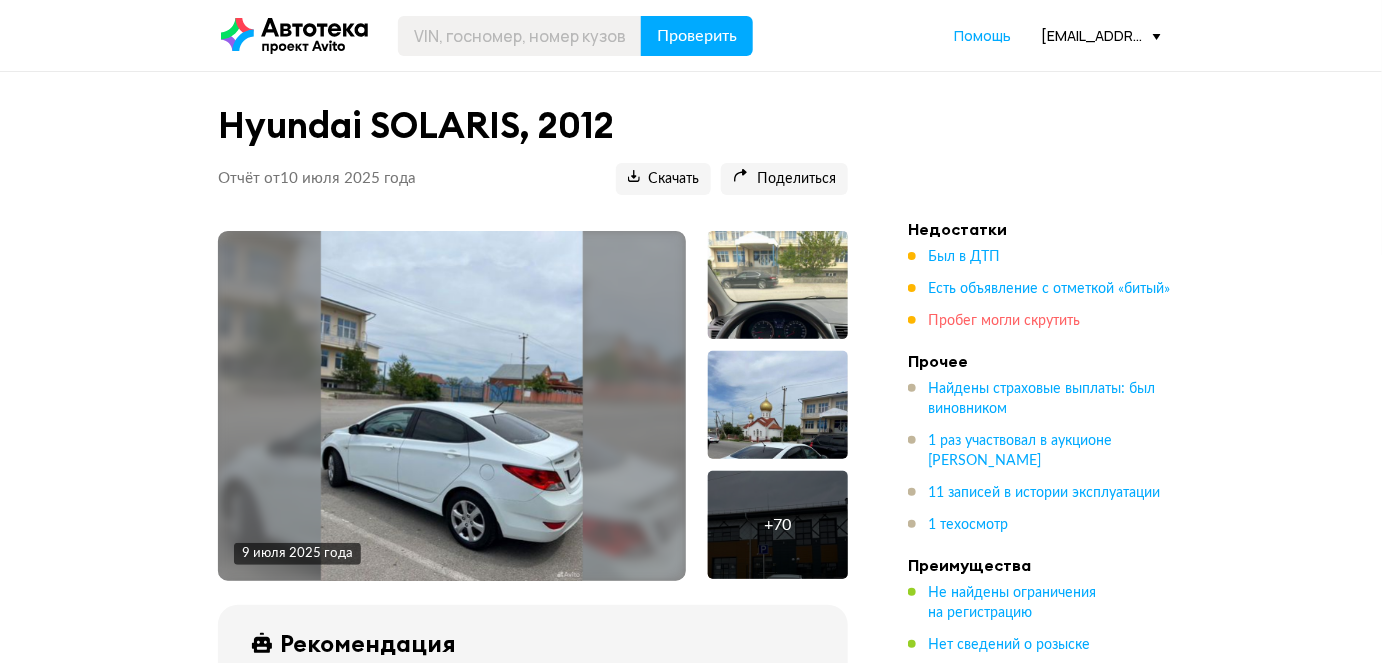 click on "Пробег могли скрутить" at bounding box center [1004, 321] 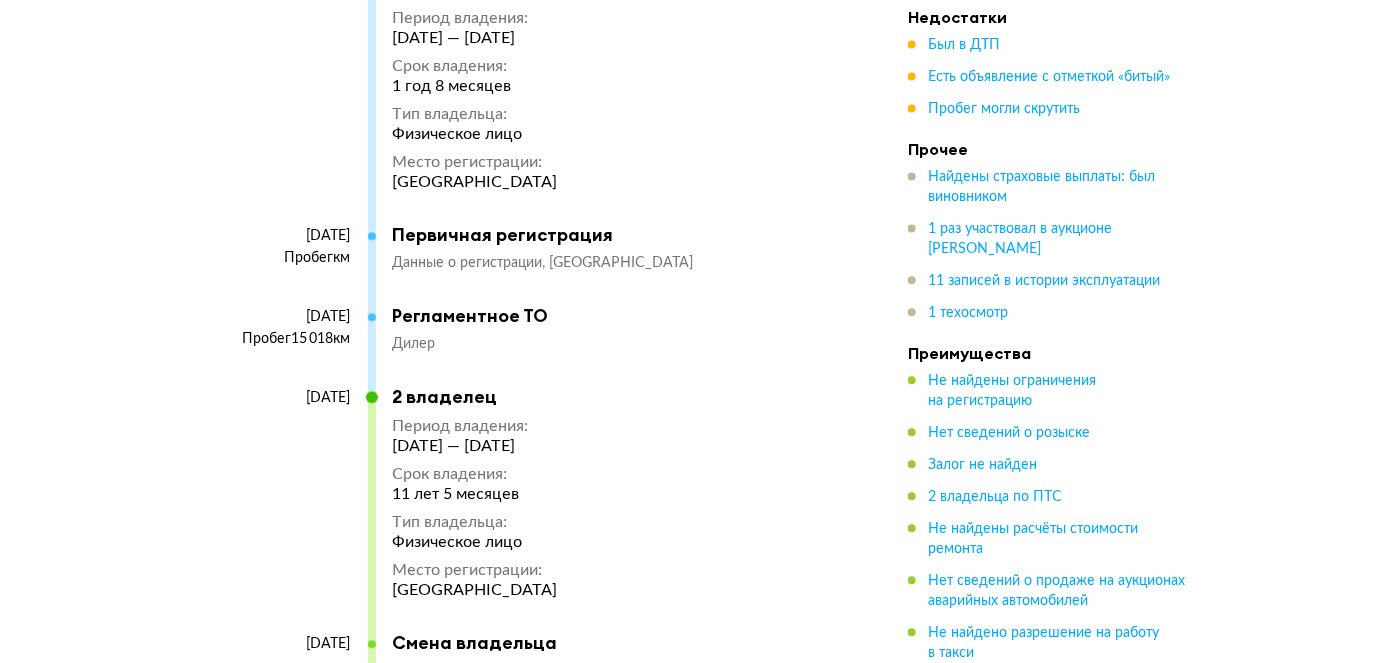 scroll, scrollTop: 7837, scrollLeft: 0, axis: vertical 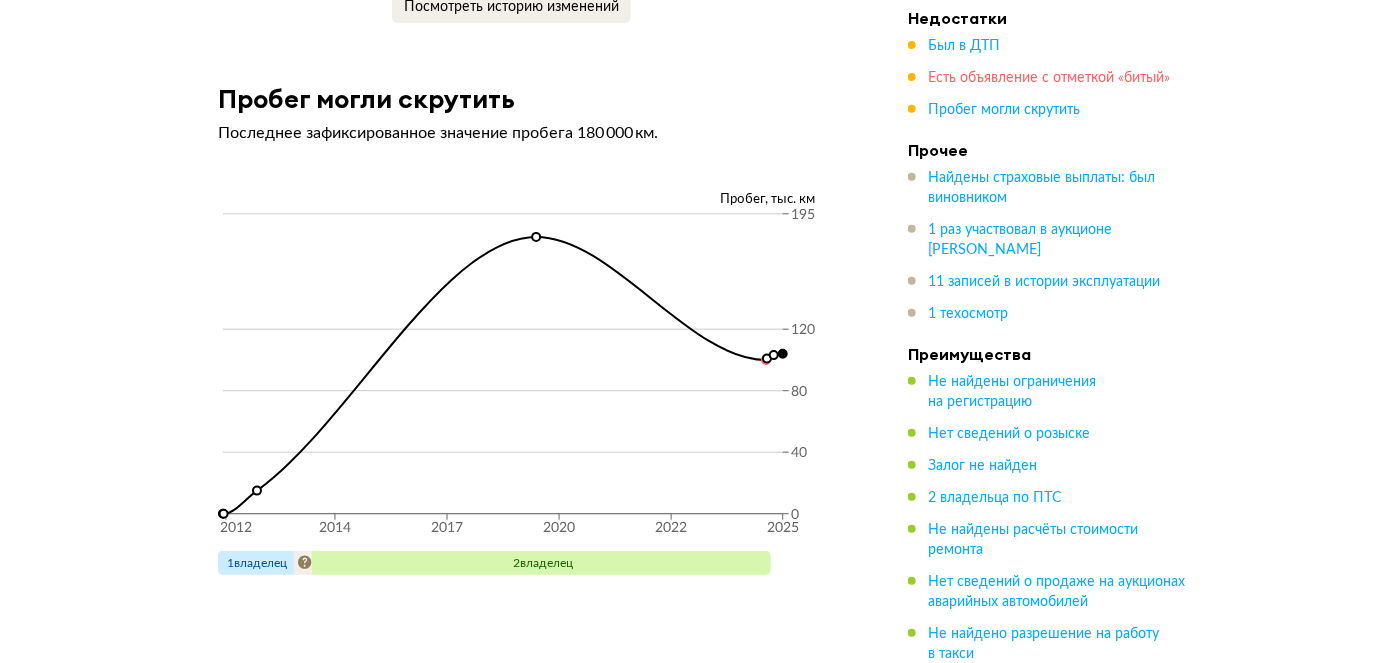 click on "Есть объявление с отметкой «битый»" at bounding box center [1049, 78] 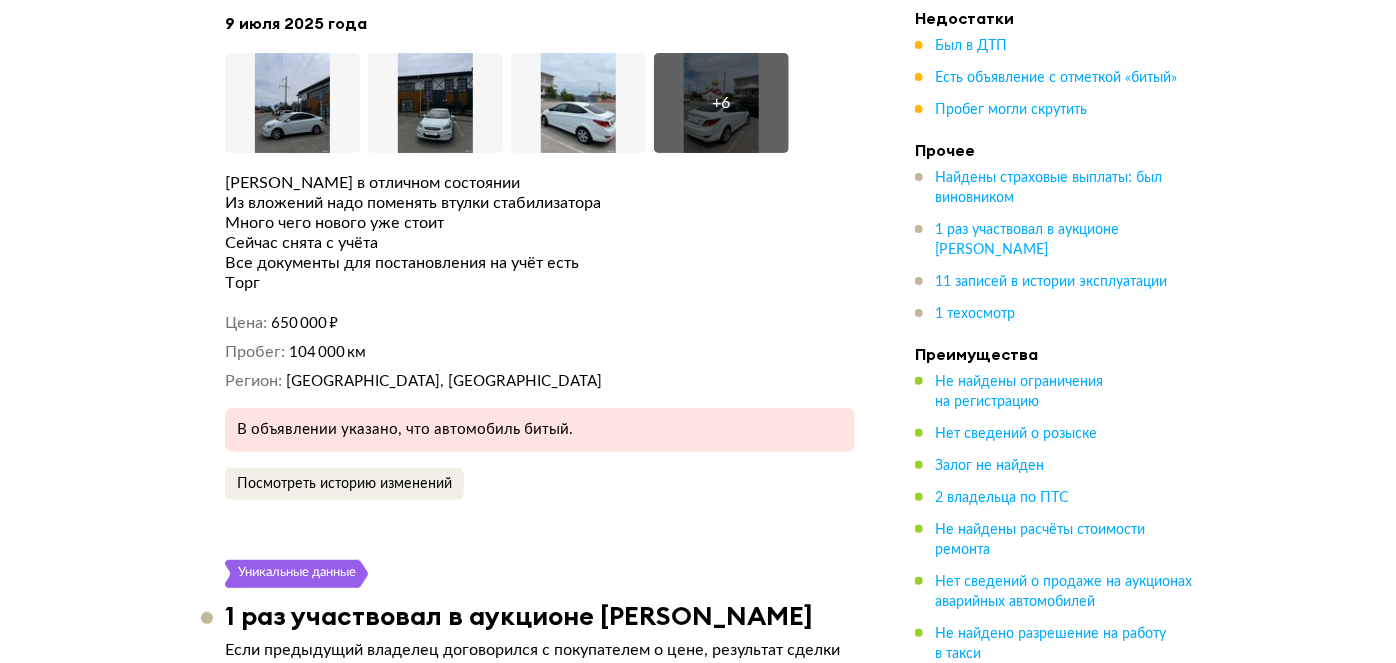 scroll, scrollTop: 4944, scrollLeft: 0, axis: vertical 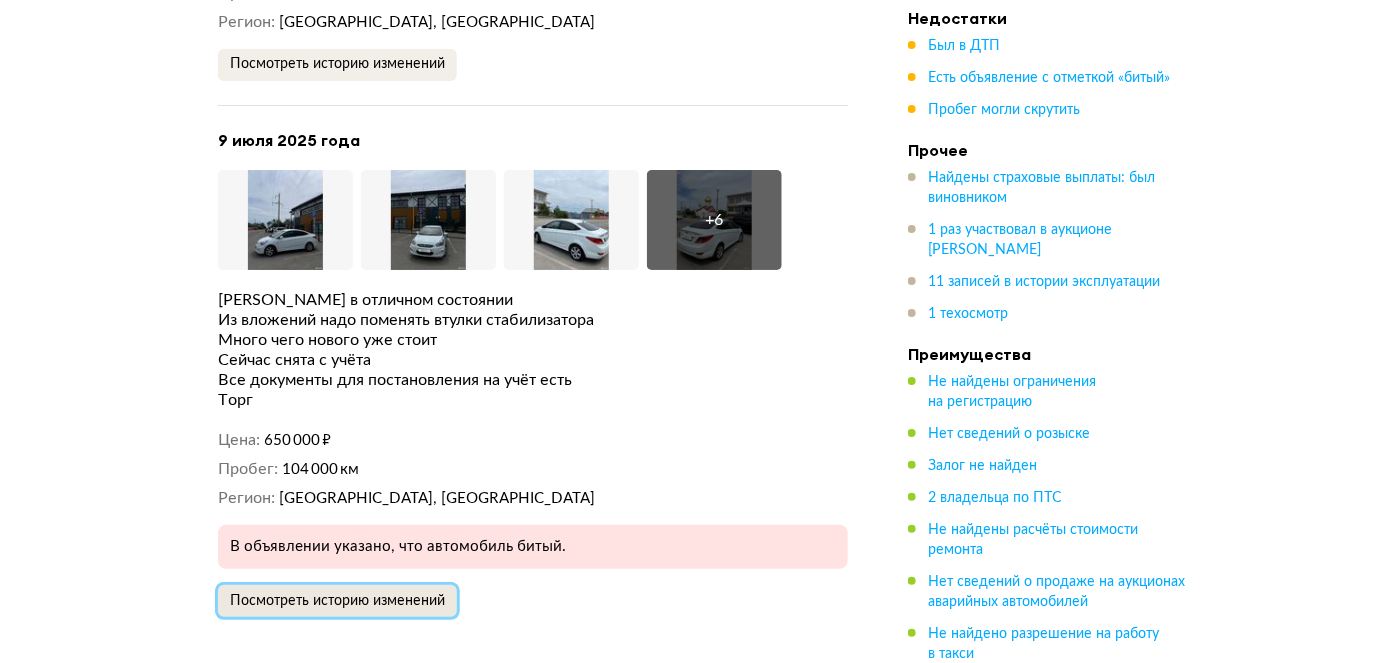 click on "Посмотреть историю изменений" at bounding box center (337, 601) 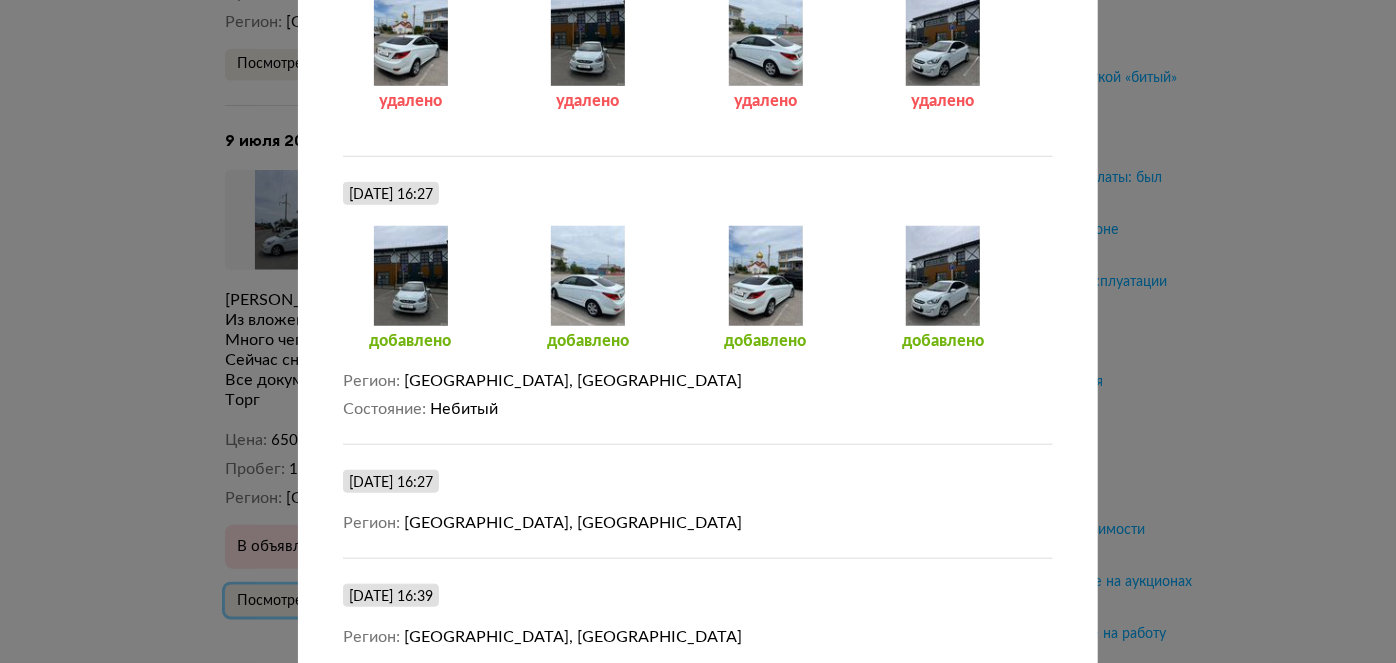 scroll, scrollTop: 760, scrollLeft: 0, axis: vertical 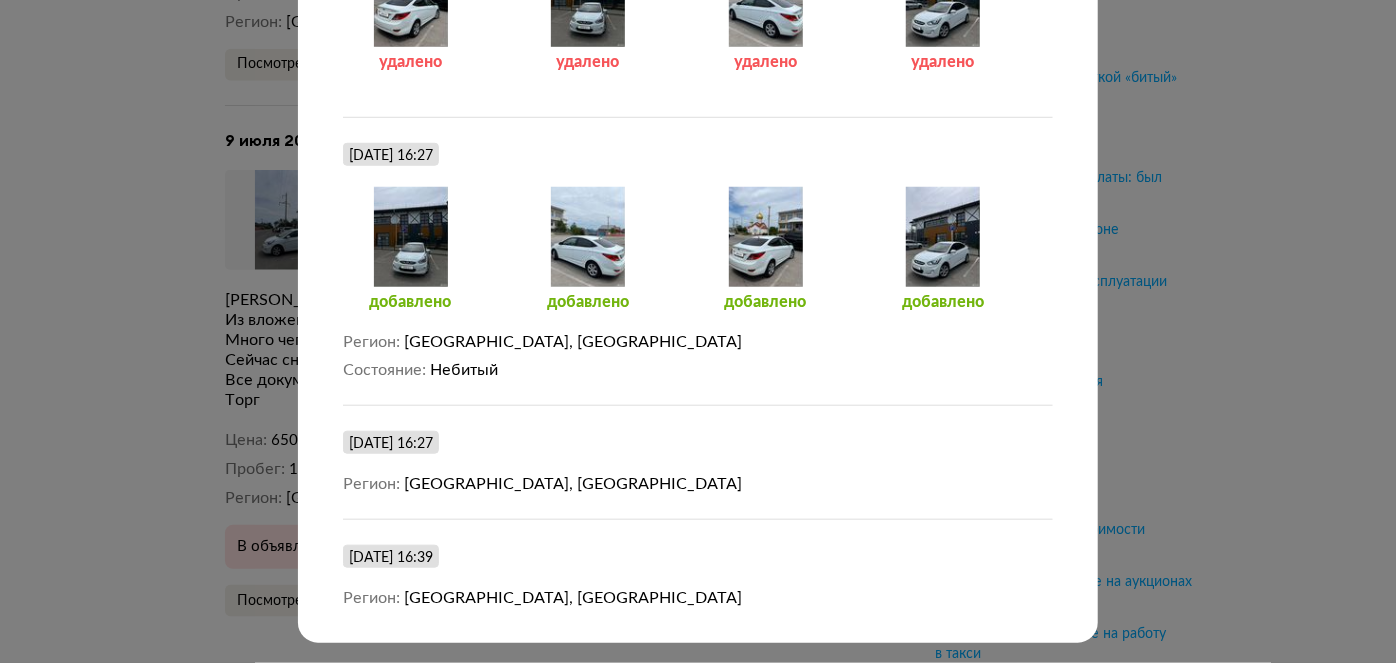 click on "Размещение от  [DATE] [DATE] 16:24 Размещение объявления Увеличить фото Увеличить фото Увеличить фото + 6 Увеличить фото Описание Машина в отличном состоянии  Из вложений надо поменять втулки стабилизатора  Много чего нового уже стоит Сейчас снята с учёта  Все документы для постановления на учёт есть Торг Цена 650 000 ₽    Пробег 104 000 км    Регион [GEOGRAPHIC_DATA], [GEOGRAPHIC_DATA] Состояние Битый [DATE] 16:24 удалено удалено удалено удалено [DATE] 16:27 добавлено добавлено добавлено добавлено Регион [GEOGRAPHIC_DATA], [GEOGRAPHIC_DATA] Состояние Небитый" at bounding box center [698, 331] 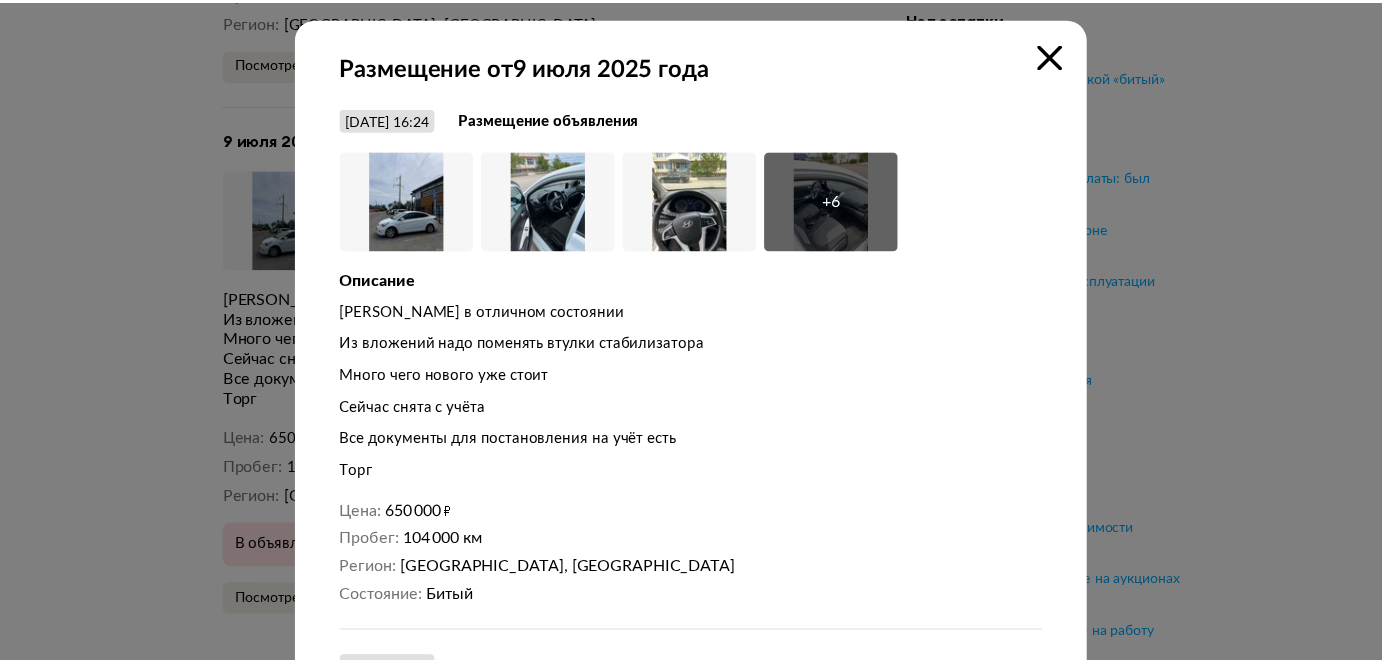scroll, scrollTop: 0, scrollLeft: 0, axis: both 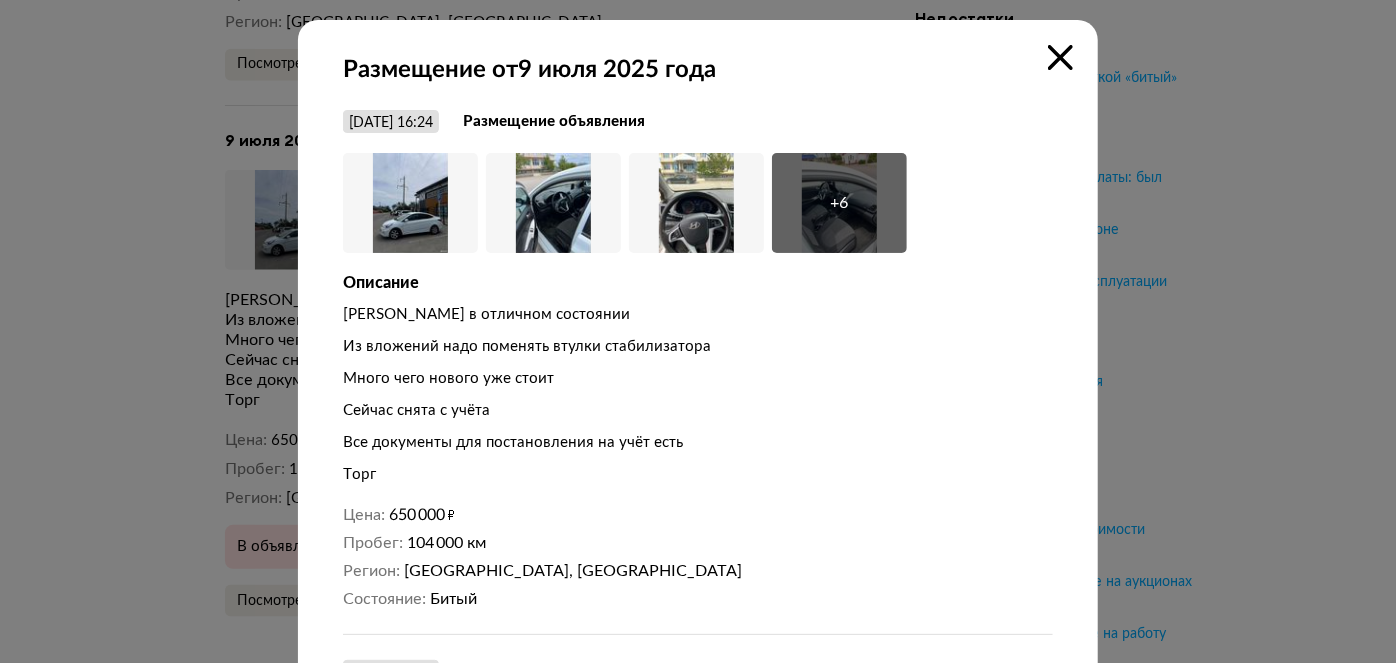 click at bounding box center (1060, 57) 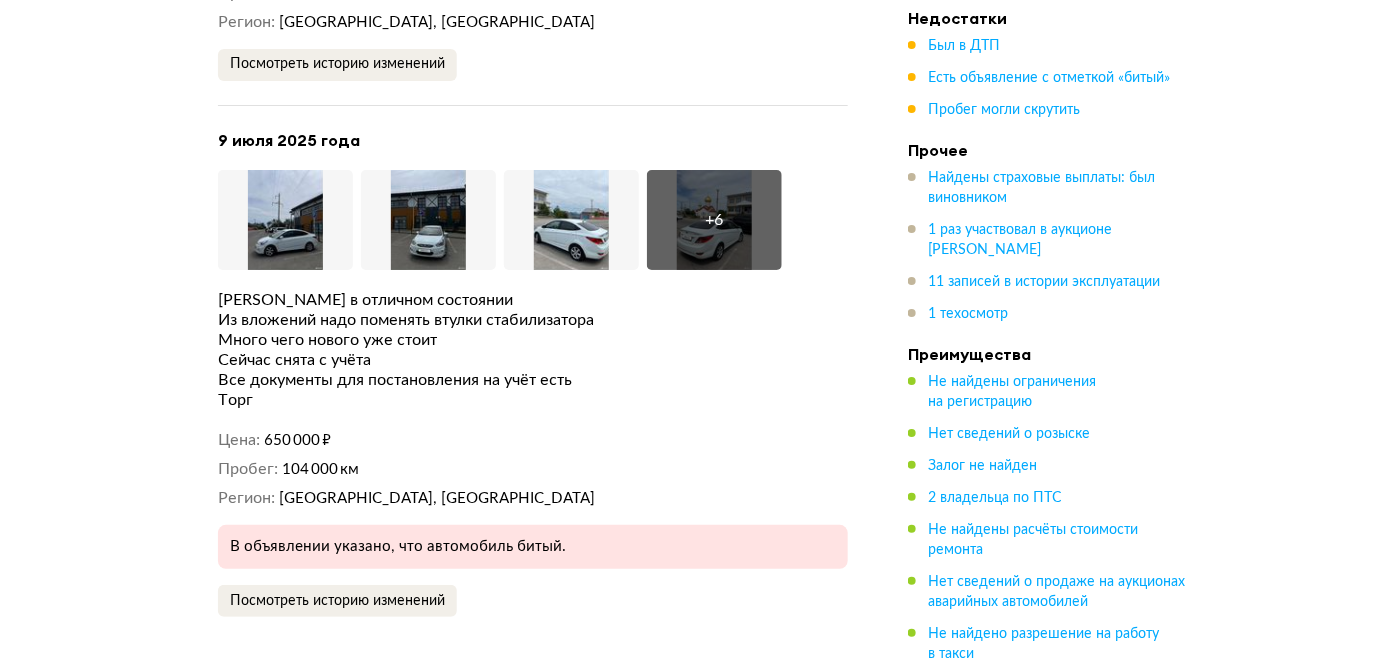 click on "Был в ДТП" at bounding box center [1048, 46] 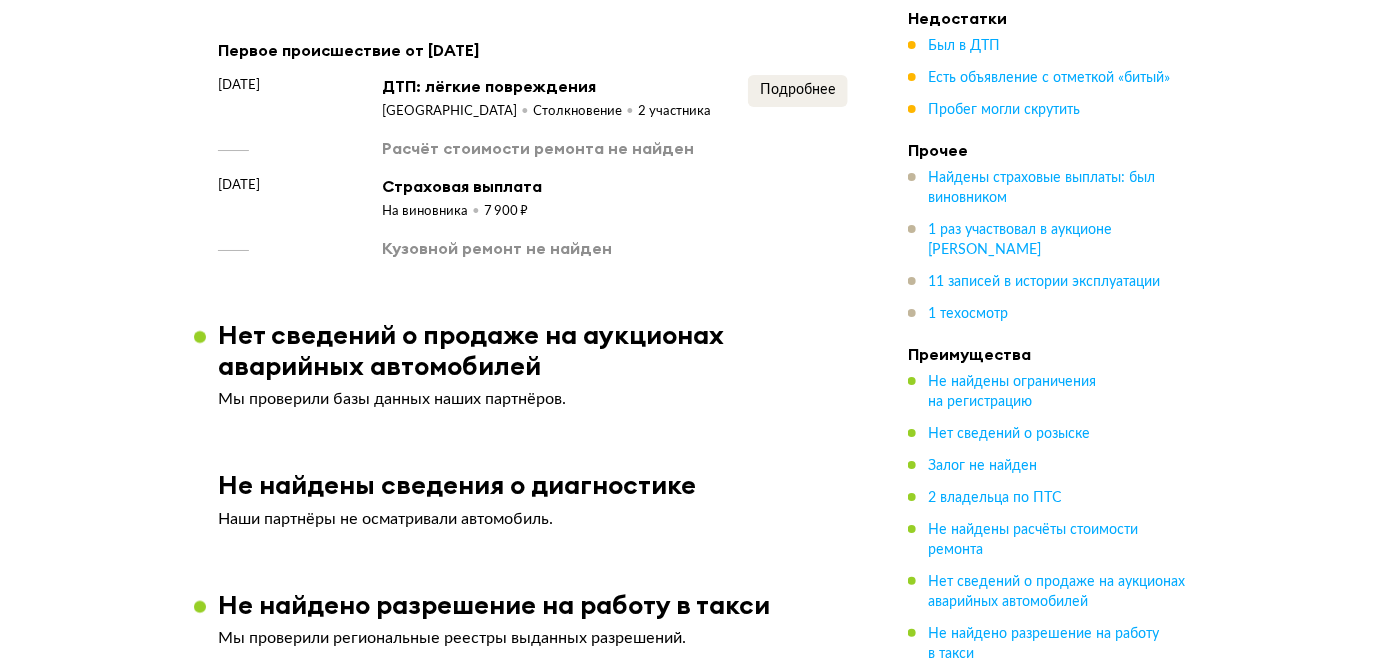 scroll, scrollTop: 2285, scrollLeft: 0, axis: vertical 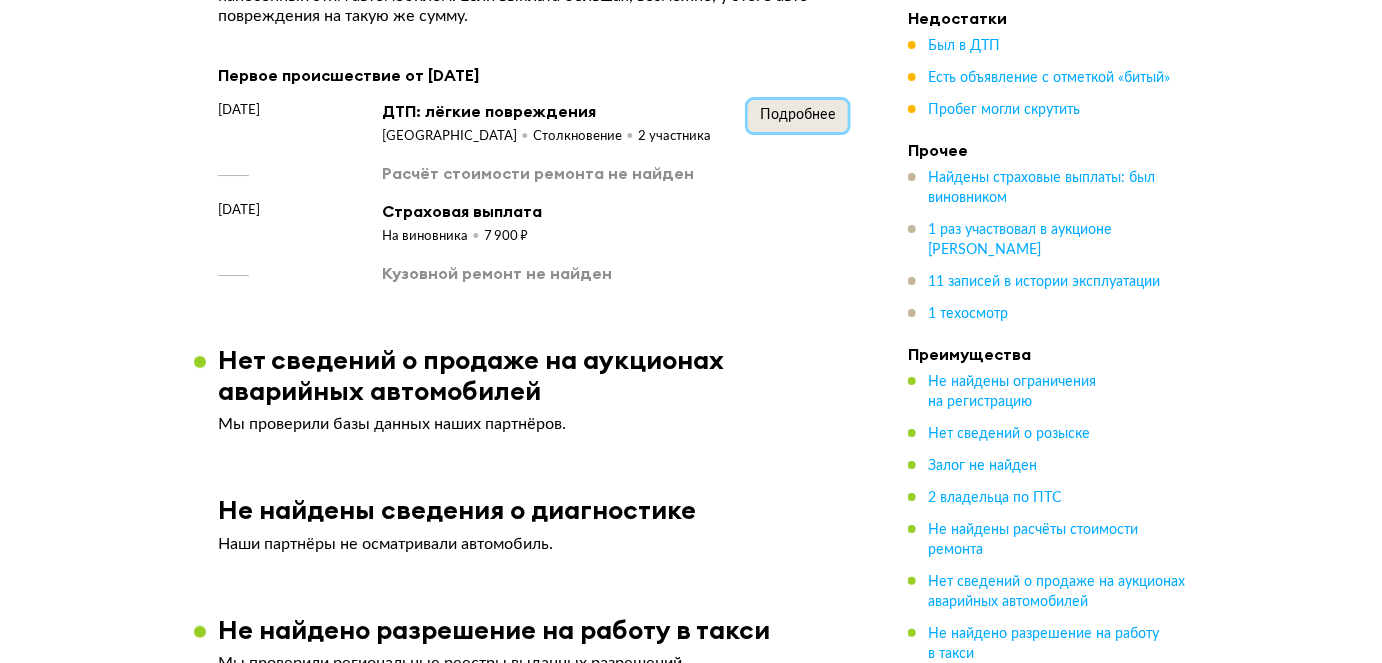 click on "Подробнее" at bounding box center (798, 115) 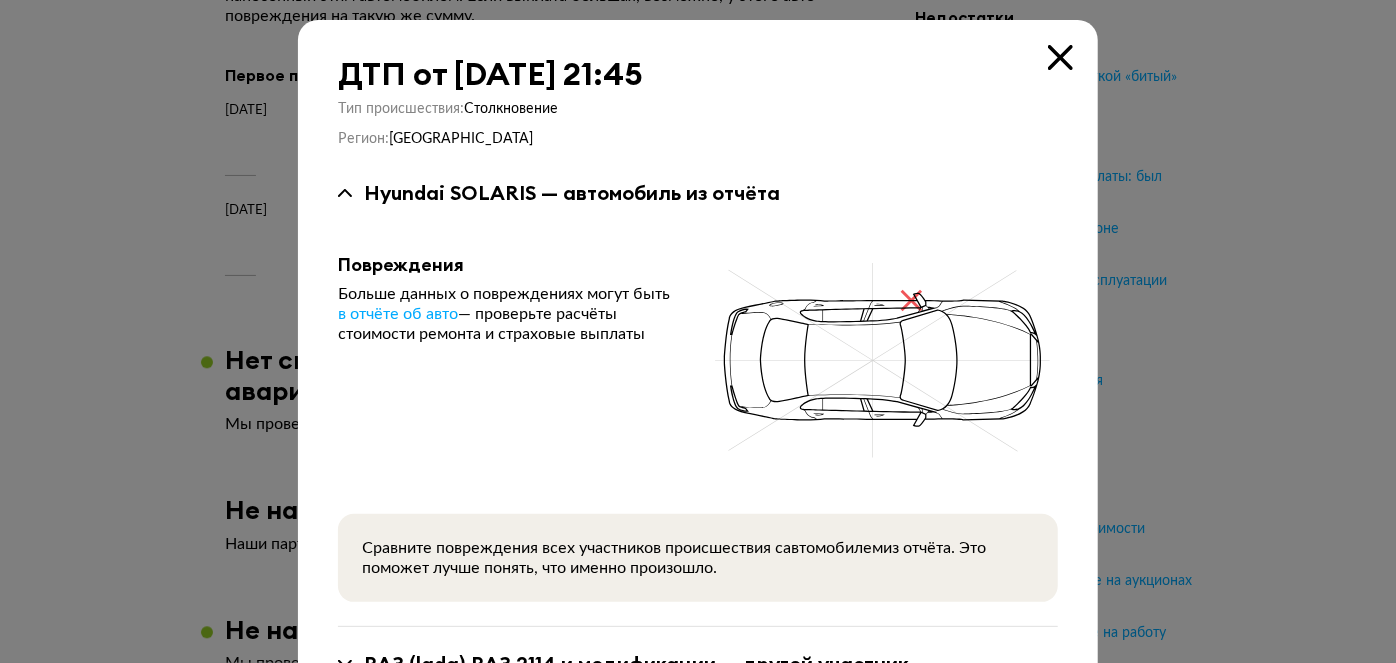 click at bounding box center [1060, 57] 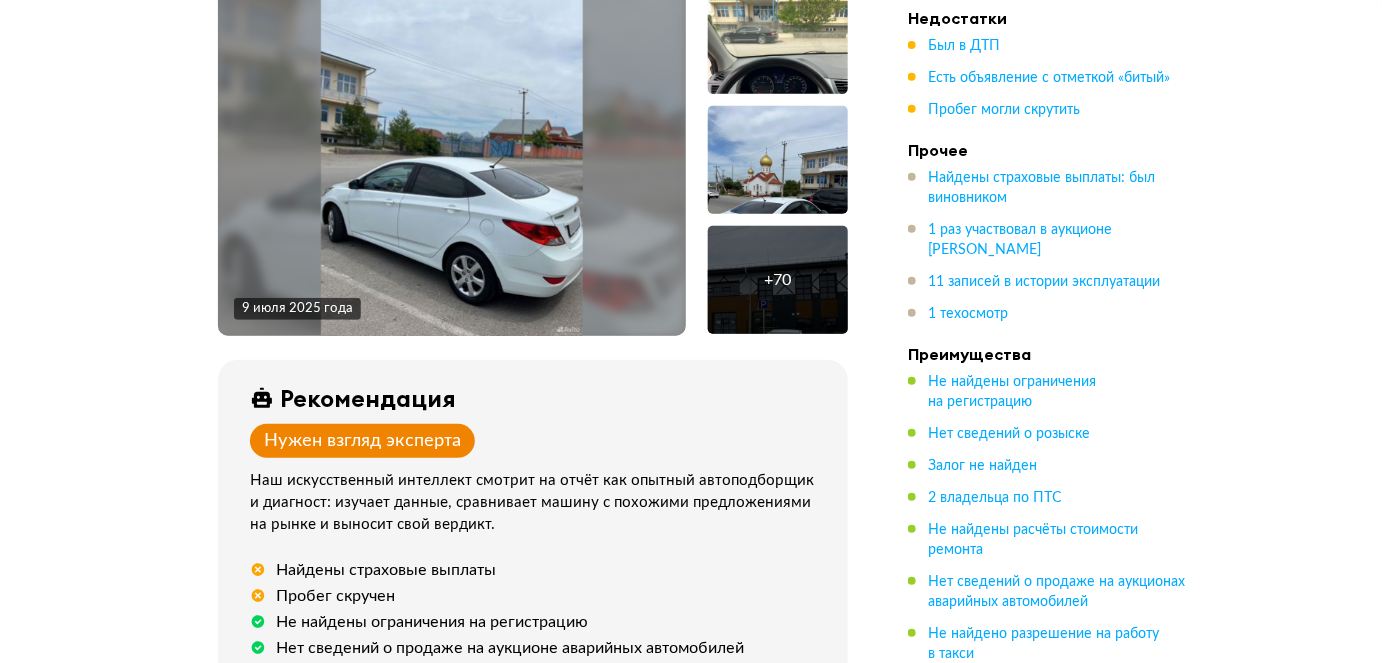 scroll, scrollTop: 0, scrollLeft: 0, axis: both 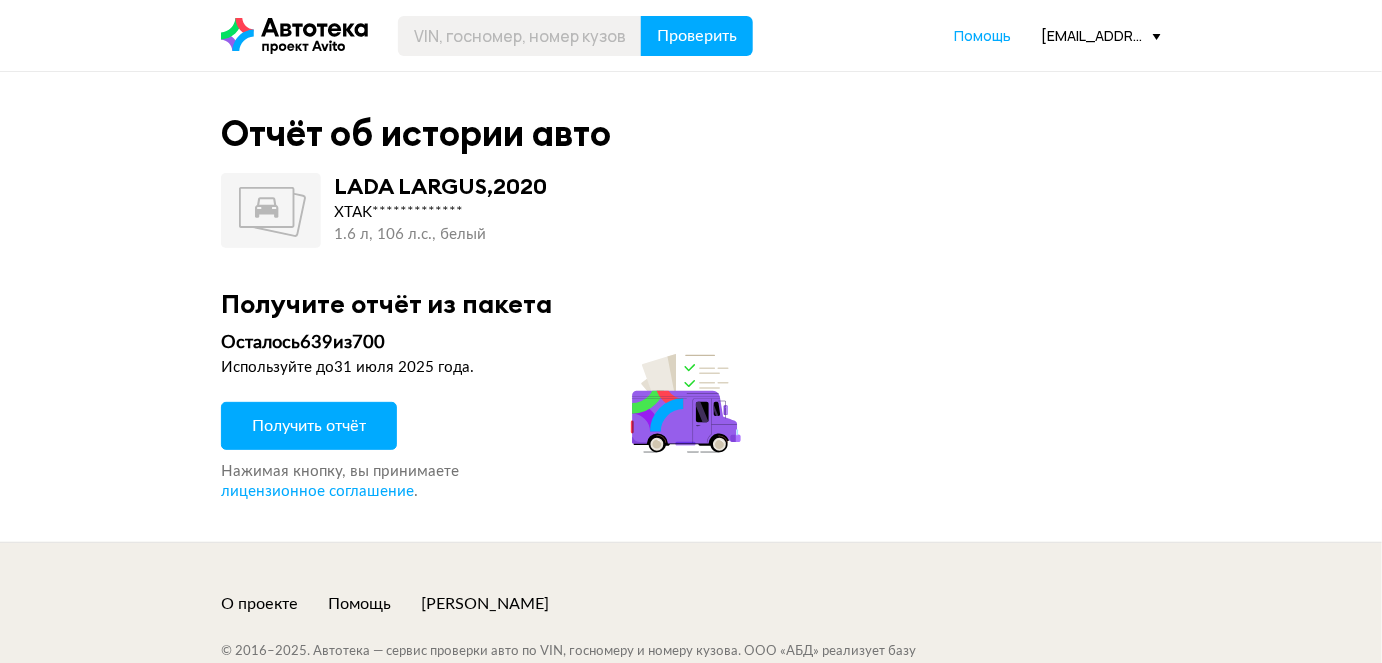 click on "Получить отчёт" at bounding box center [309, 426] 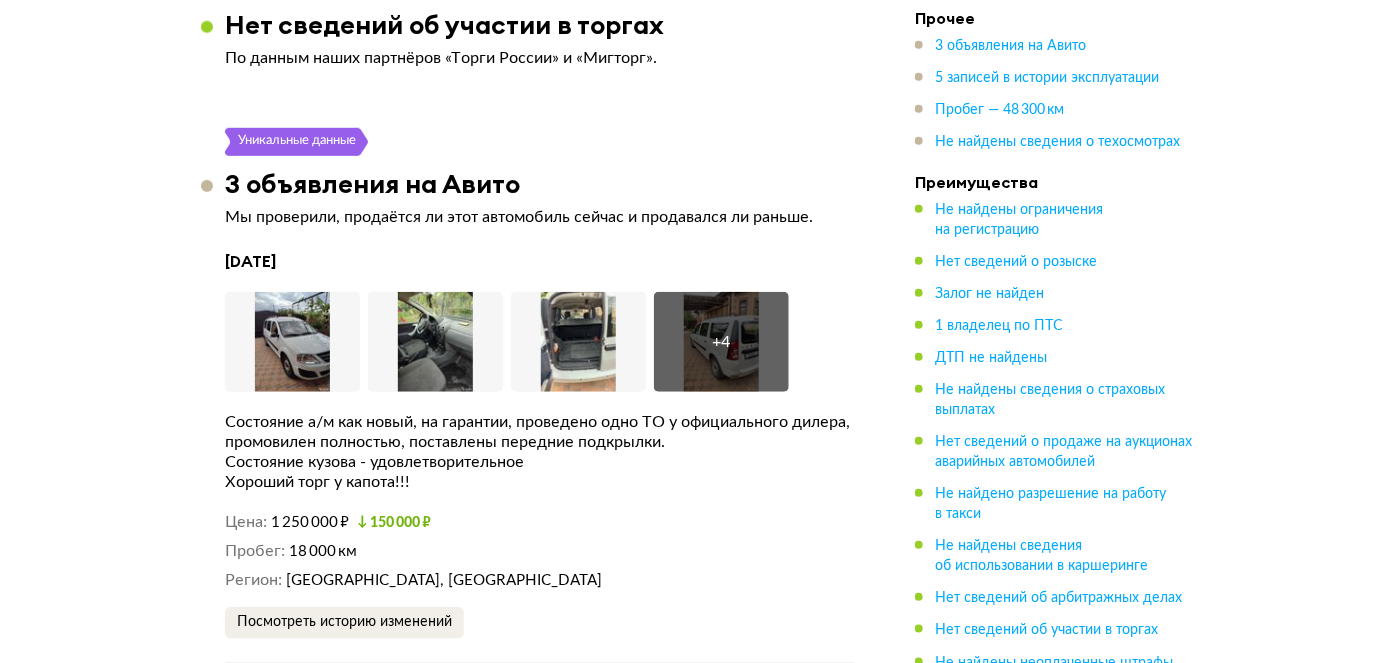 scroll, scrollTop: 3030, scrollLeft: 0, axis: vertical 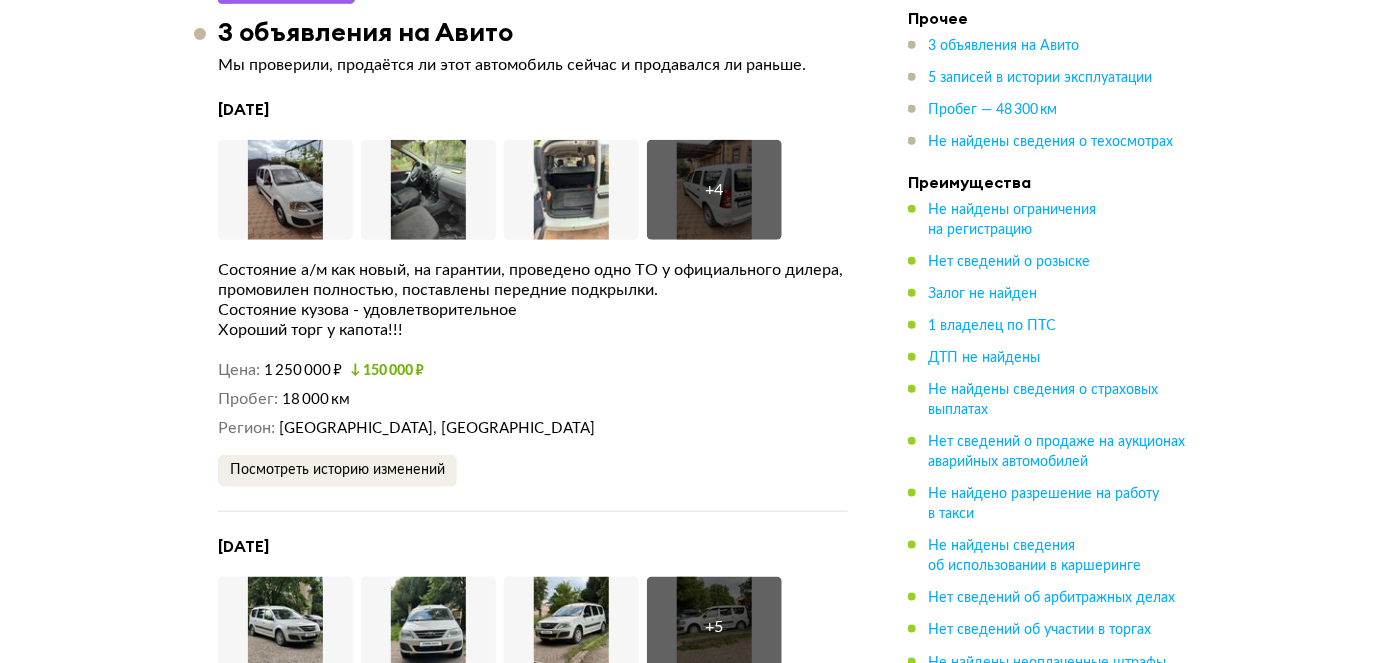 click on "[DATE] Увеличить фото Увеличить фото Увеличить фото + 4 Увеличить фото Состояние а/м как новый, на гарантии, проведено одно ТО у официального дилера, промовилен полностью, поставлены передние подкрылки. Состояние кузова - удовлетворительное  Хороший торг у капота!!! Цена 1 250 000 ₽ 150 000 ₽ Пробег 18 000 км Регион [GEOGRAPHIC_DATA], [GEOGRAPHIC_DATA] Посмотреть историю изменений" at bounding box center (533, 305) 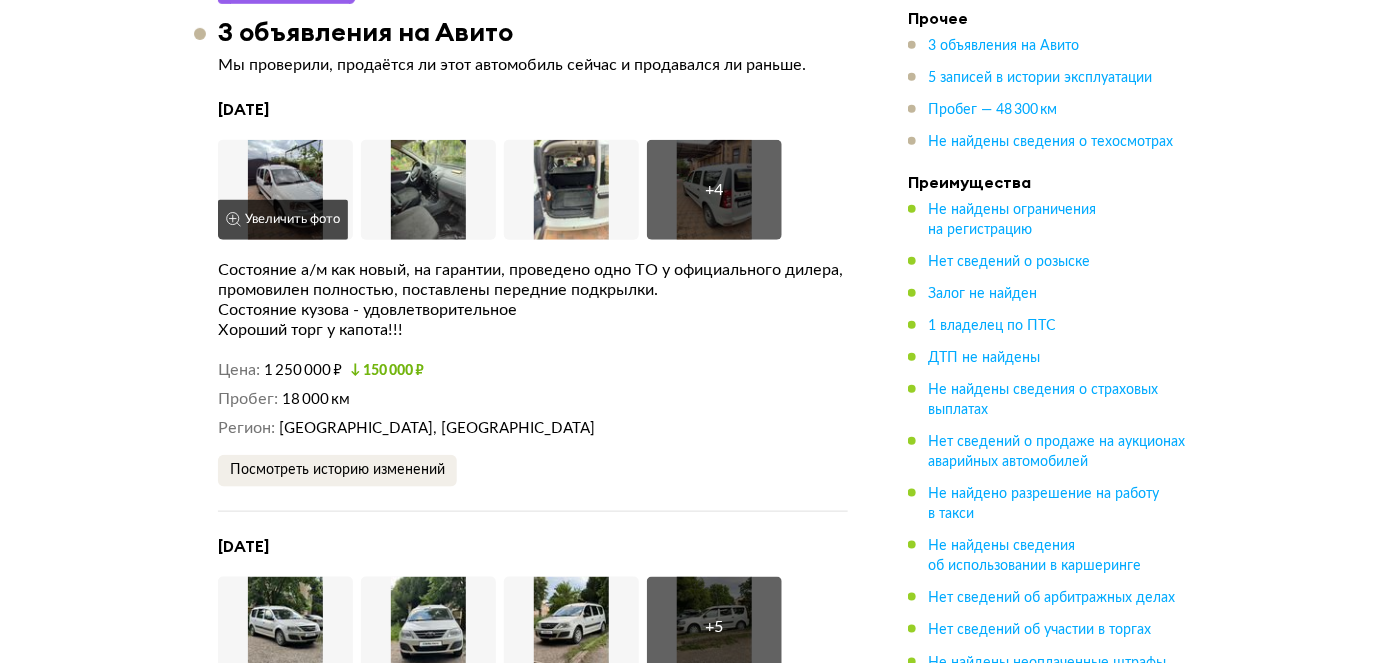 click on "Увеличить фото" at bounding box center (283, 220) 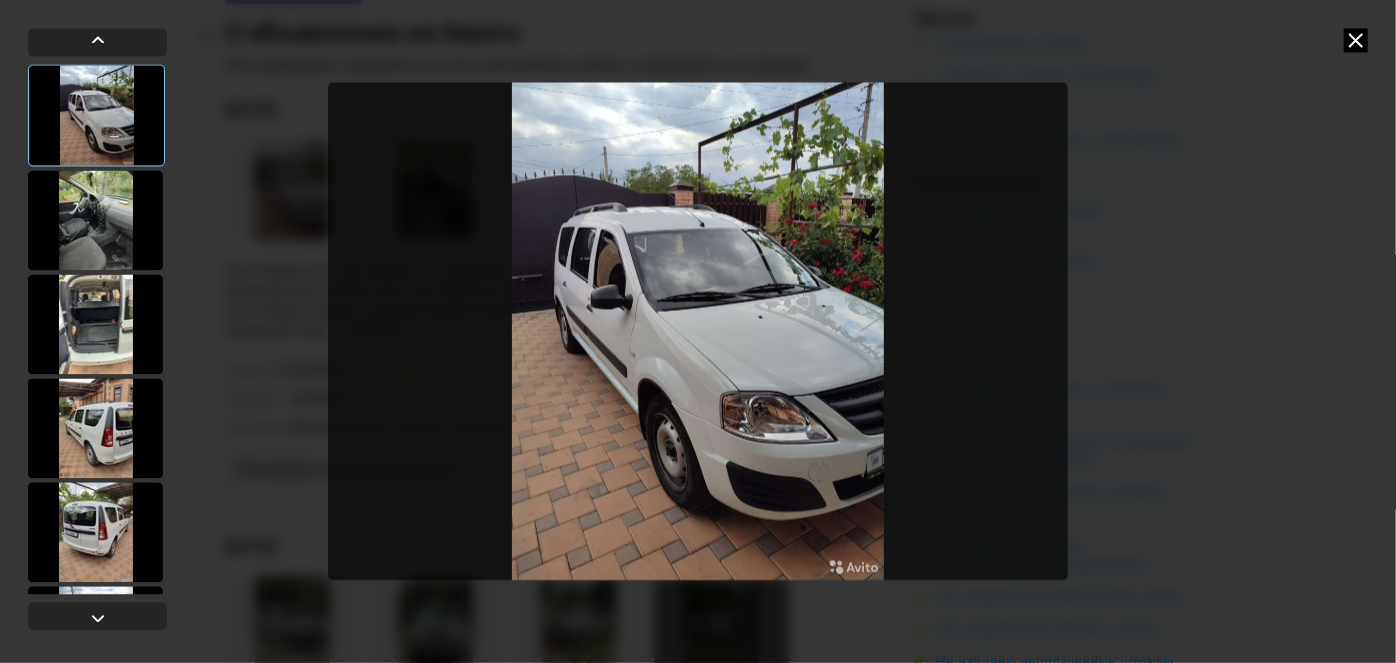 click at bounding box center (95, 220) 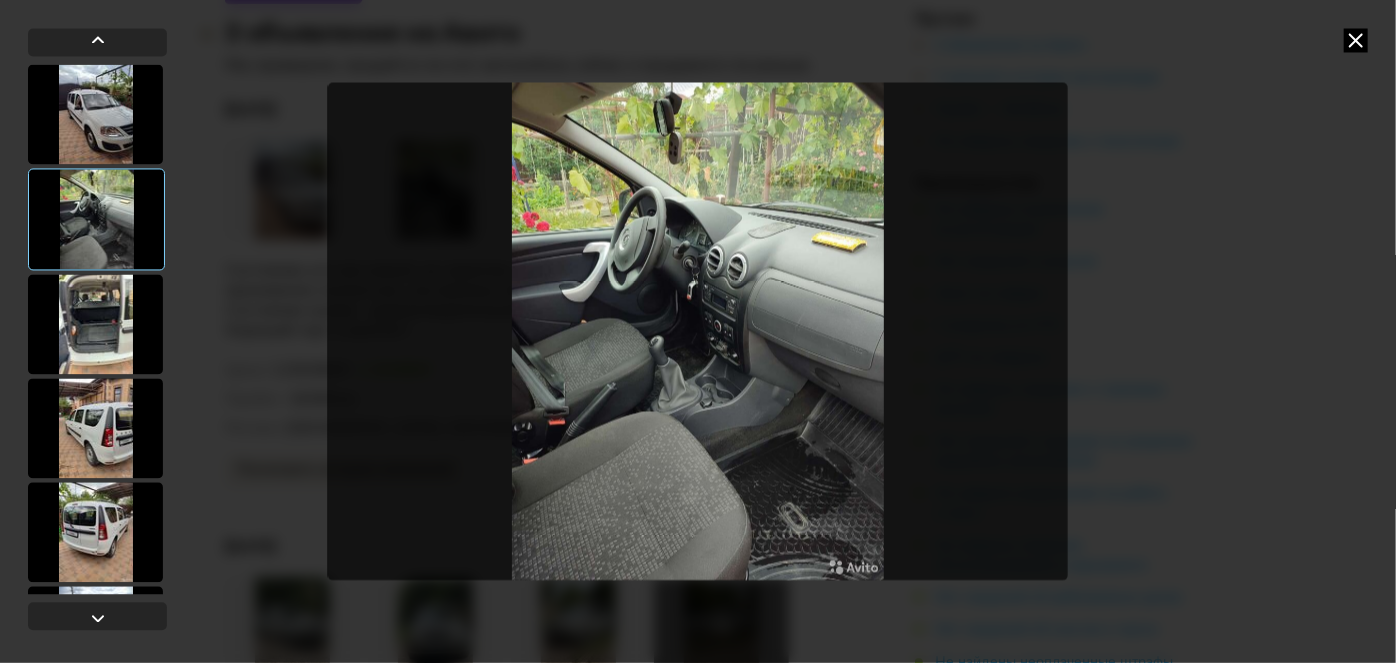 click at bounding box center (95, 324) 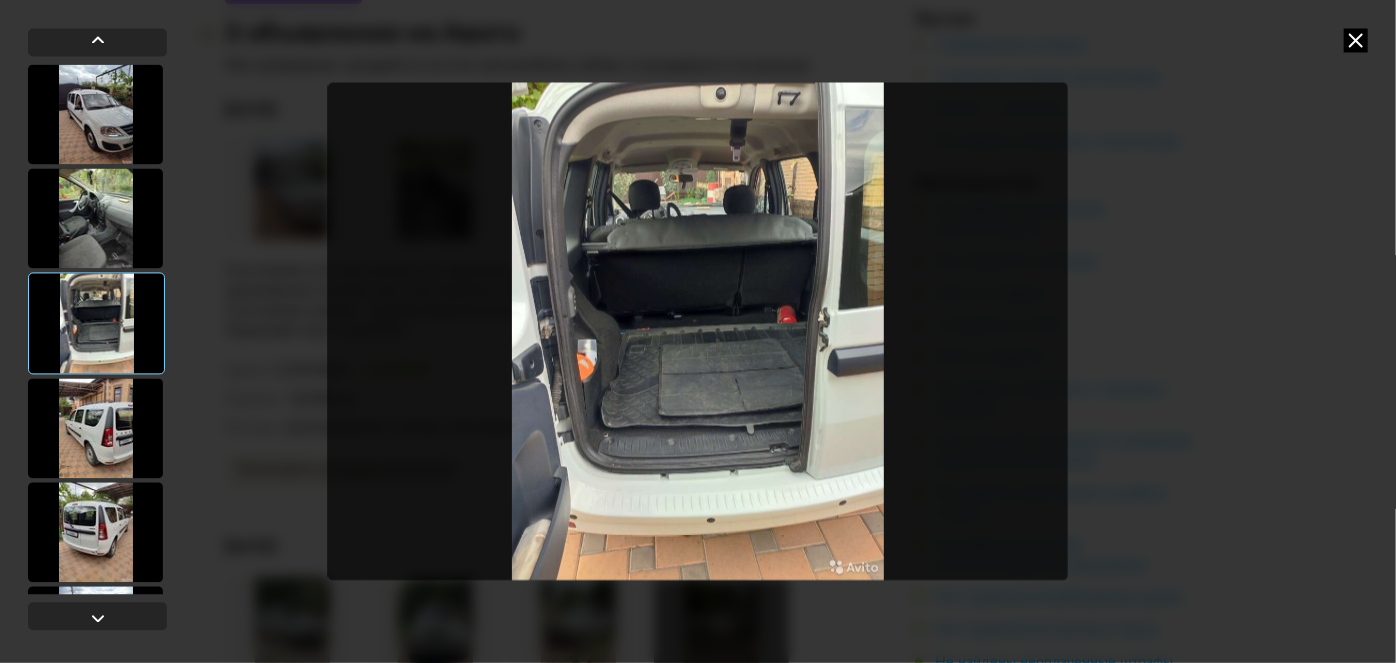 click at bounding box center (95, 428) 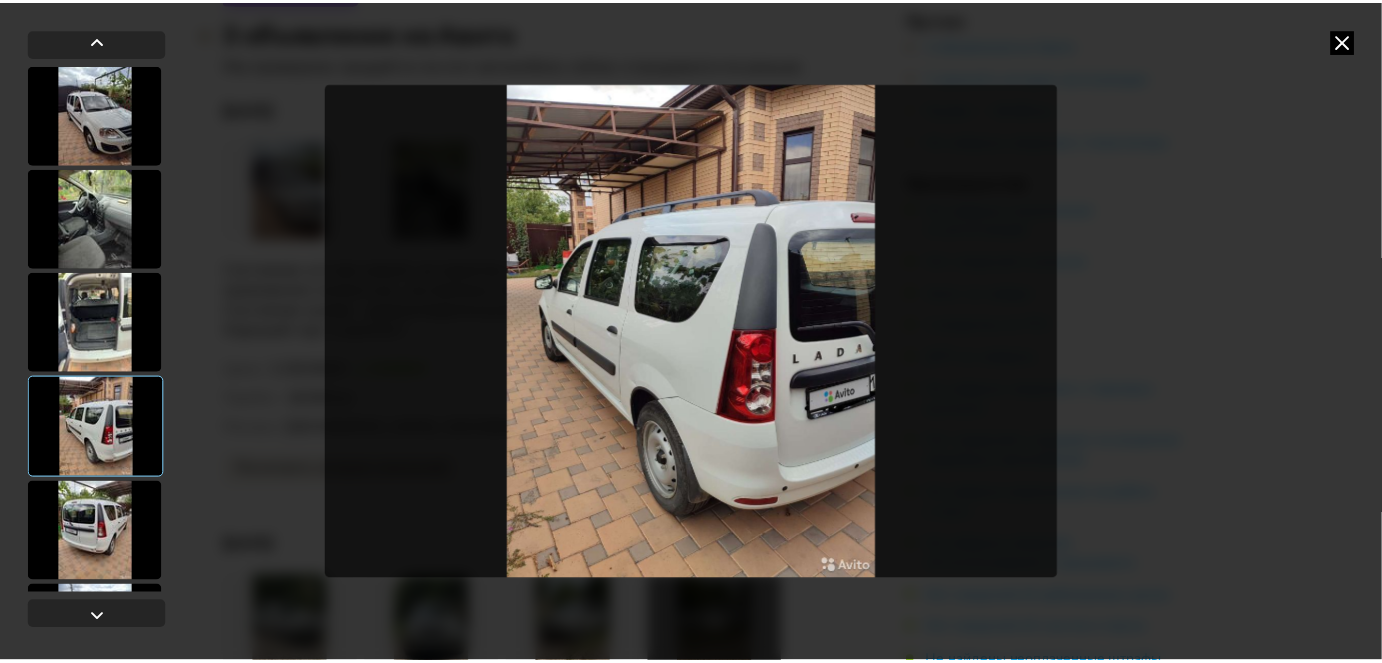 scroll, scrollTop: 198, scrollLeft: 0, axis: vertical 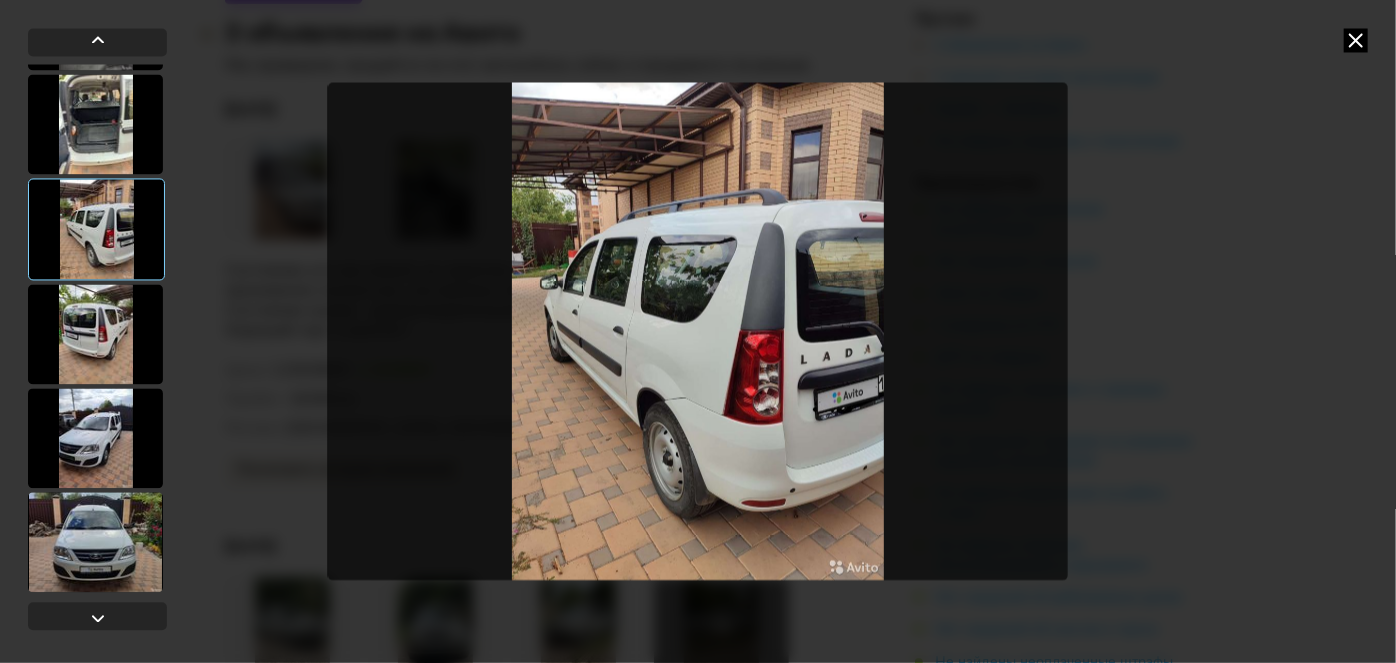 click at bounding box center (95, 438) 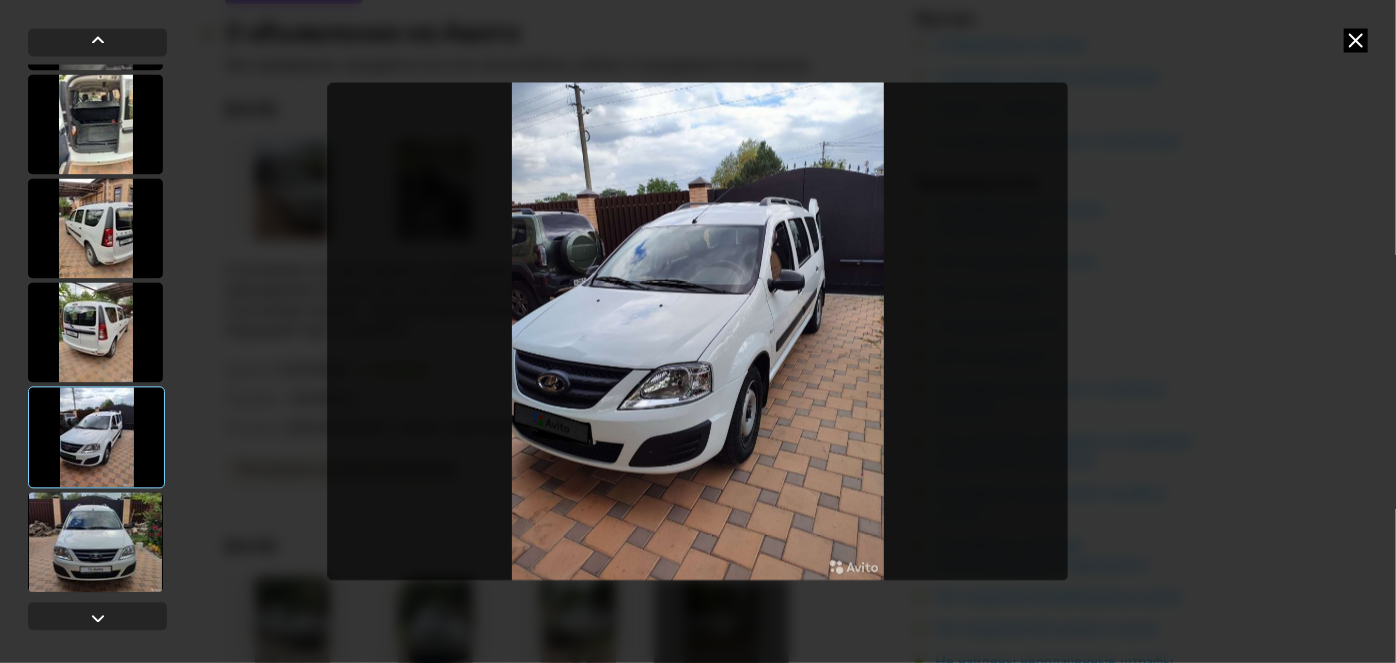 drag, startPoint x: 112, startPoint y: 543, endPoint x: 314, endPoint y: 496, distance: 207.39575 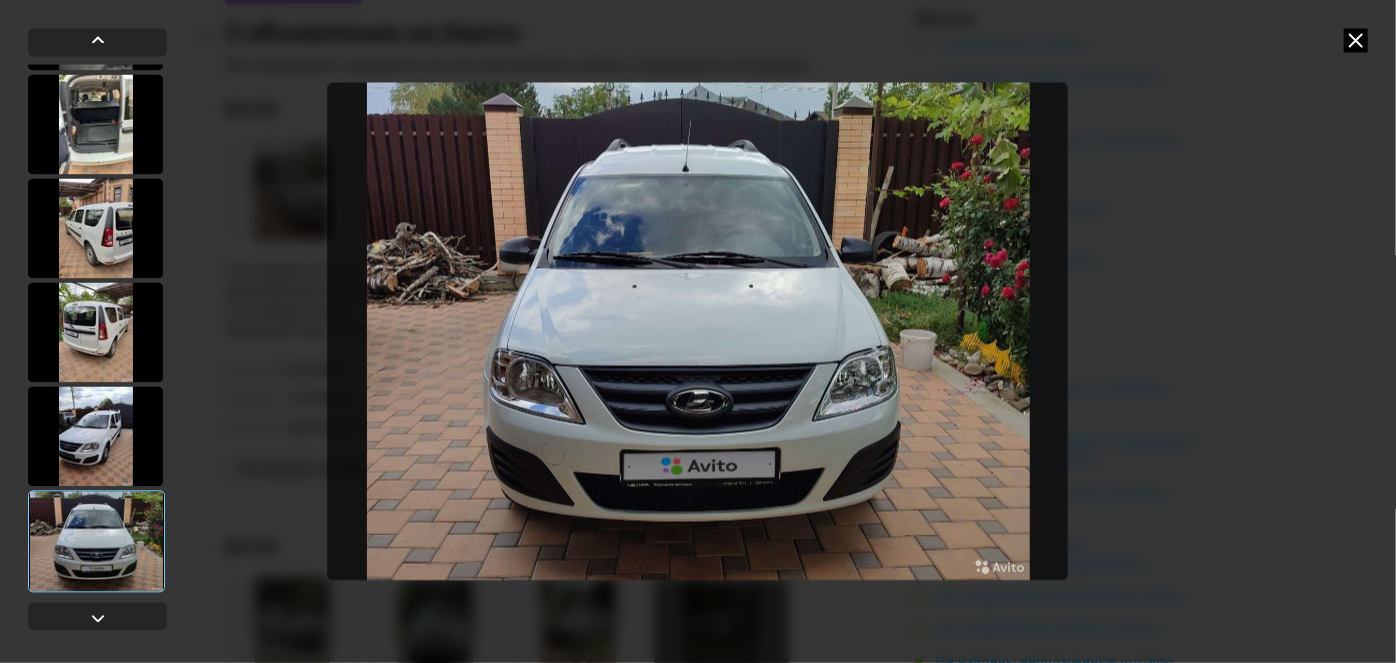 click at bounding box center [1356, 40] 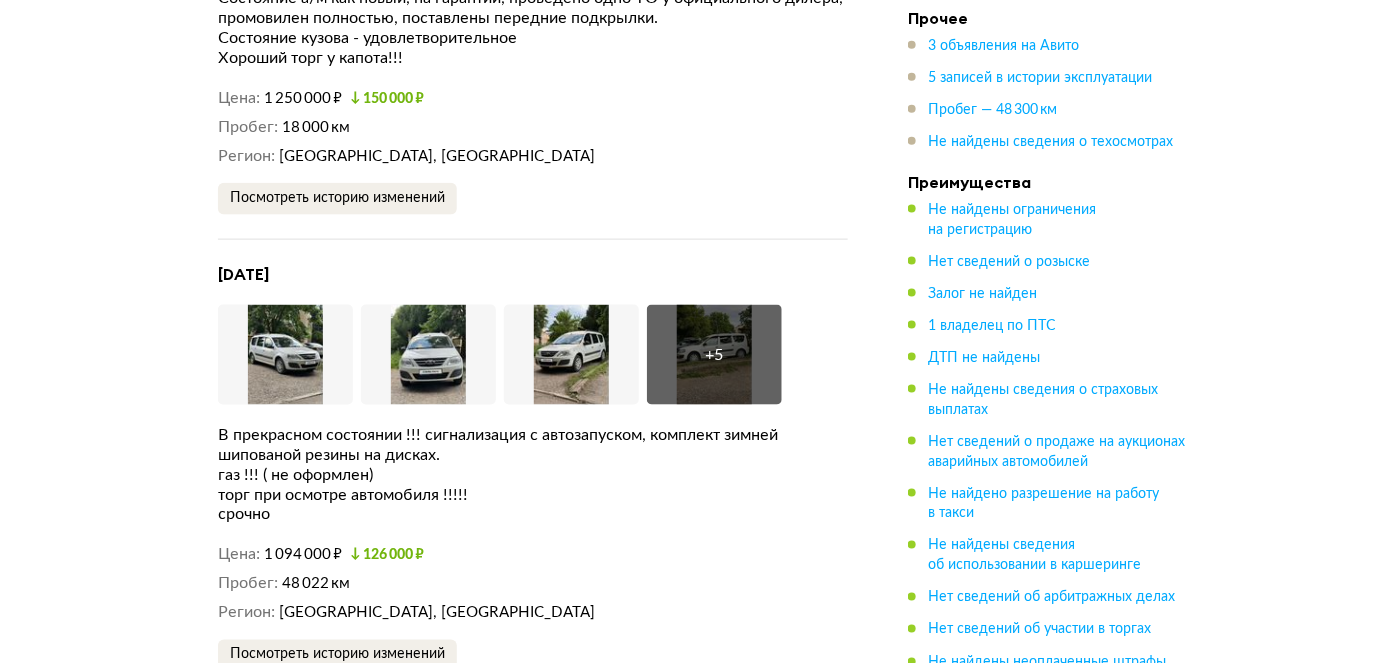 scroll, scrollTop: 3333, scrollLeft: 0, axis: vertical 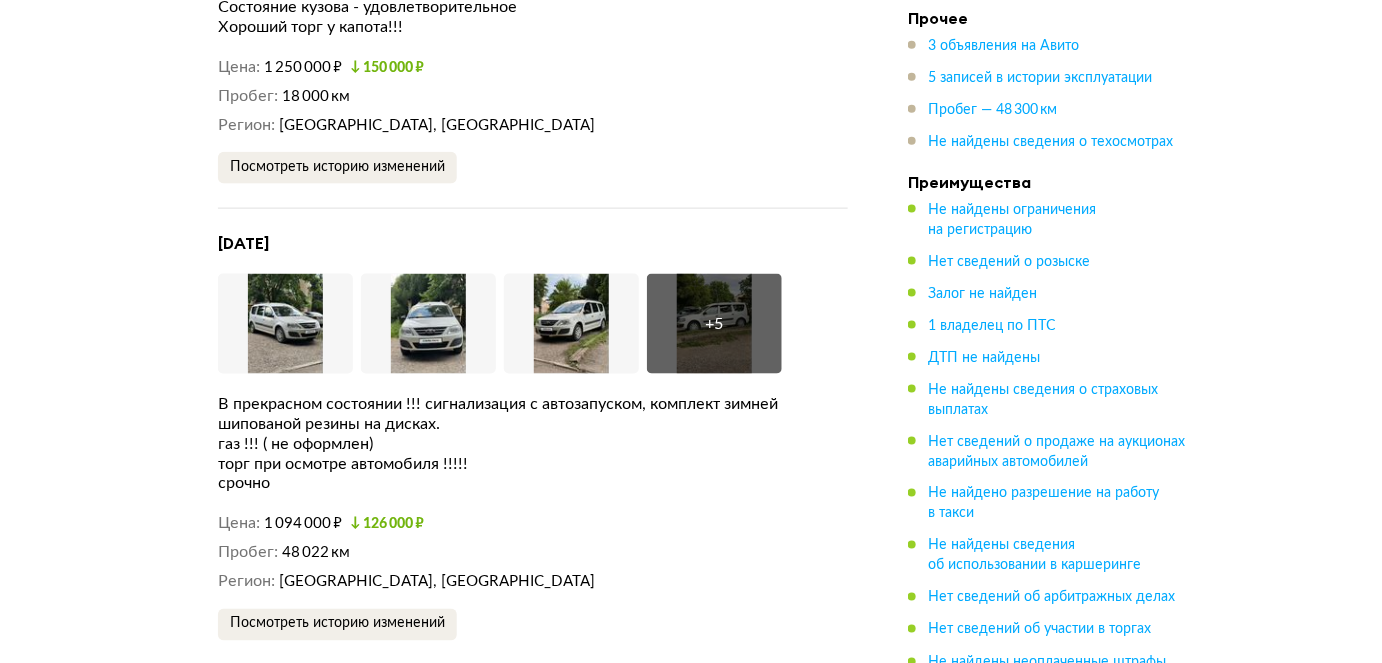 click on "торг при осмотре автомобиля !!!!!" at bounding box center (533, 464) 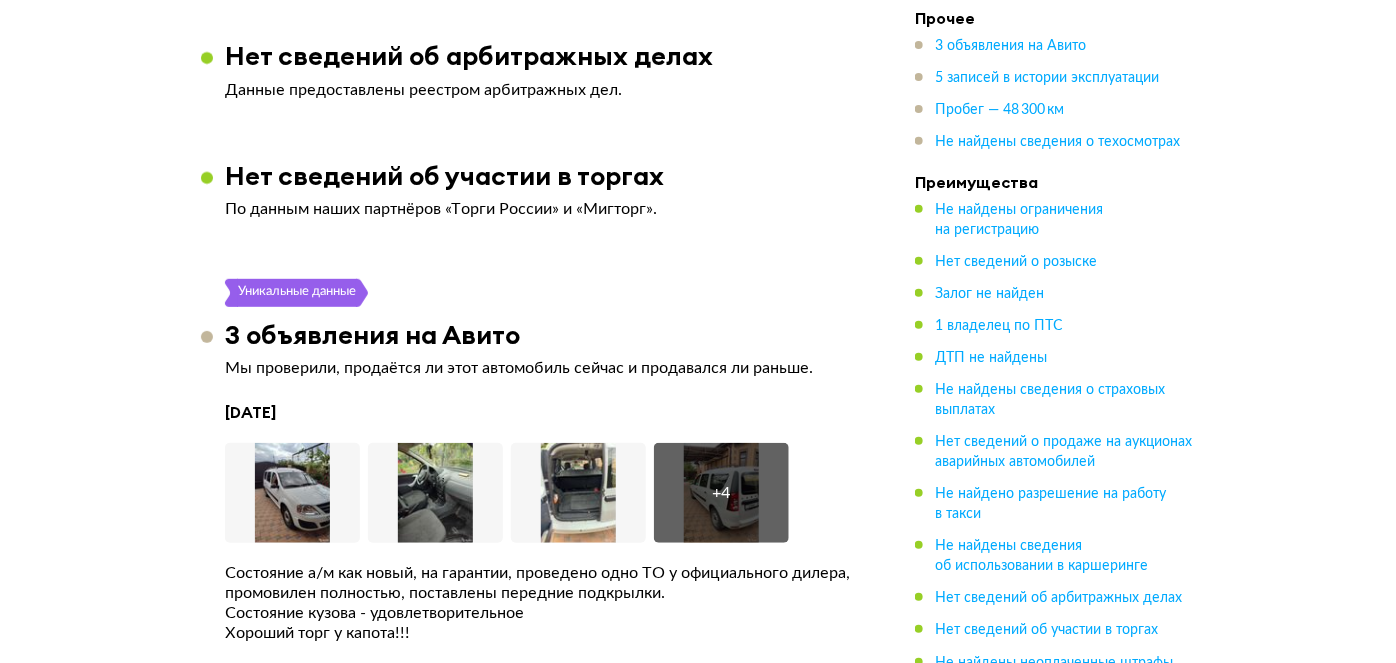 scroll, scrollTop: 2878, scrollLeft: 0, axis: vertical 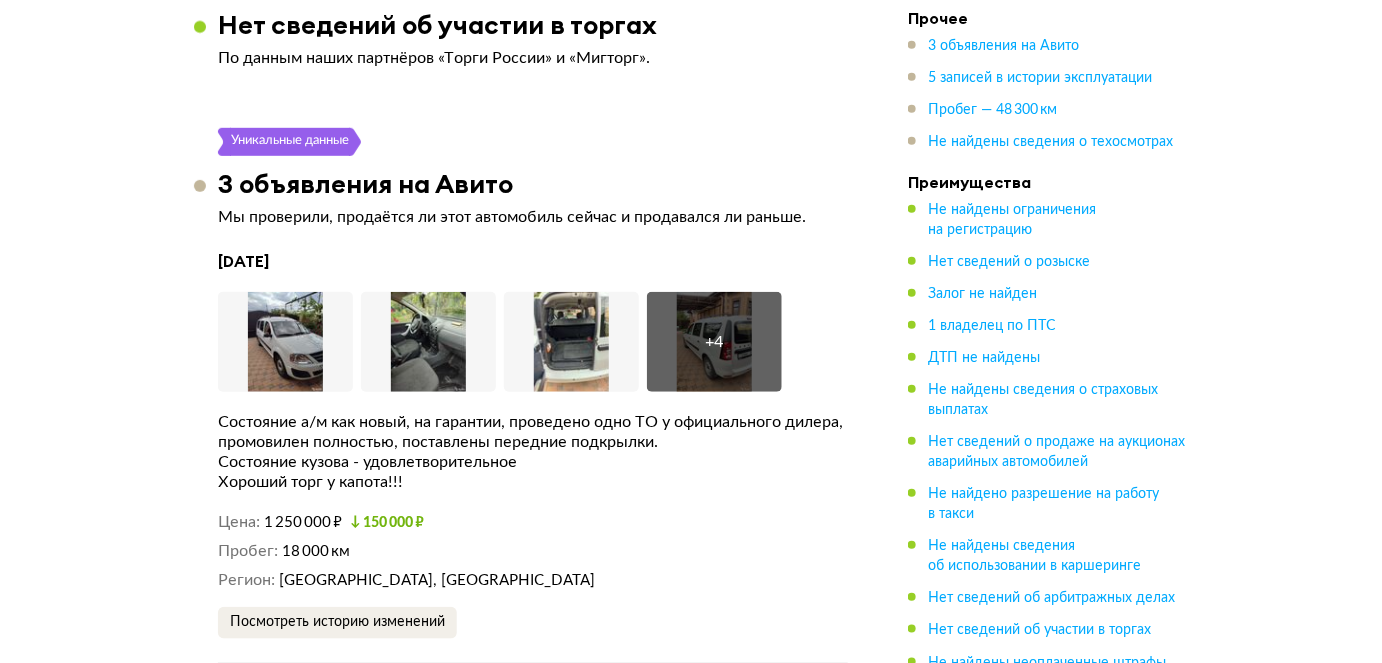 click on "+ 4" at bounding box center [714, 342] 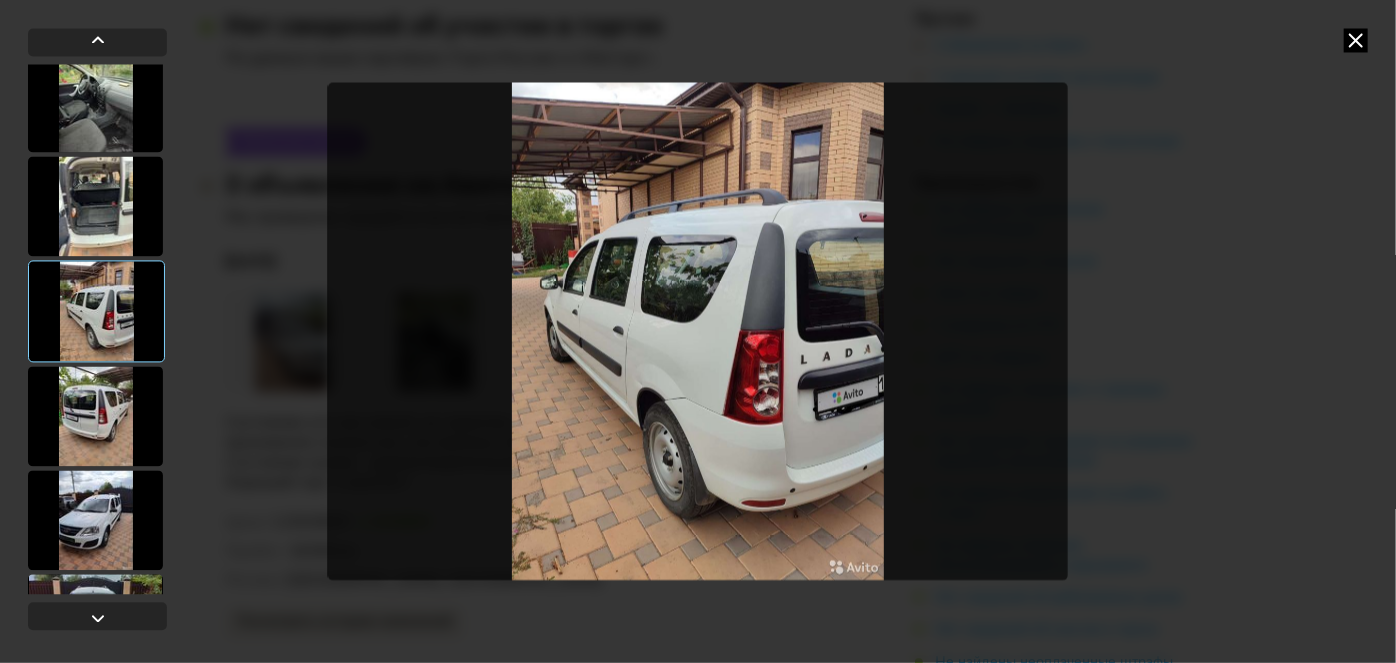 scroll, scrollTop: 198, scrollLeft: 0, axis: vertical 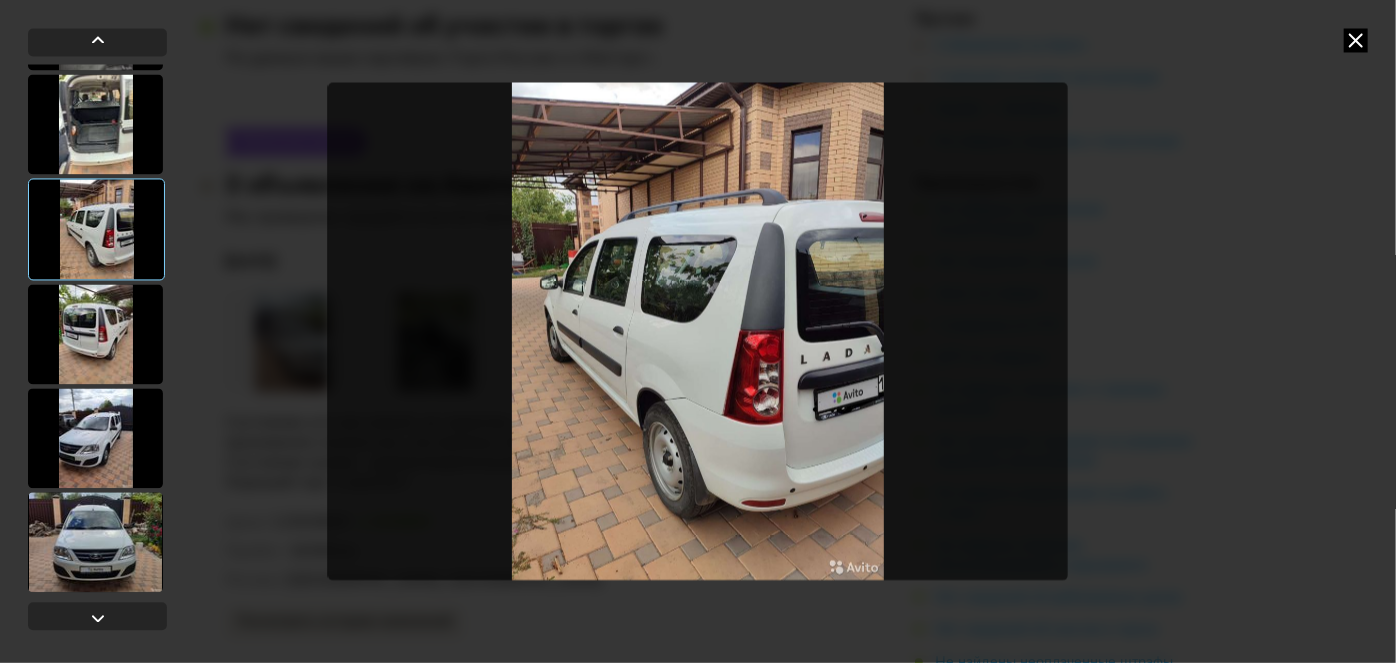 click at bounding box center (95, 438) 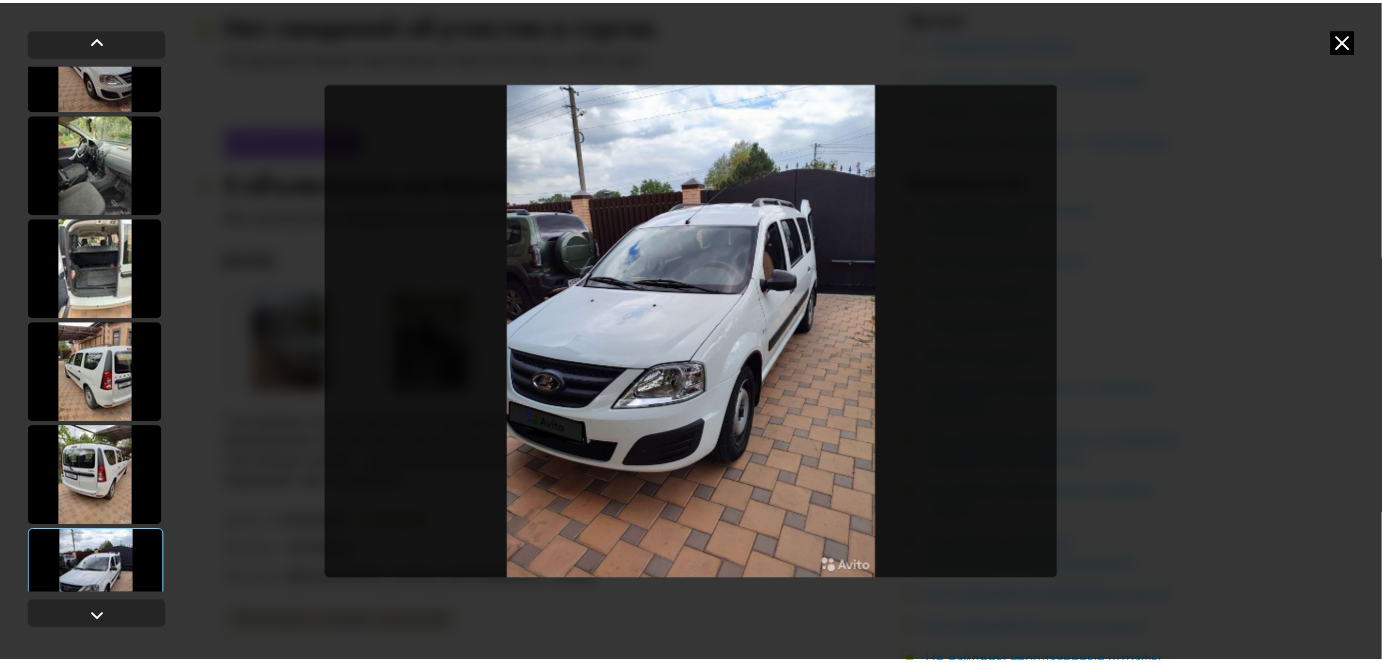 scroll, scrollTop: 0, scrollLeft: 0, axis: both 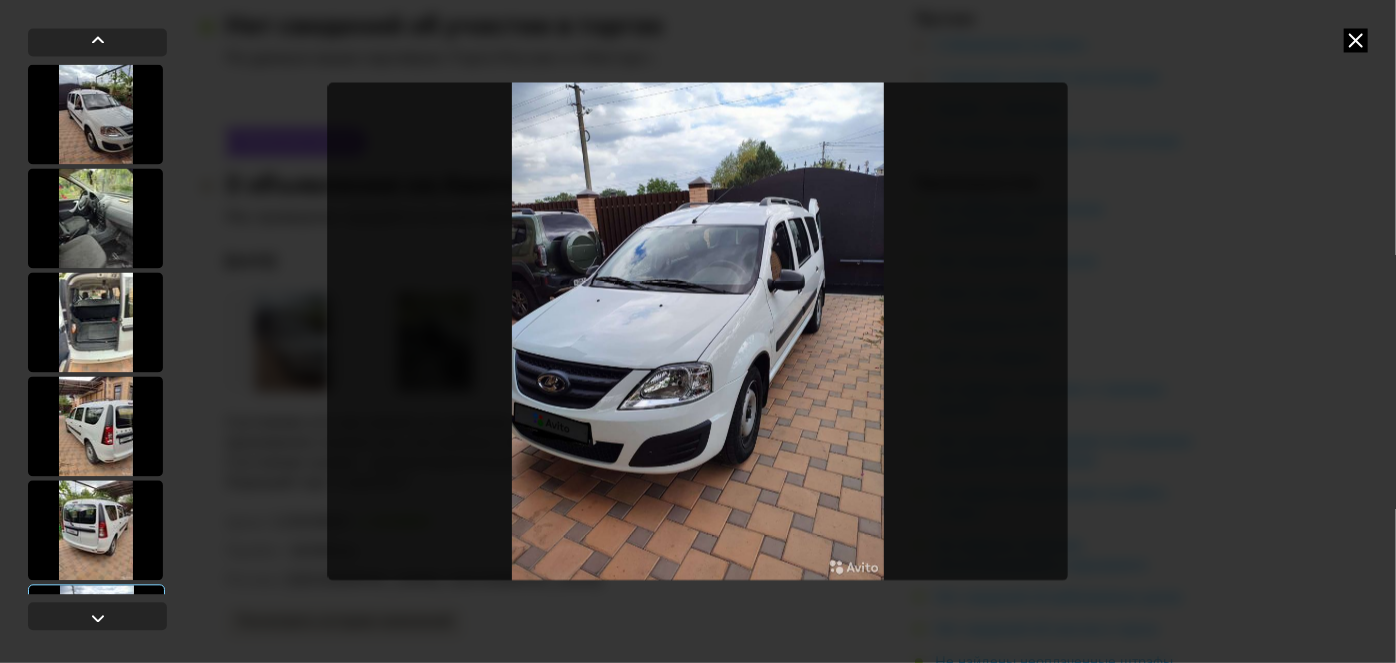 click at bounding box center [95, 322] 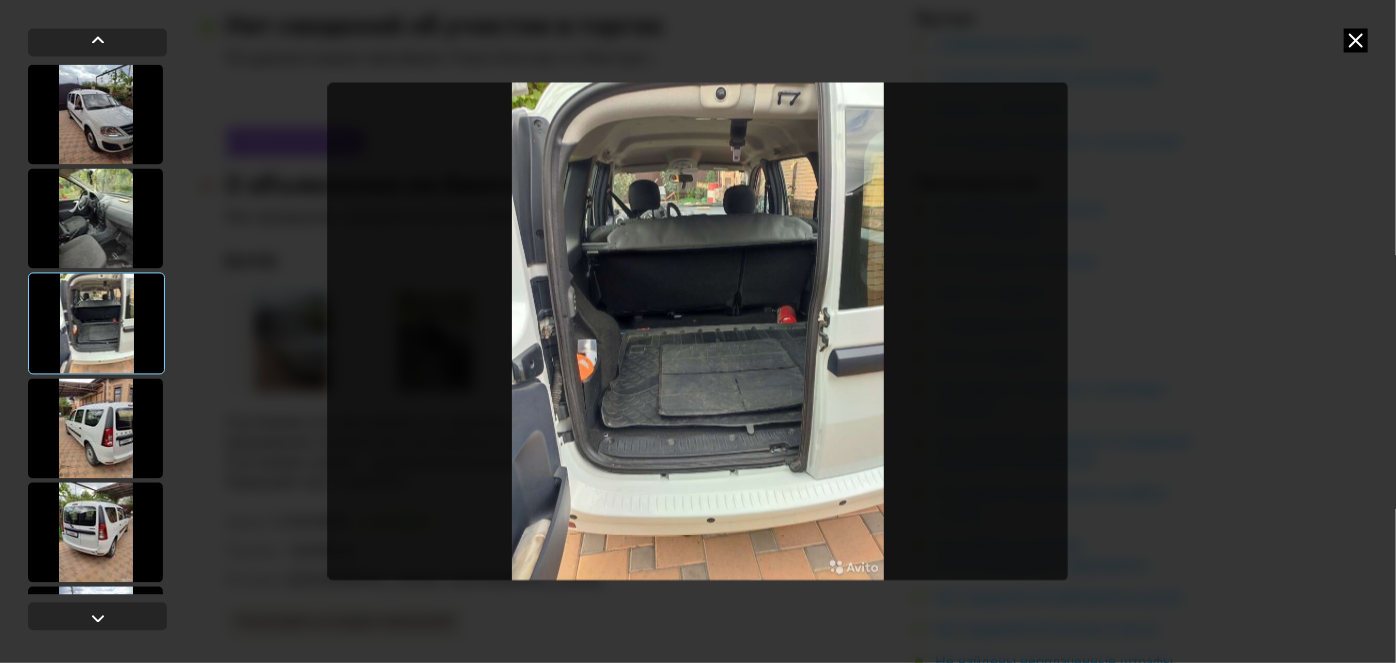 click at bounding box center (95, 218) 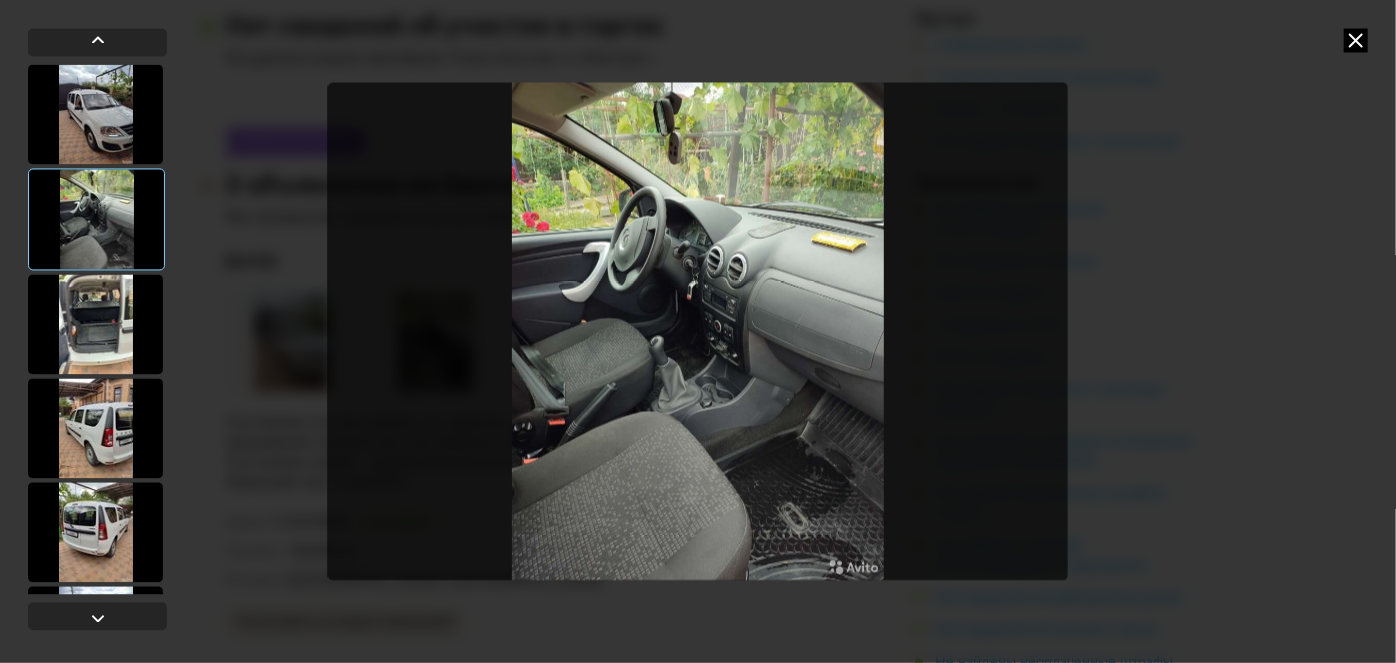 click at bounding box center [1356, 40] 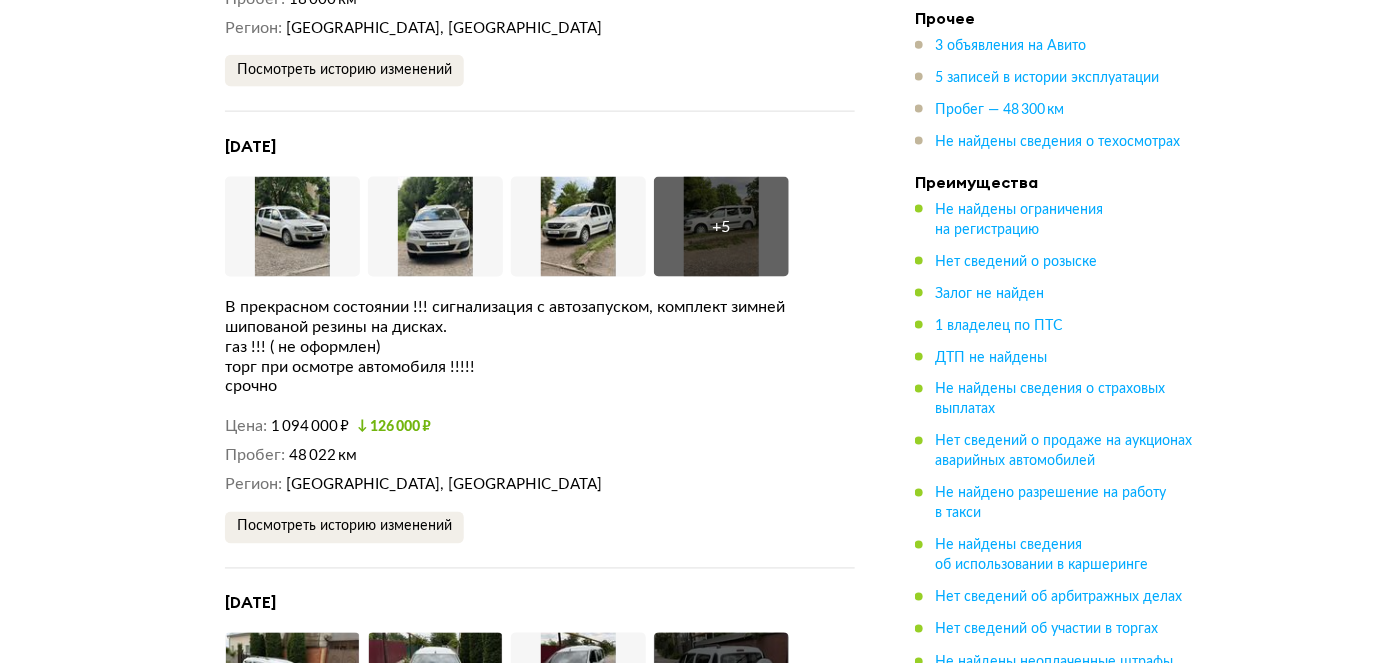 scroll, scrollTop: 3485, scrollLeft: 0, axis: vertical 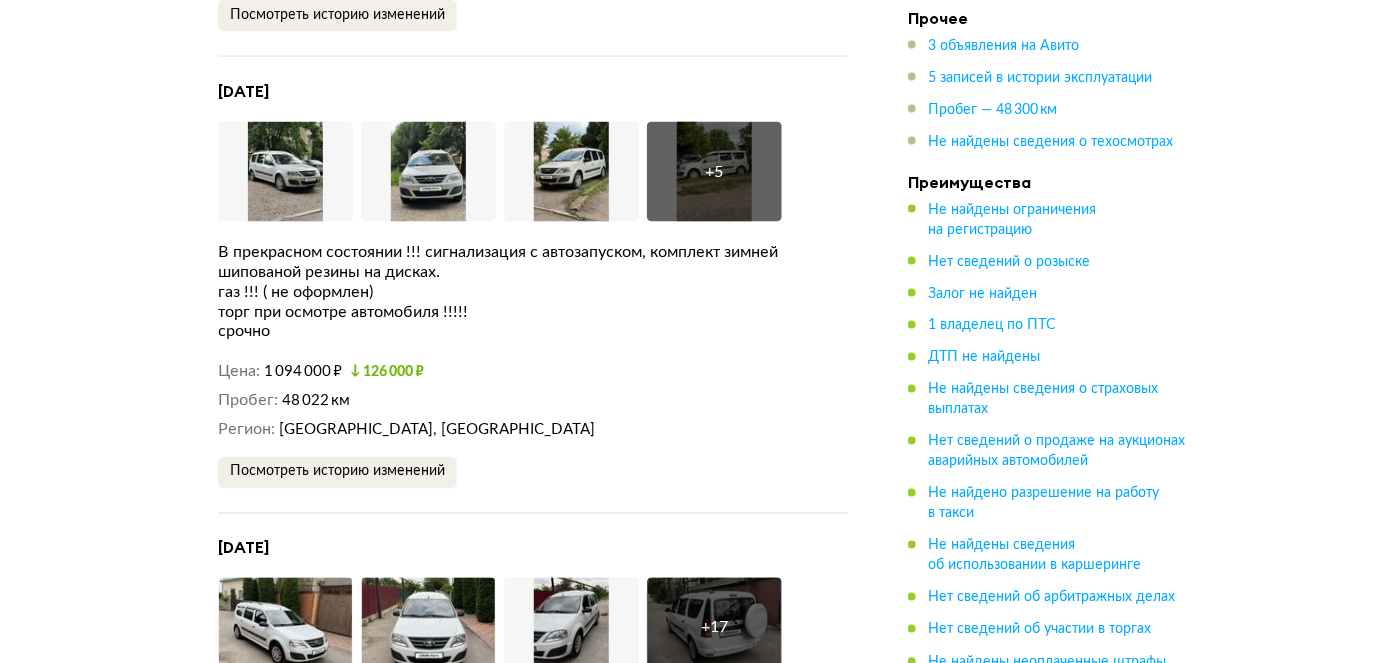 click on "+ 5" at bounding box center [714, 172] 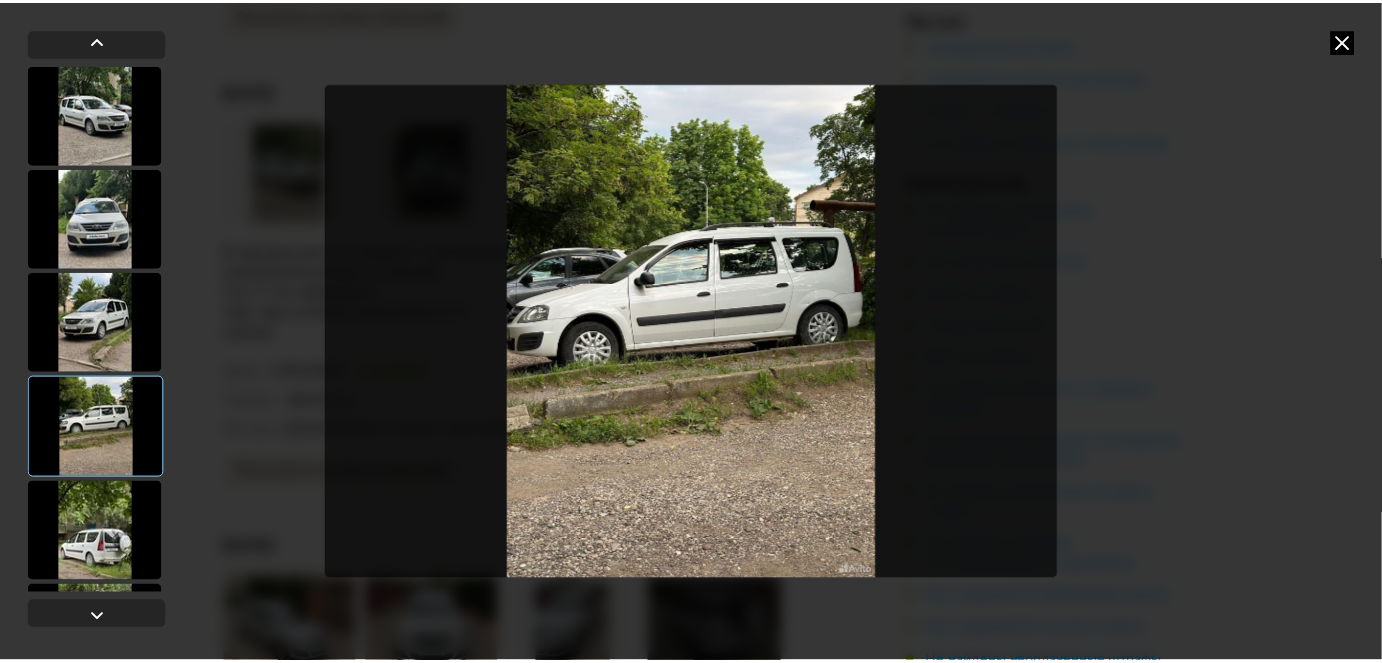 scroll, scrollTop: 302, scrollLeft: 0, axis: vertical 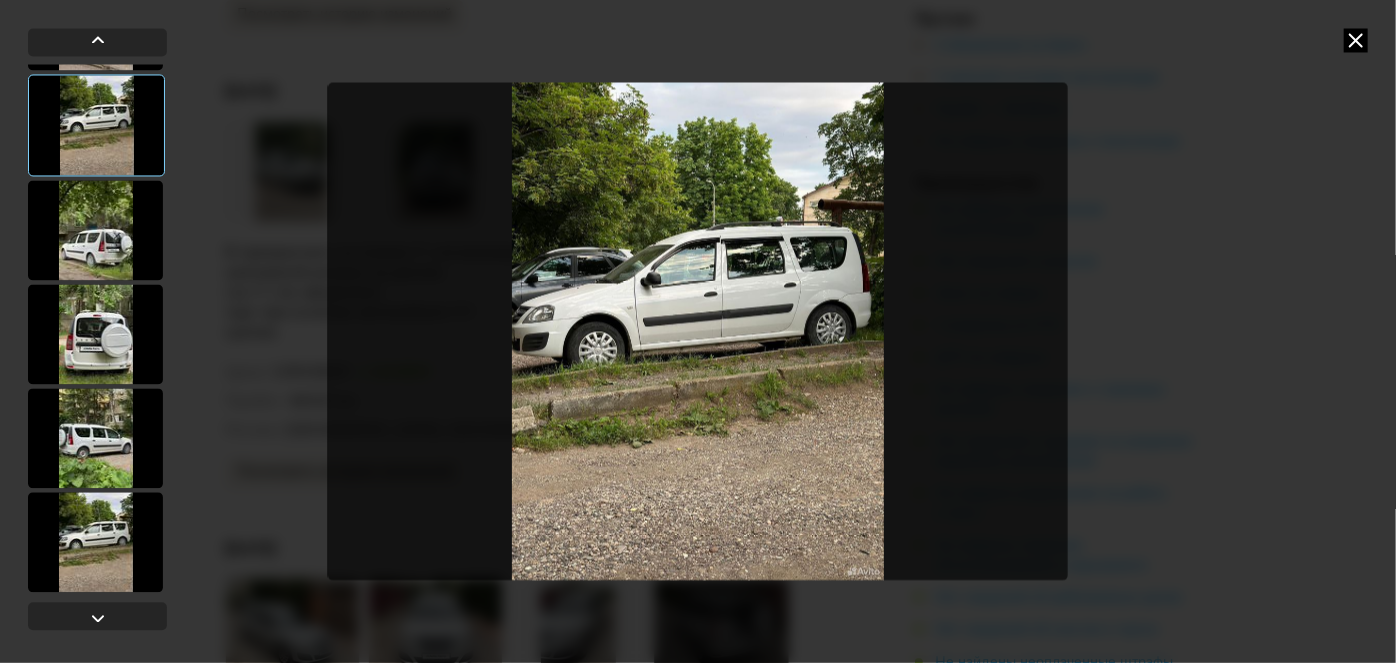 click at bounding box center (95, 334) 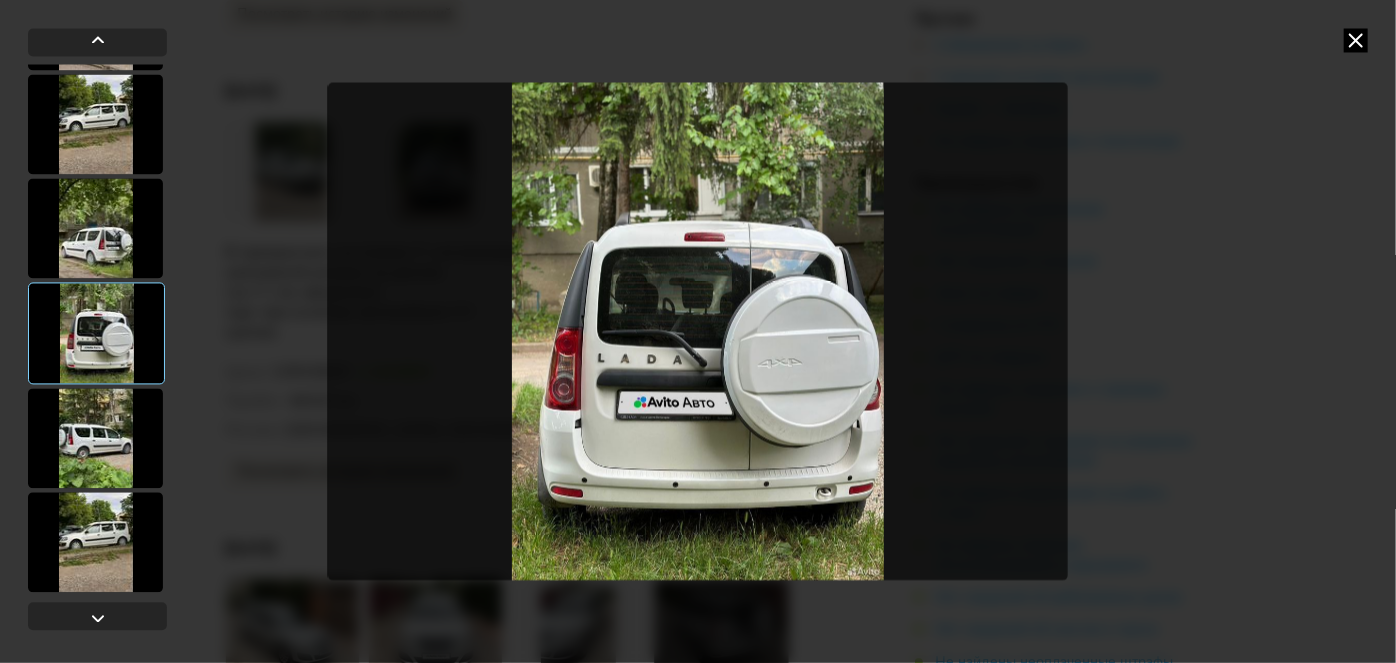 click at bounding box center (96, 333) 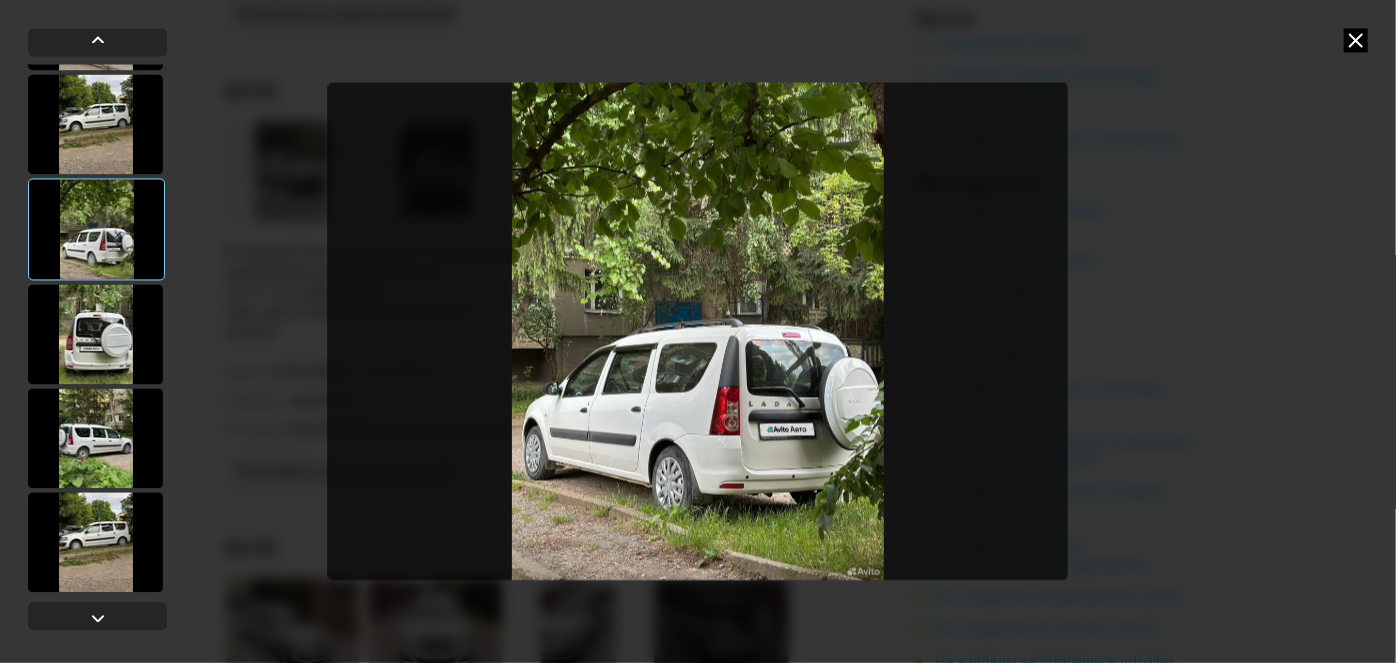 click at bounding box center (95, 438) 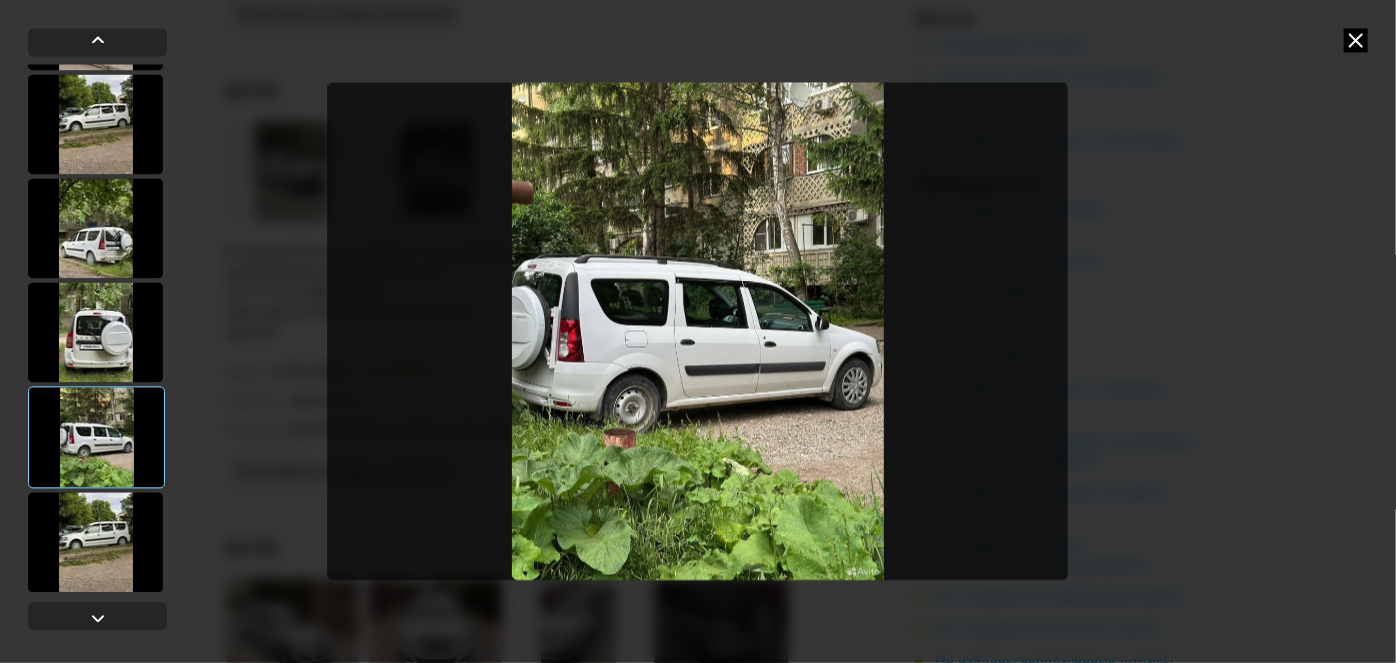 click at bounding box center [95, 542] 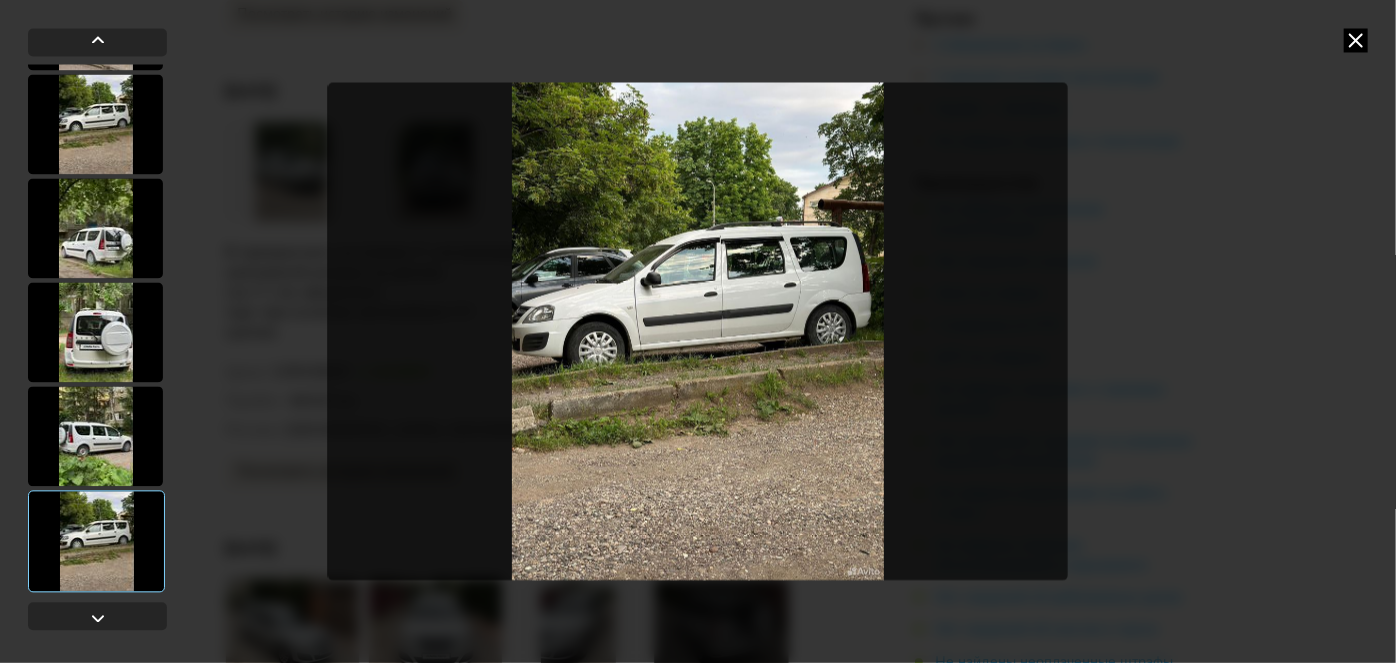 click at bounding box center (1356, 40) 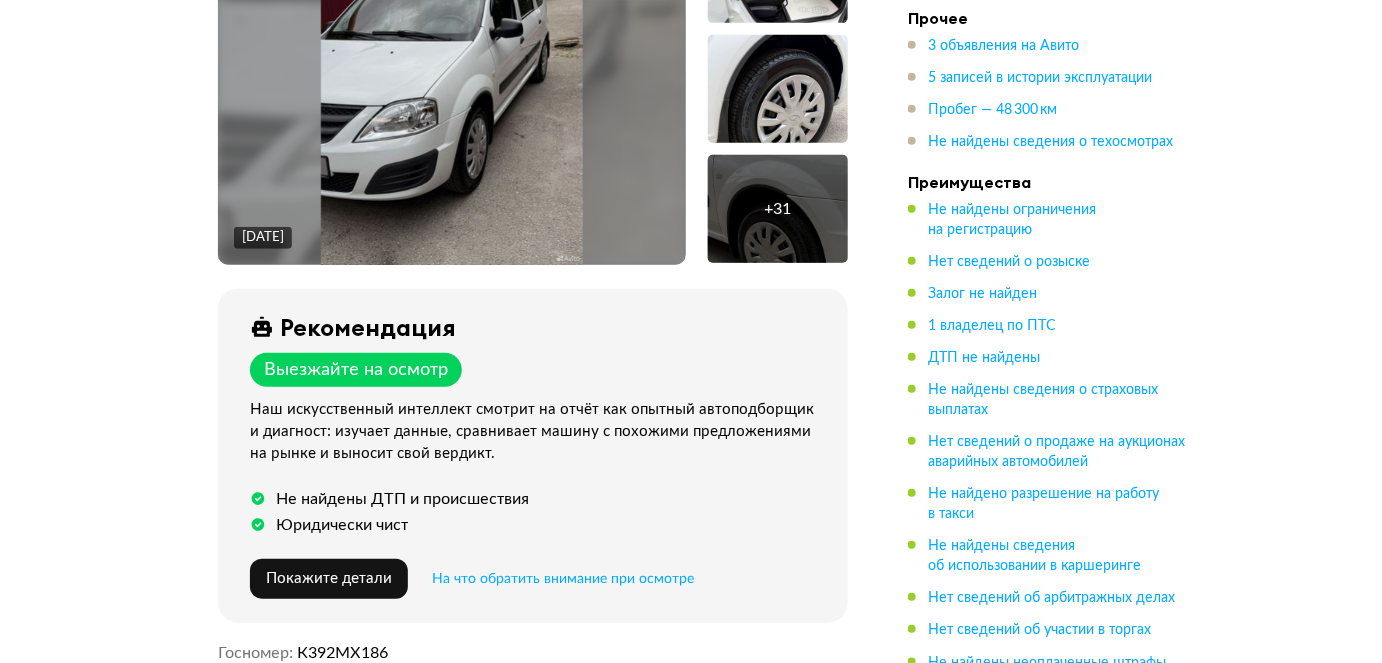 scroll, scrollTop: 0, scrollLeft: 0, axis: both 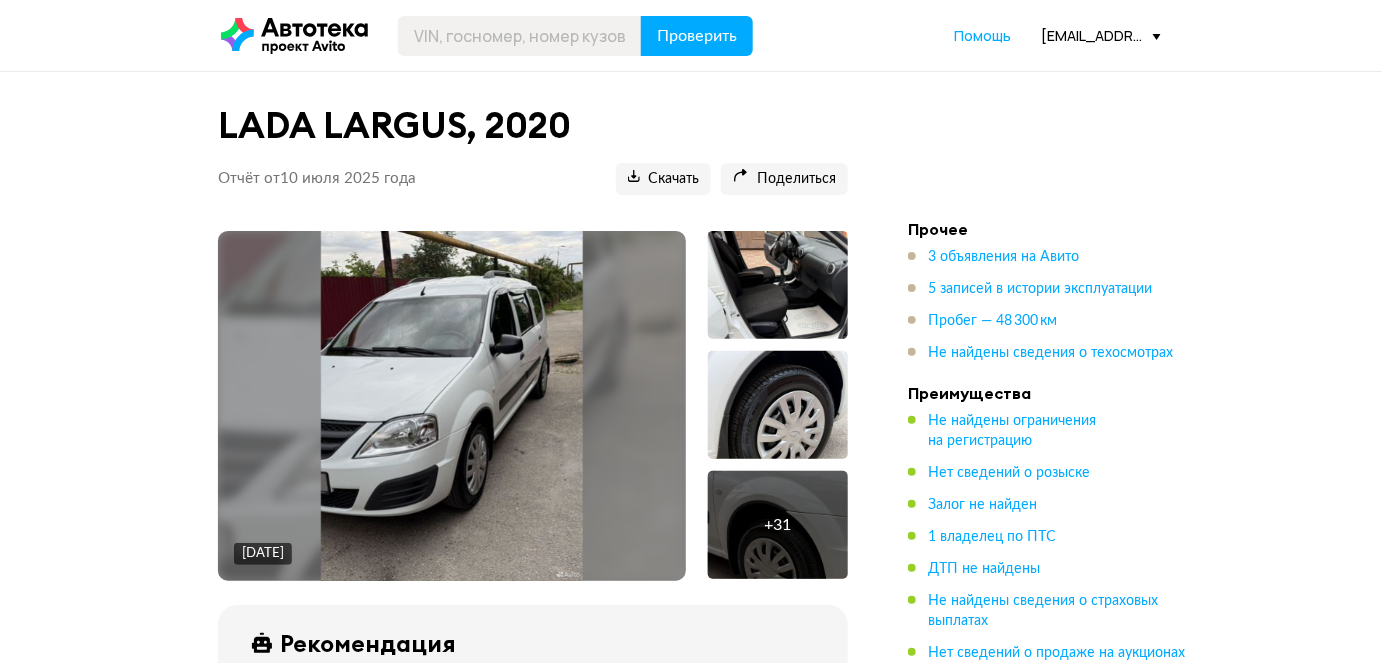 click on "LADA LARGUS, 2020 Отчёт от  10 июля 2025 года Ccылка на отчёт скопирована Скачать Поделиться Ccылка на отчёт скопирована 2 июля 2025 года + 31 Рекомендация Выезжайте на осмотр Наш искусственный интеллект смотрит на отчёт как опытный автоподборщик и диагност: изучает данные, сравнивает машину с похожими предложениями на рынке и выносит свой вердикт. Не найдены ДТП и происшествия Юридически чист Покажите детали На что обратить внимание при осмотре Узнайте как При осмотре сверьте VIN, номер кузова и сведения из ПТС с указанными в отчёте. Где найти VIN и номер кузова . . VIN +" at bounding box center (691, 3930) 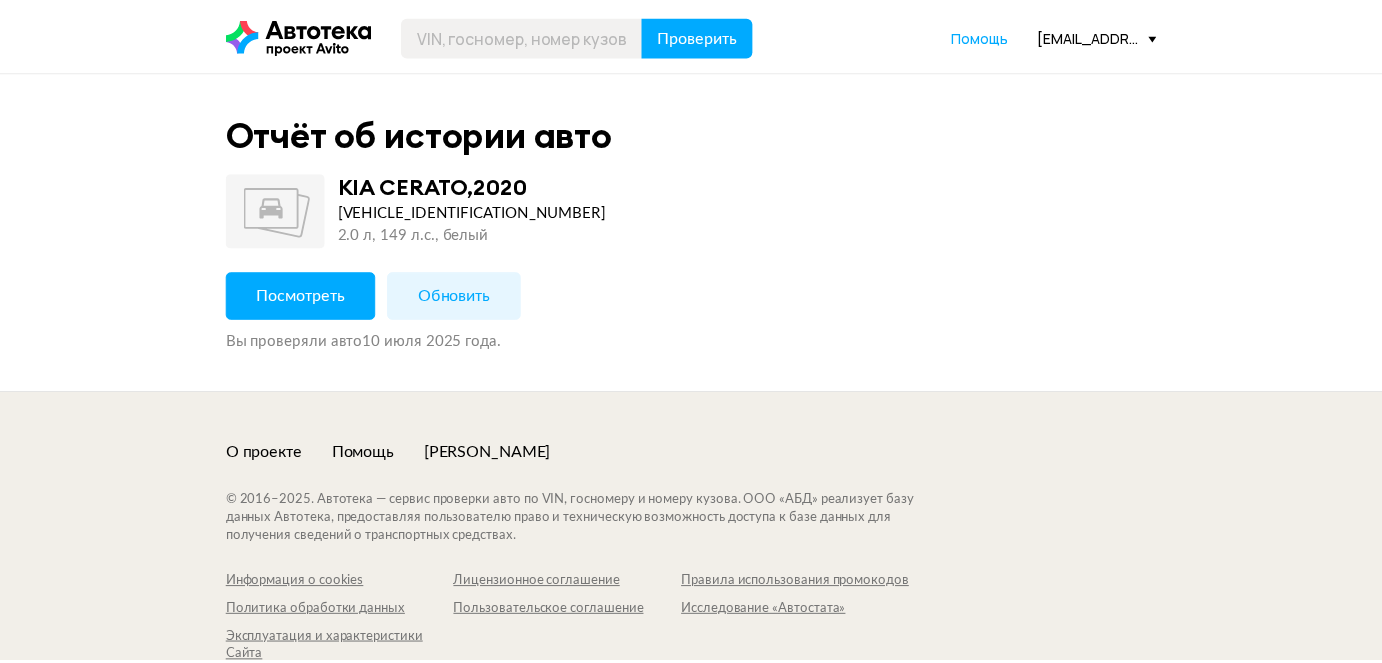 scroll, scrollTop: 0, scrollLeft: 0, axis: both 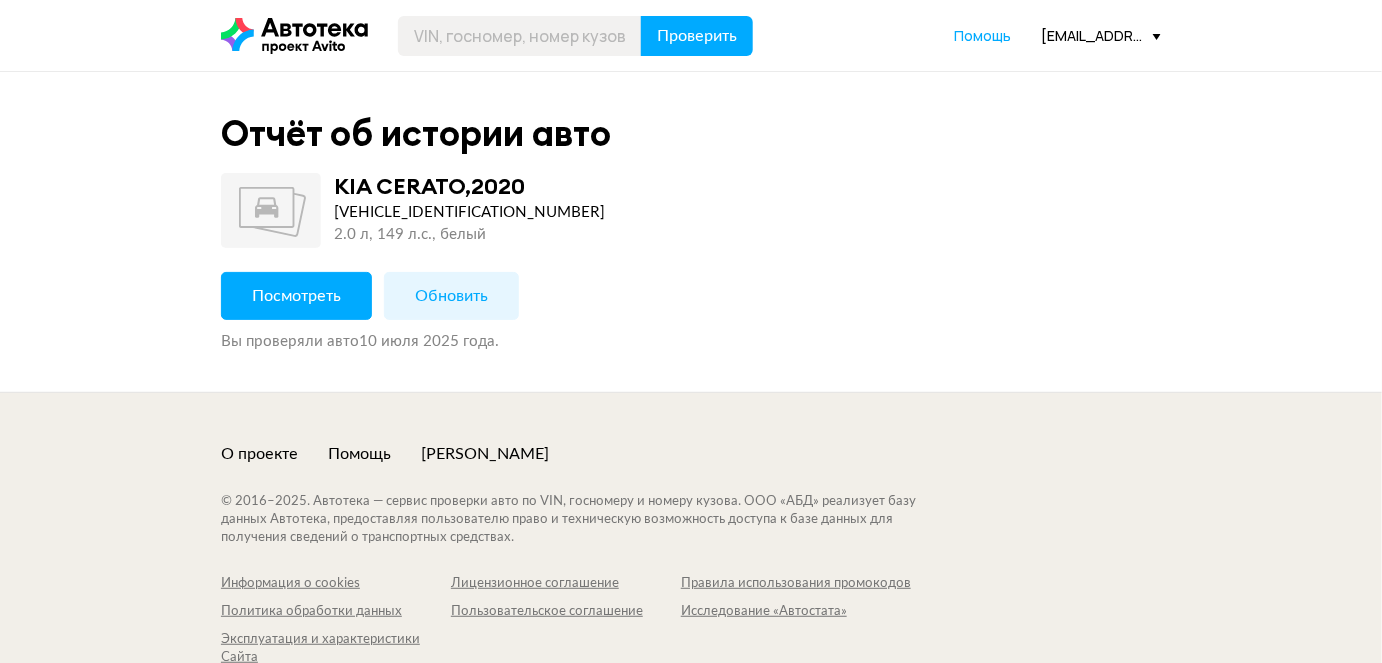 click on "Посмотреть" at bounding box center (296, 296) 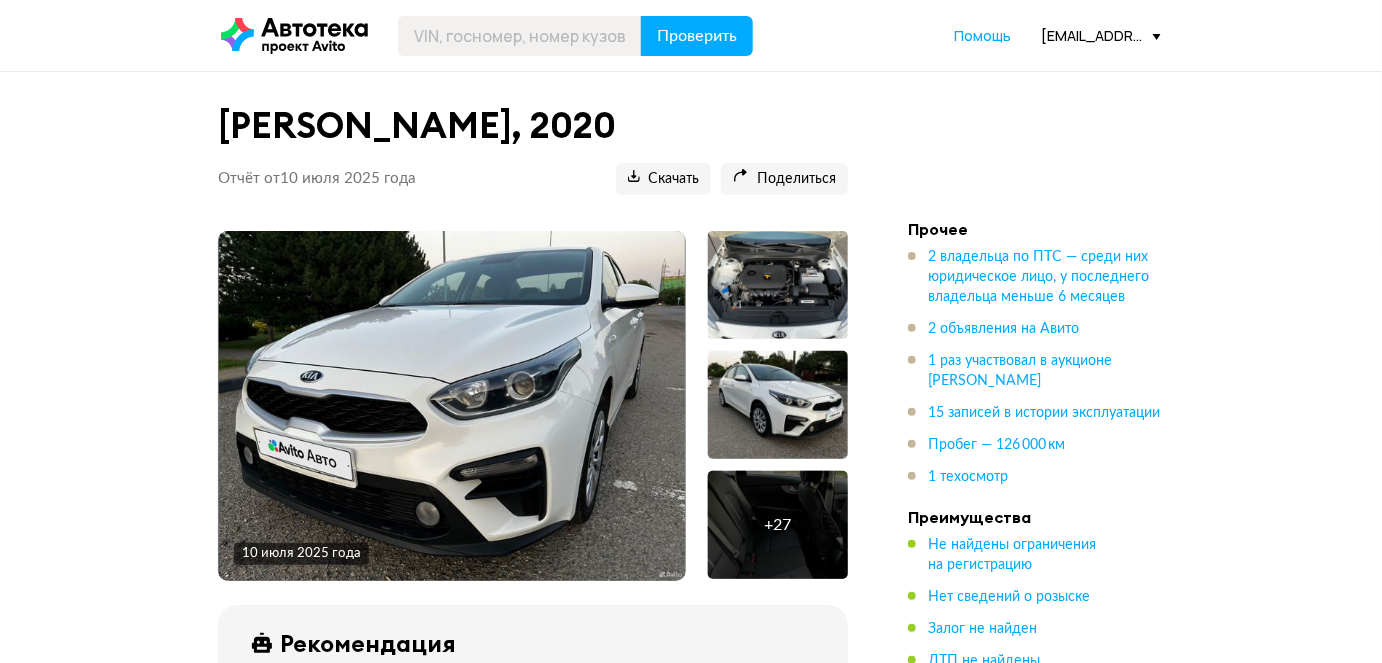click on "[PERSON_NAME], 2020 Отчёт от  [DATE] Ccылка на отчёт скопирована Скачать Поделиться Ccылка на отчёт скопирована [DATE] + 27 Рекомендация Можно осмотреть Наш искусственный интеллект смотрит на отчёт как опытный автоподборщик и диагност: изучает данные, сравнивает машину с похожими предложениями на рынке и выносит свой вердикт. Среди владельцев есть юрлицо Не найдены ограничения на регистрацию Не найдены крупные страховые выплаты Реальный пробег Покажите детали На что обратить внимание при осмотре Узнайте как Где найти VIN и номер кузова . . Госномер" at bounding box center (691, 4936) 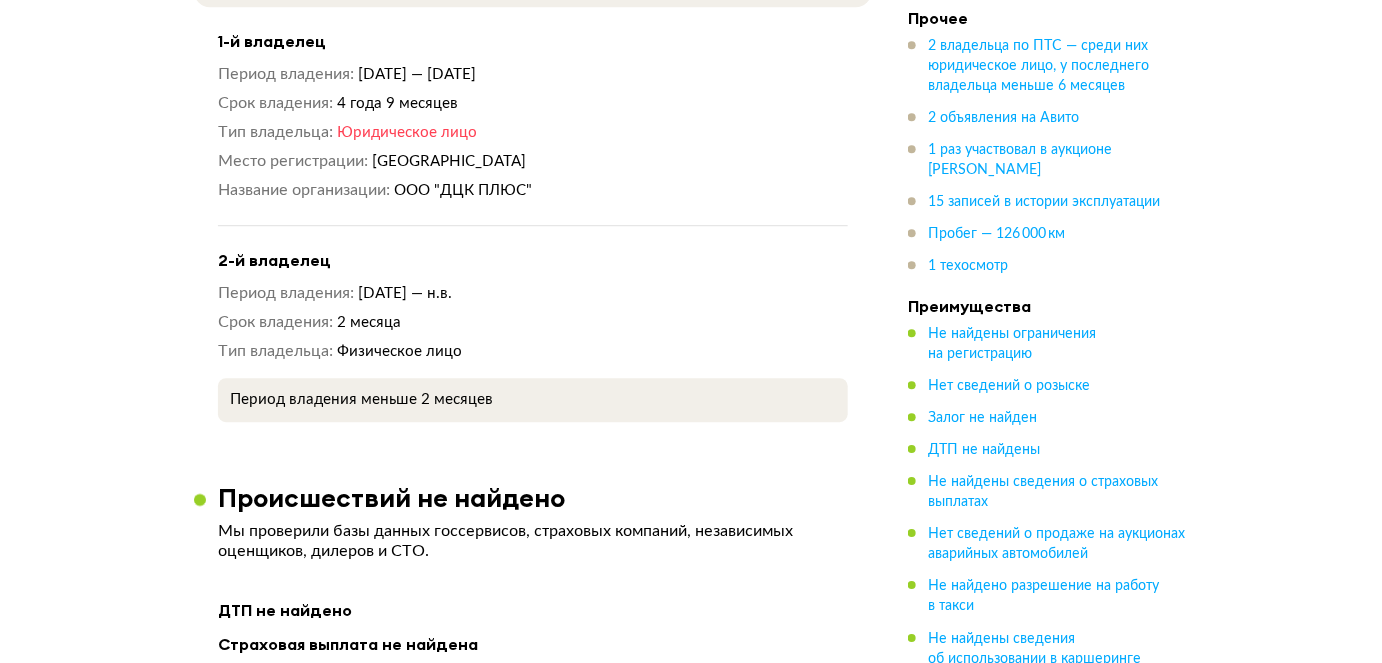 scroll, scrollTop: 1666, scrollLeft: 0, axis: vertical 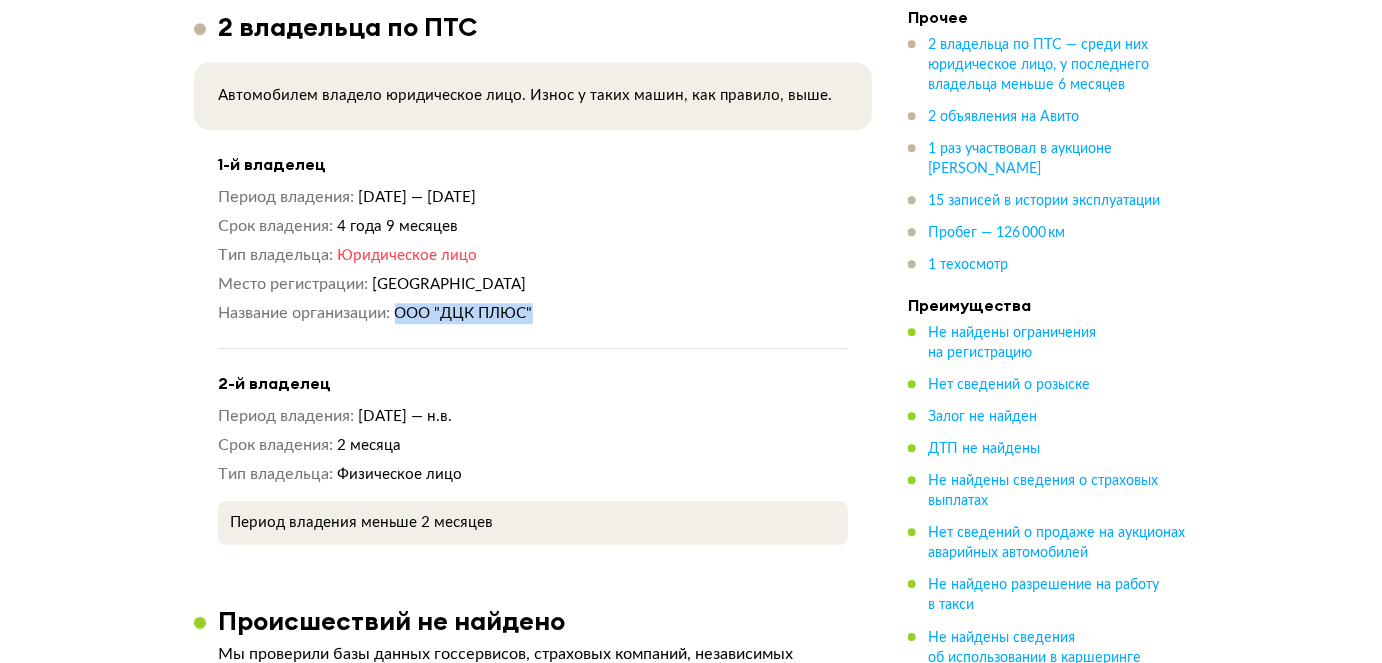 drag, startPoint x: 394, startPoint y: 329, endPoint x: 556, endPoint y: 328, distance: 162.00308 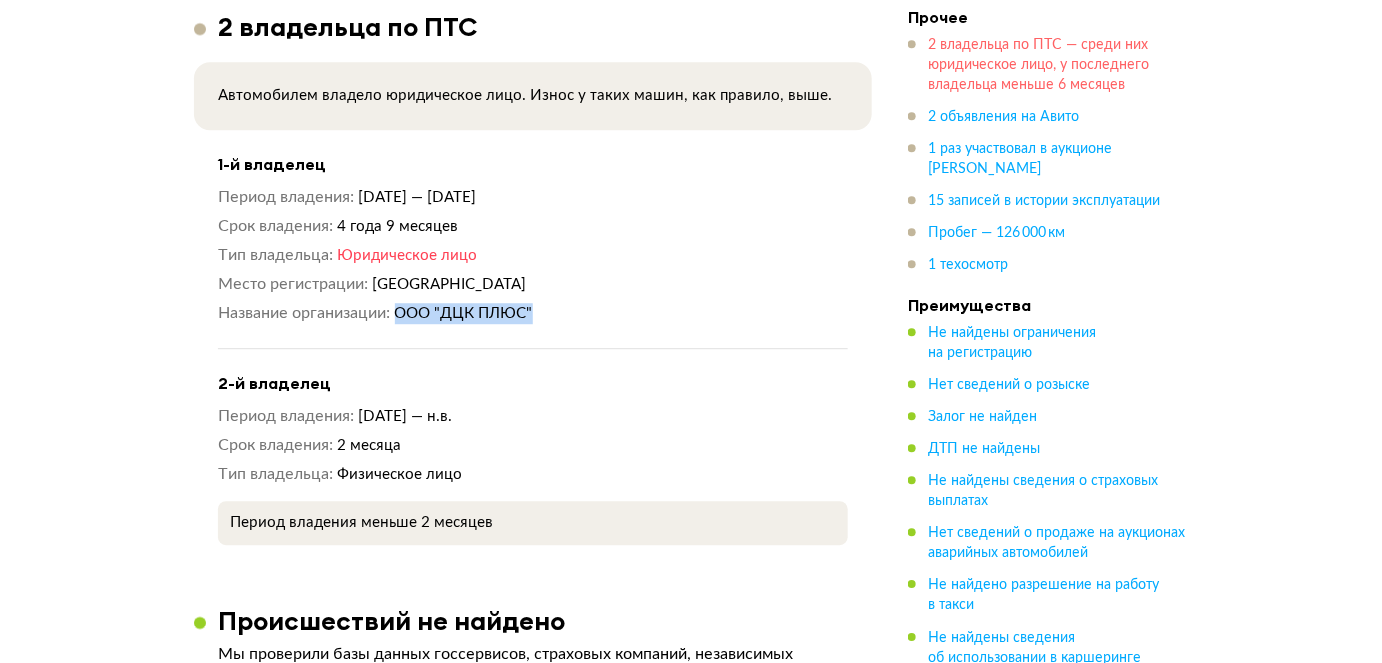 copy on "Название организации ООО "ДЦК ПЛЮС"" 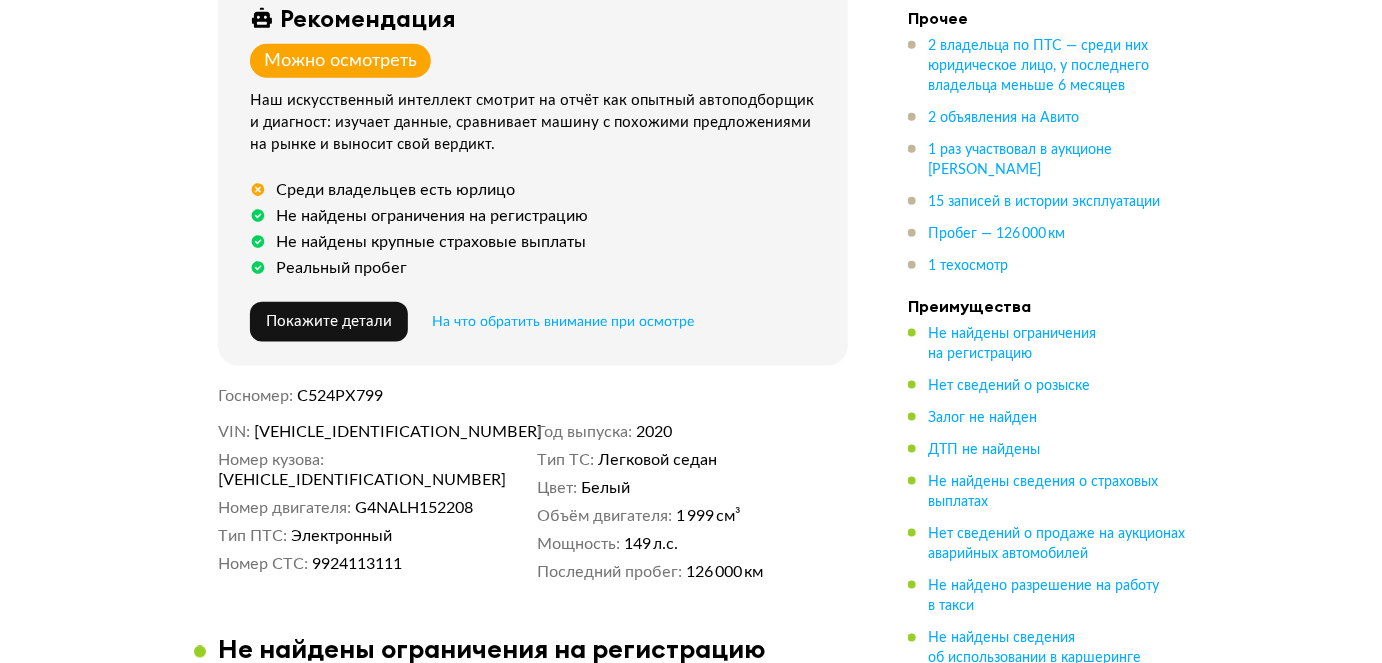 scroll, scrollTop: 909, scrollLeft: 0, axis: vertical 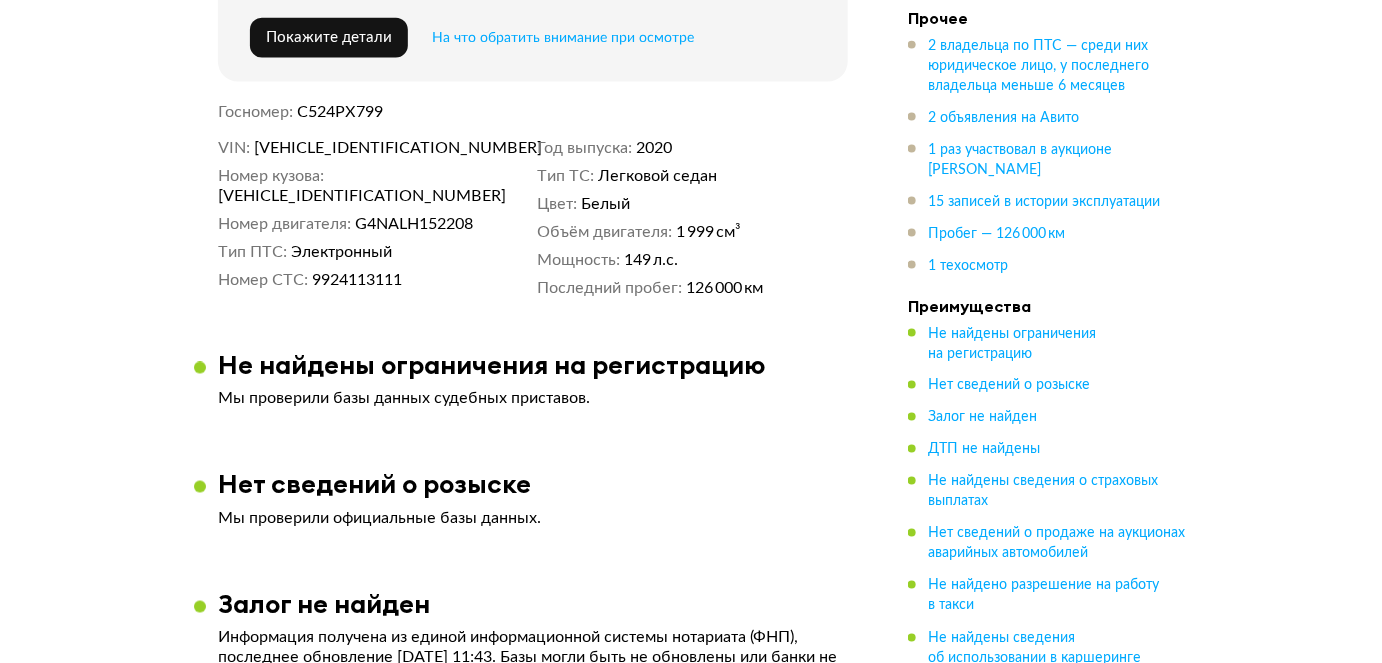 click on "С524РХ799" at bounding box center [341, 112] 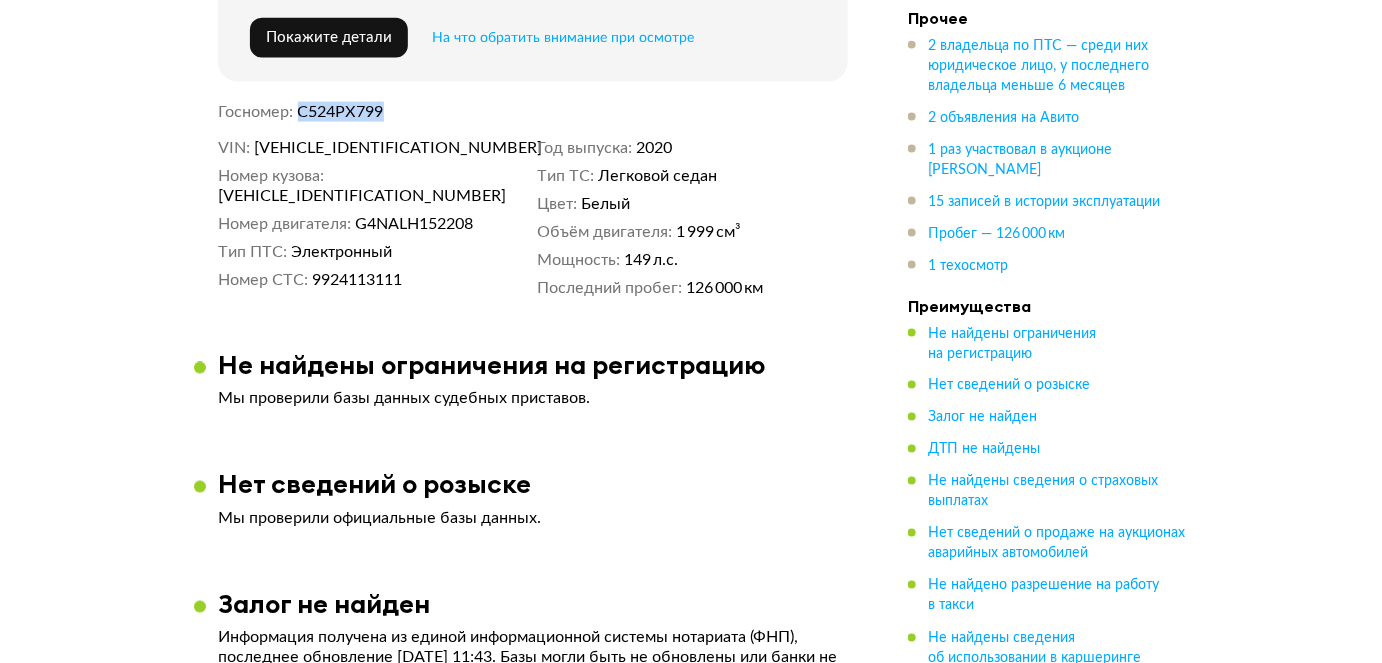 click on "С524РХ799" at bounding box center [341, 112] 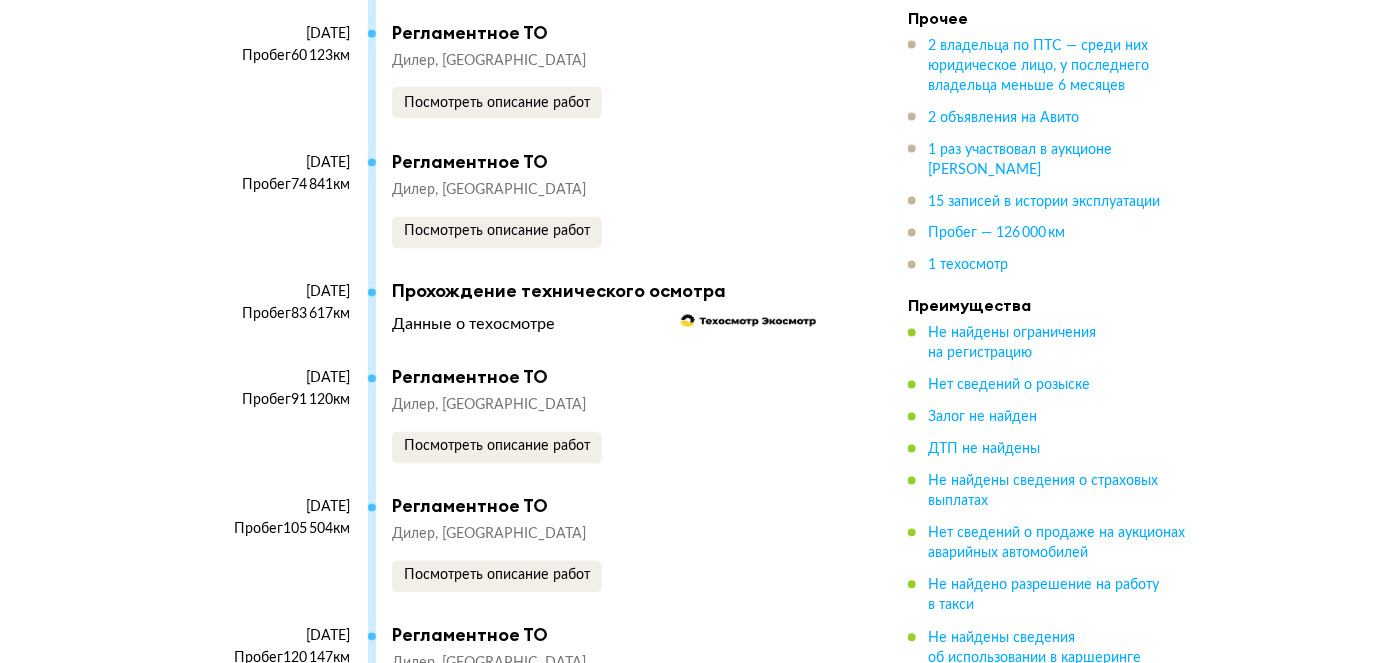 scroll, scrollTop: 6212, scrollLeft: 0, axis: vertical 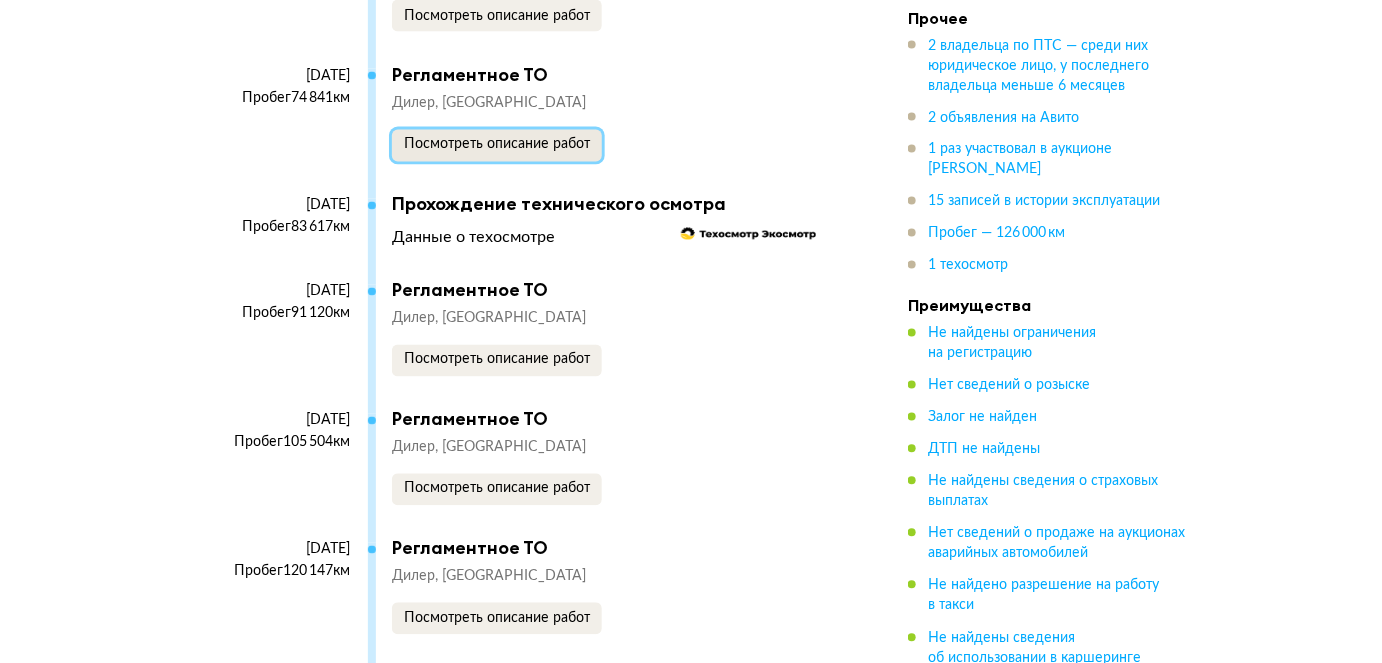 click on "Посмотреть описание работ" at bounding box center [497, 146] 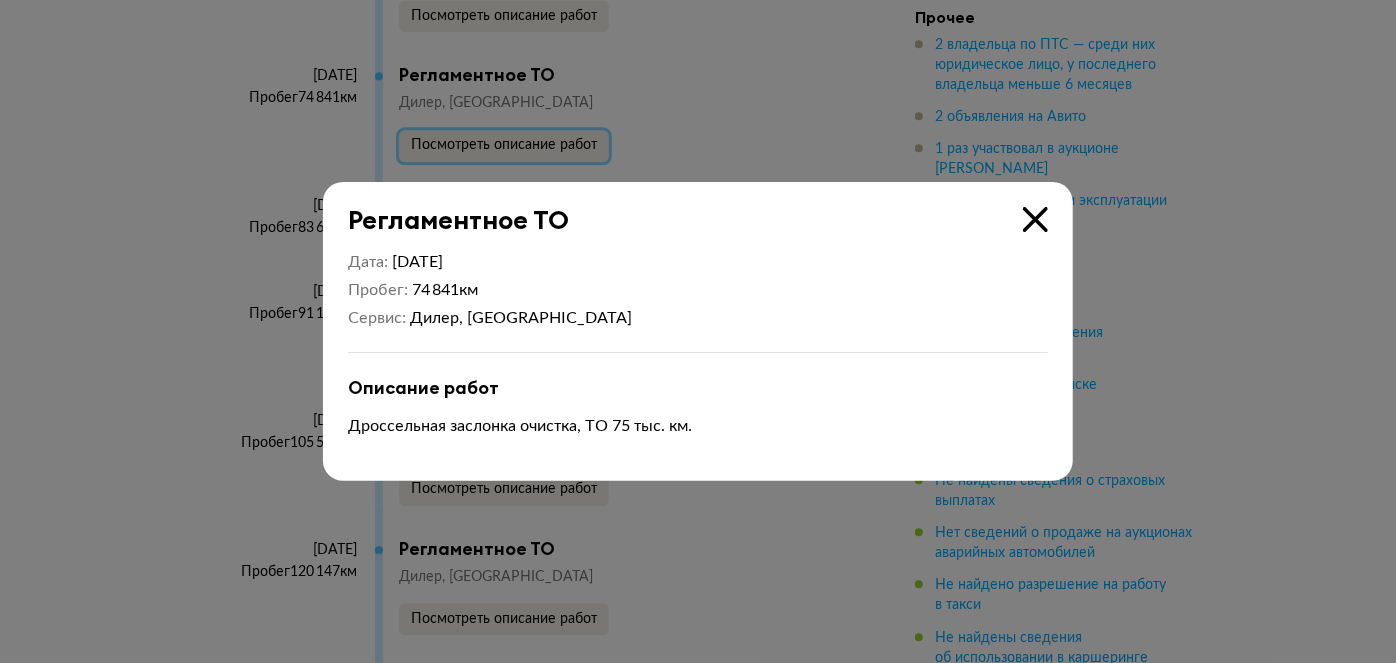 type 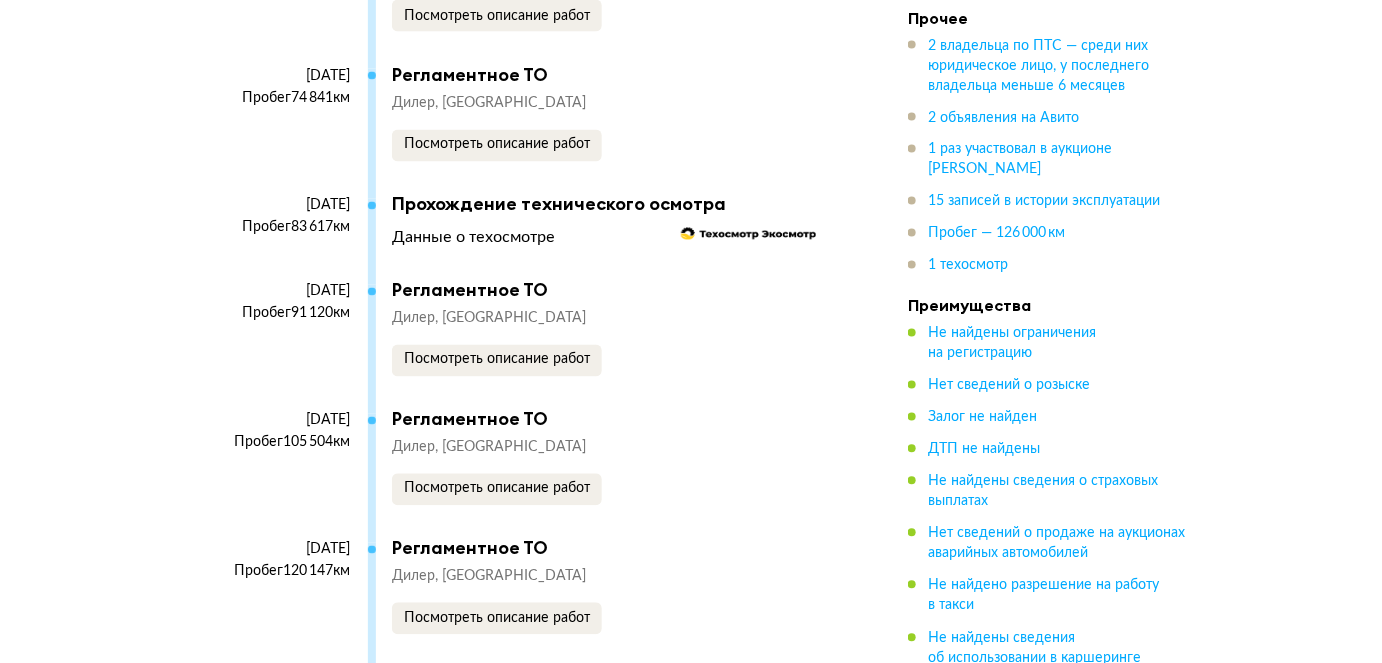 click on "Дилер Москва Посмотреть описание работ" at bounding box center (610, 343) 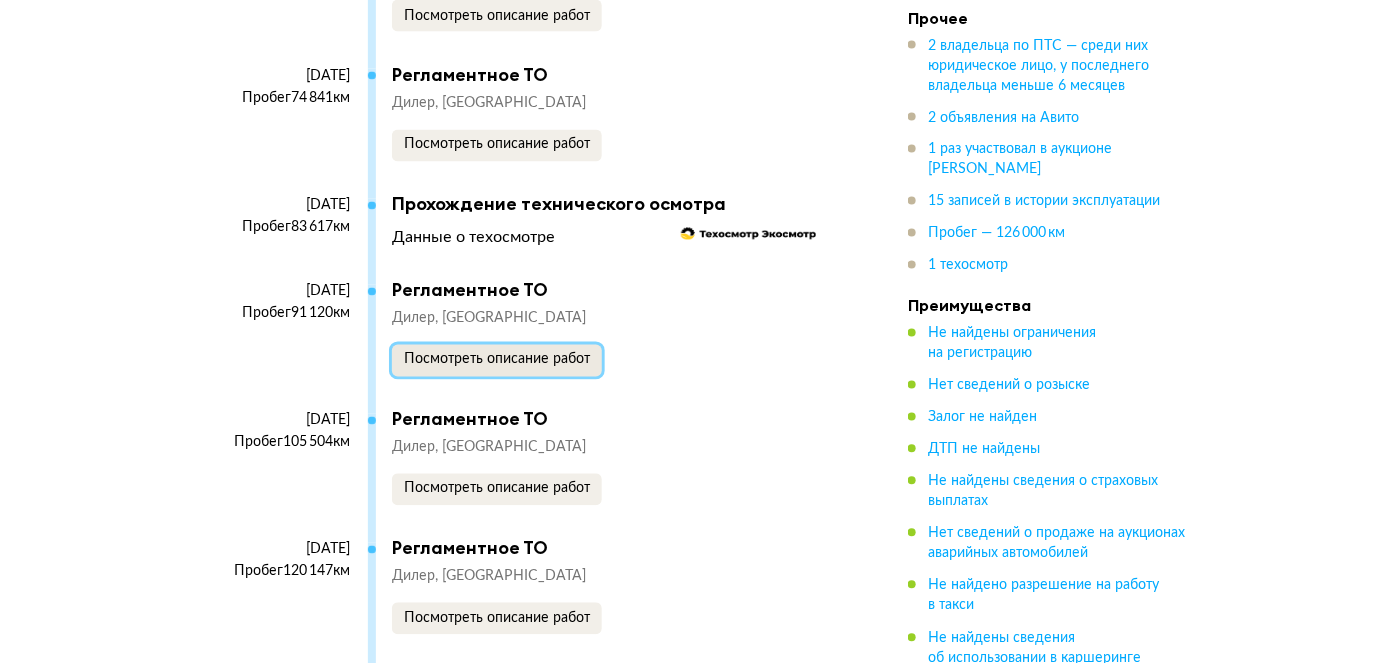 click on "Посмотреть описание работ" at bounding box center [497, 360] 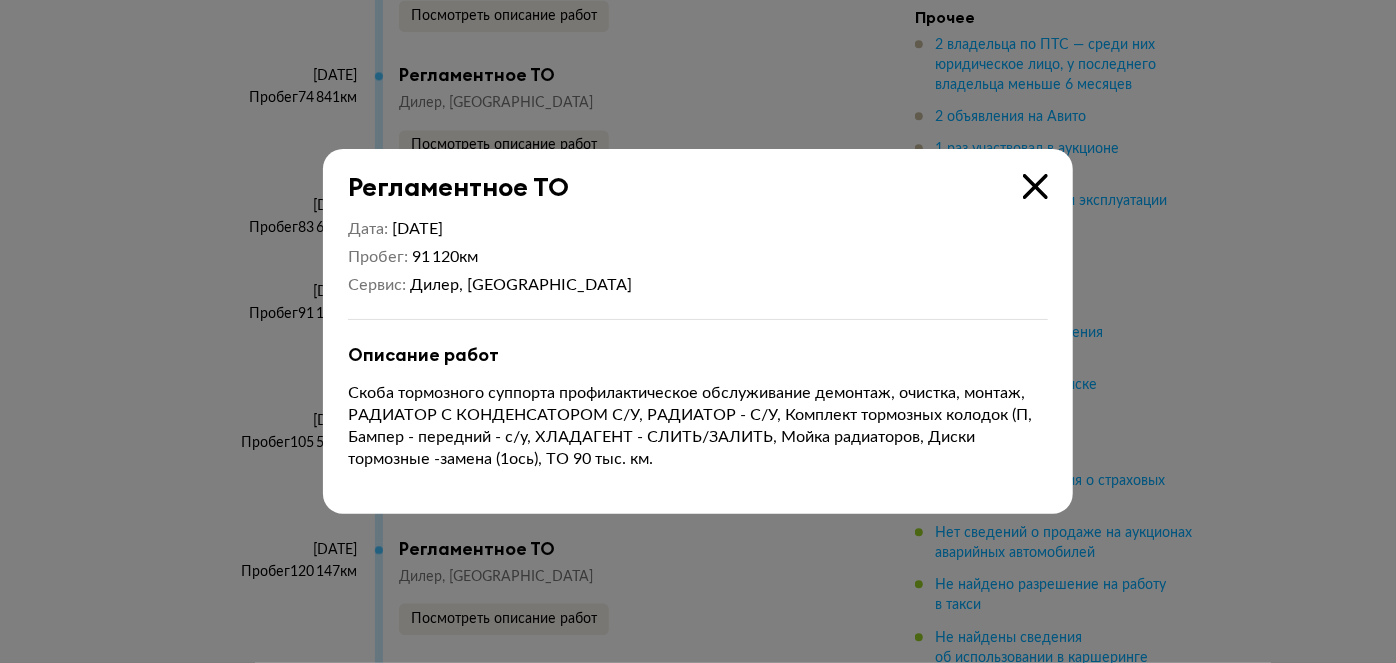 type 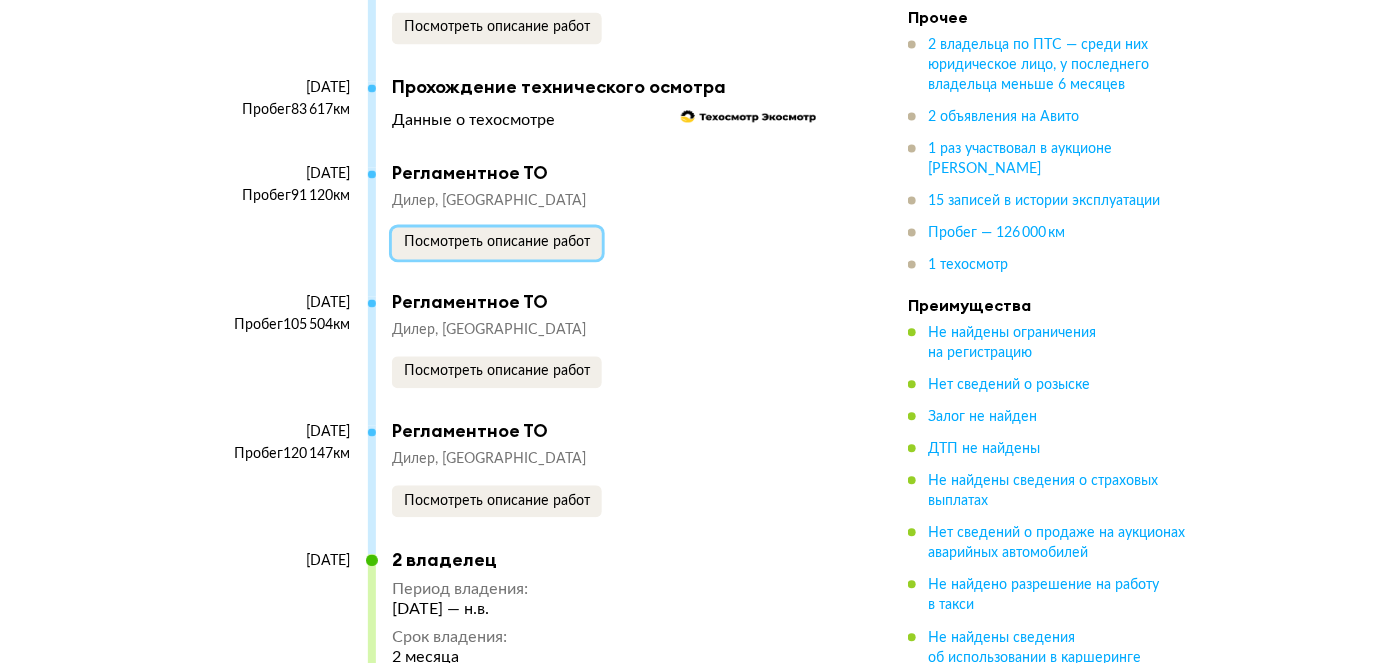 scroll, scrollTop: 6363, scrollLeft: 0, axis: vertical 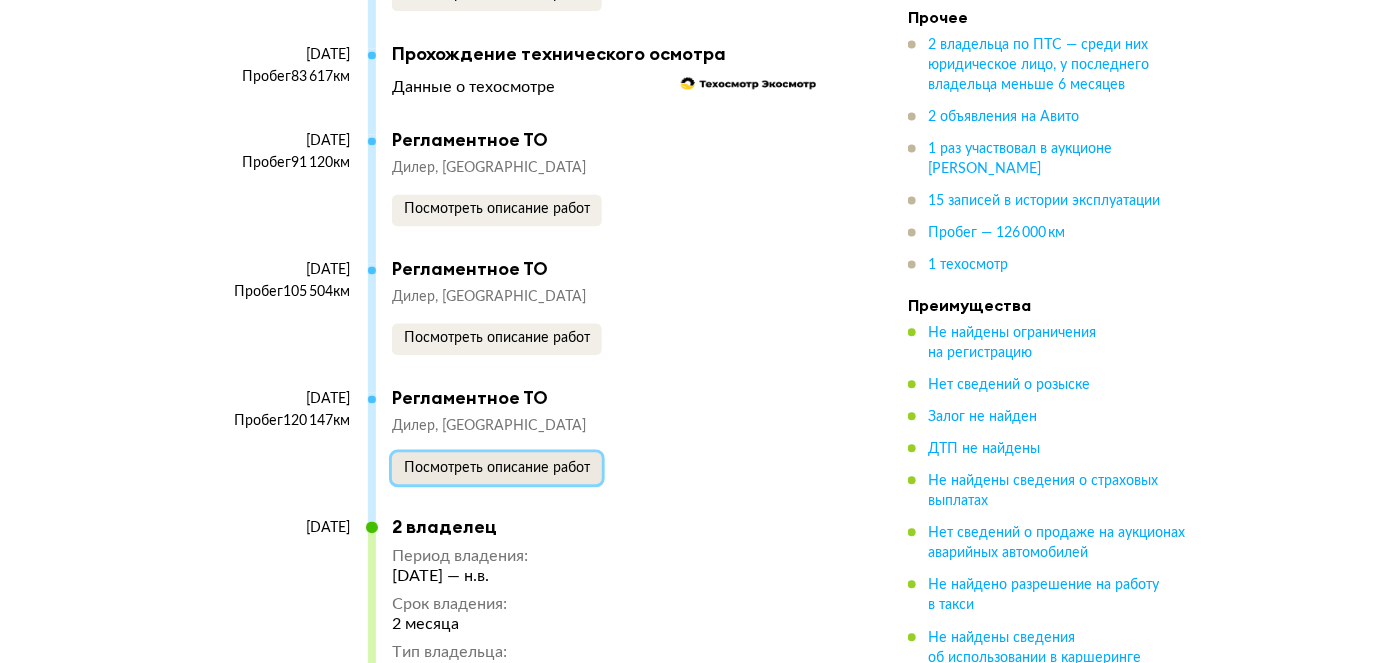 click on "Посмотреть описание работ" at bounding box center (497, 468) 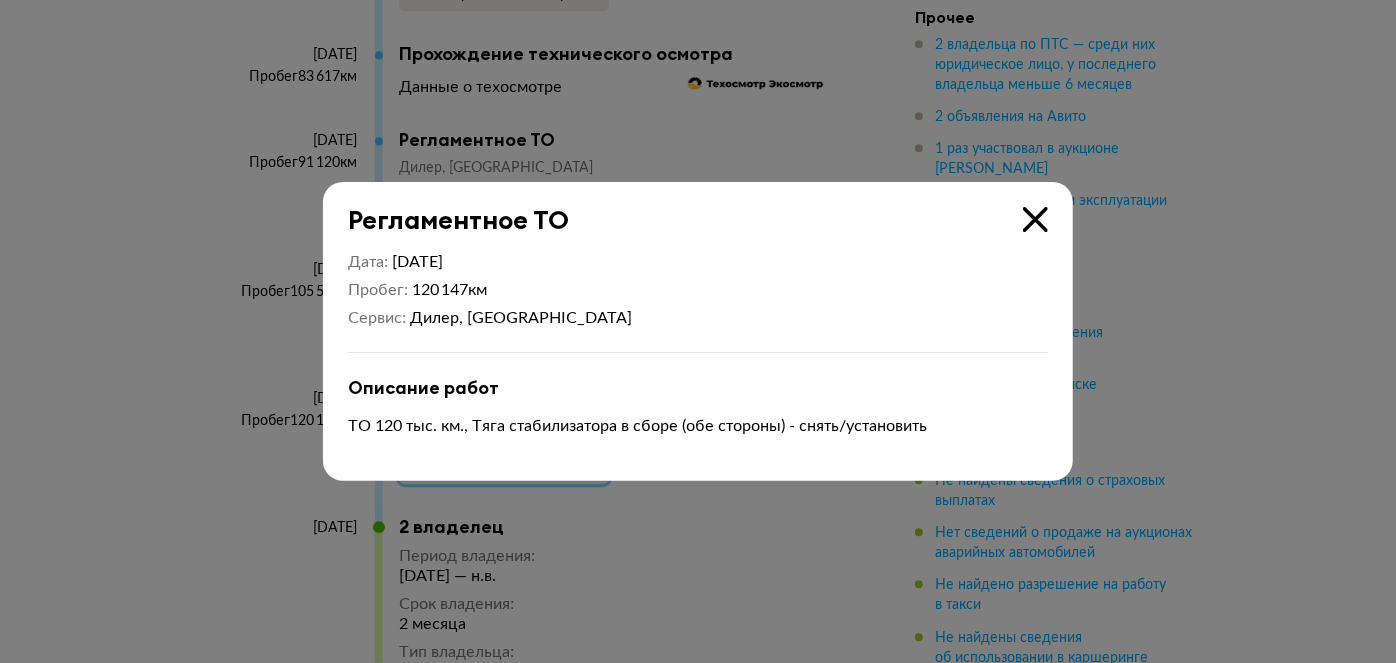 type 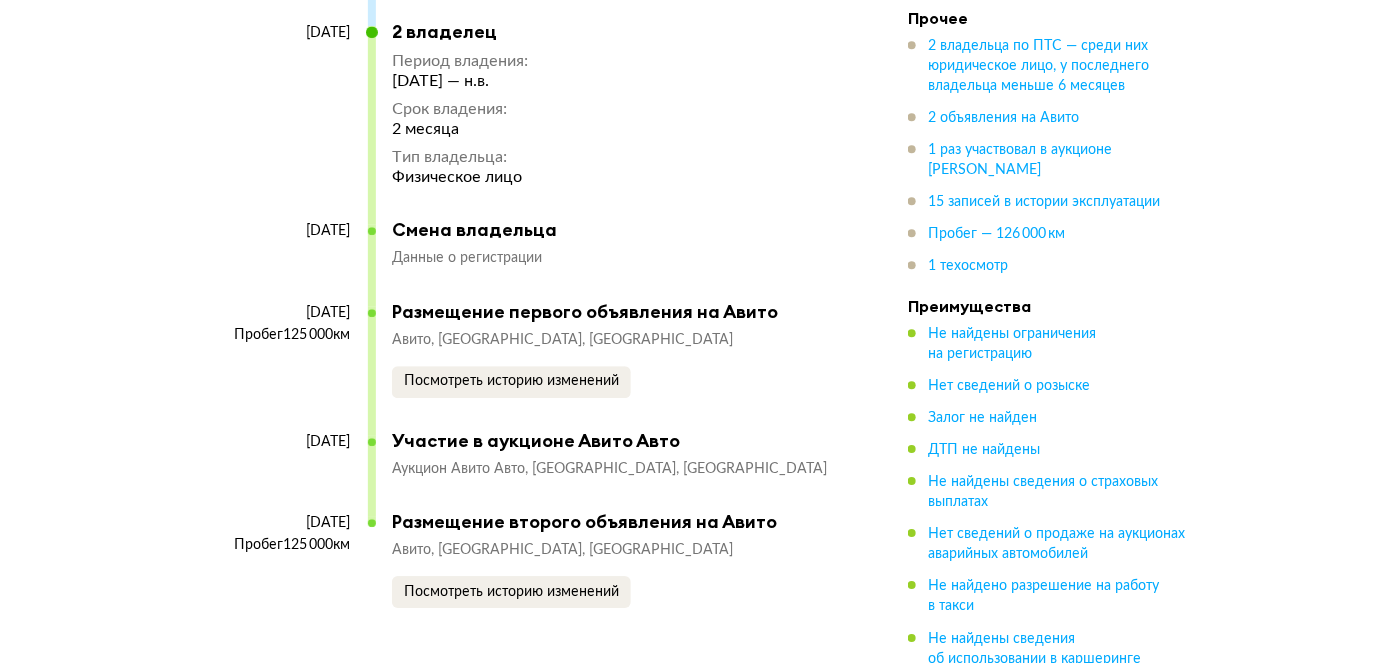 scroll, scrollTop: 7121, scrollLeft: 0, axis: vertical 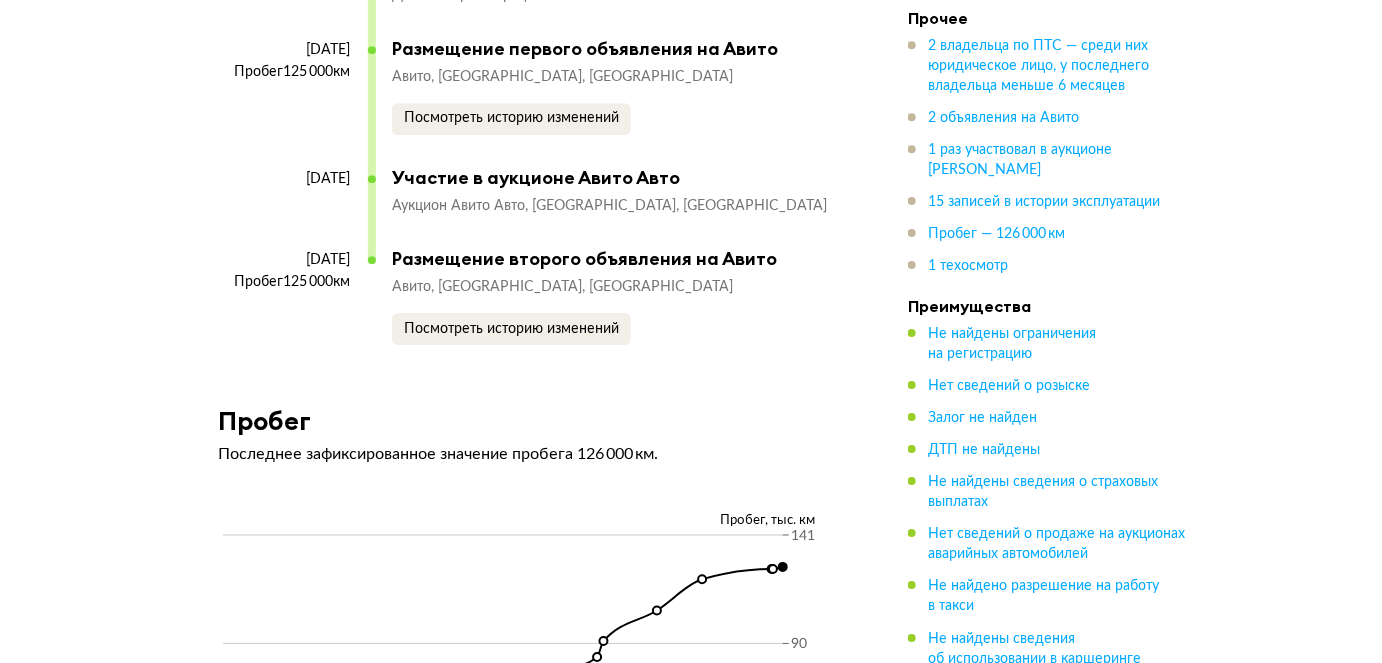 click on "5 июня 2025 Пробег  125 000  км Размещение первого объявления на Авито Авито Краснодарский край, Армавир Посмотреть историю изменений" at bounding box center [523, 102] 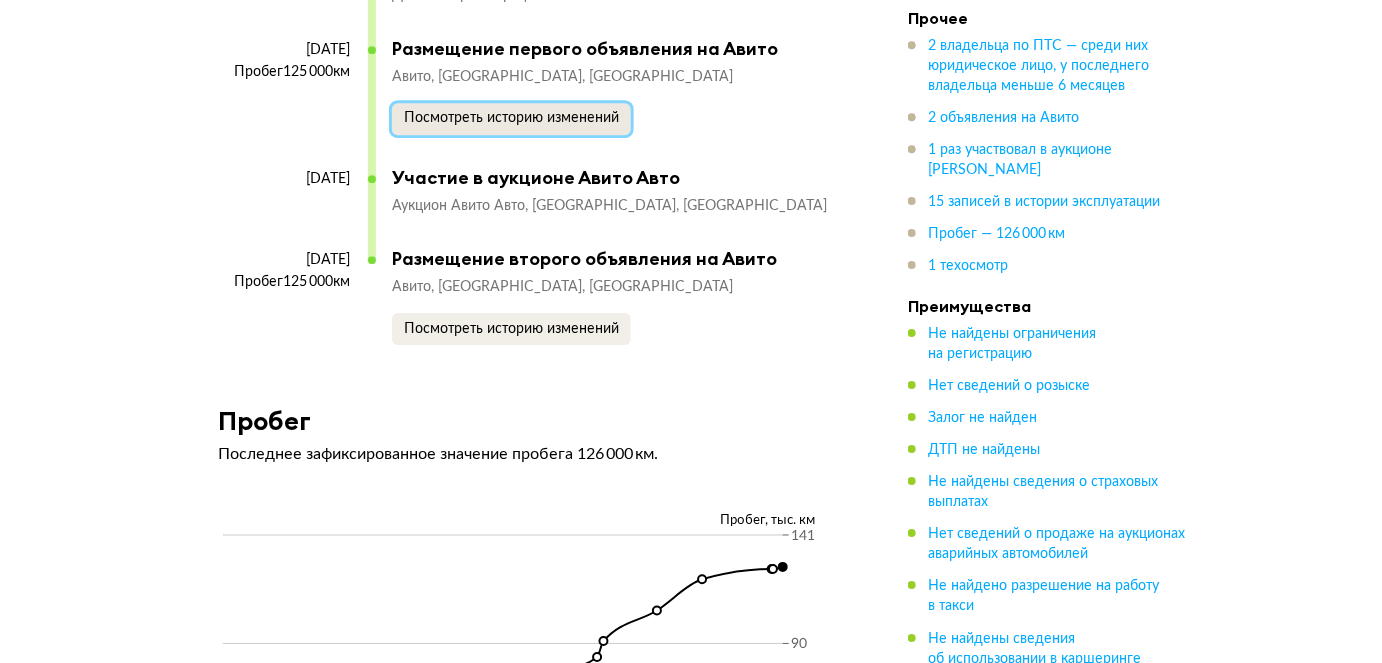 click on "Посмотреть историю изменений" at bounding box center [511, 118] 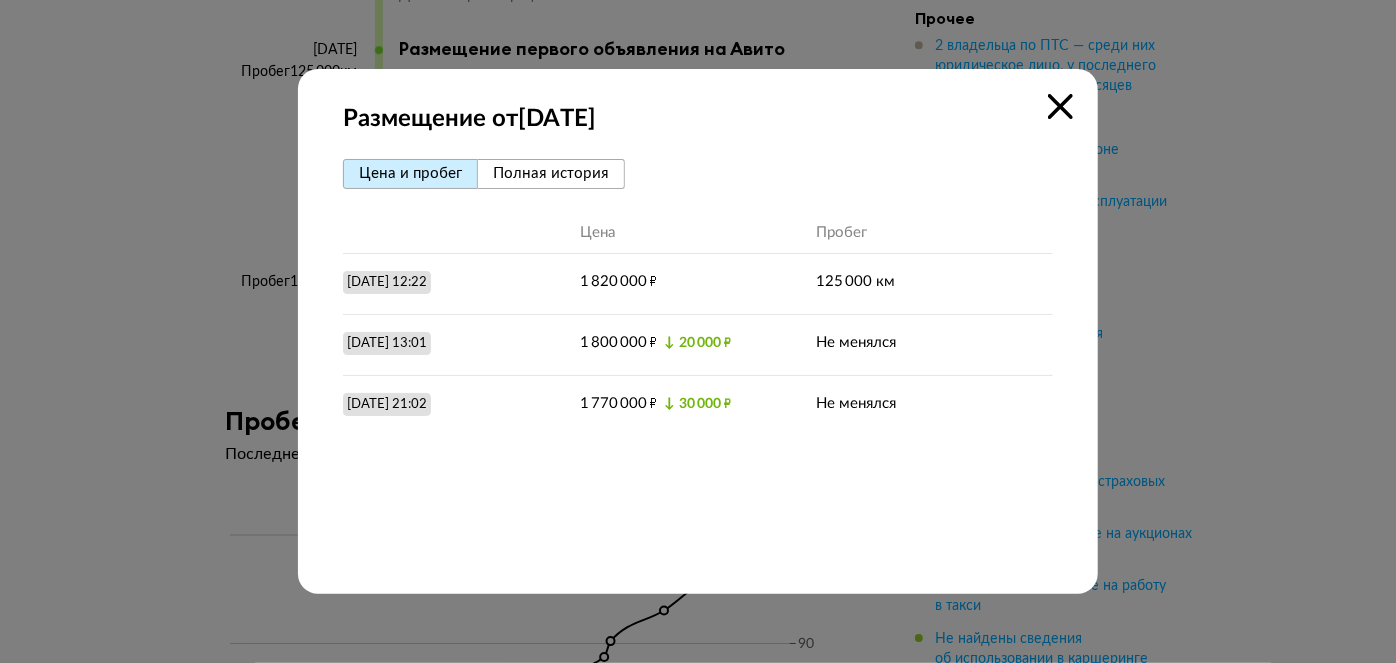 type 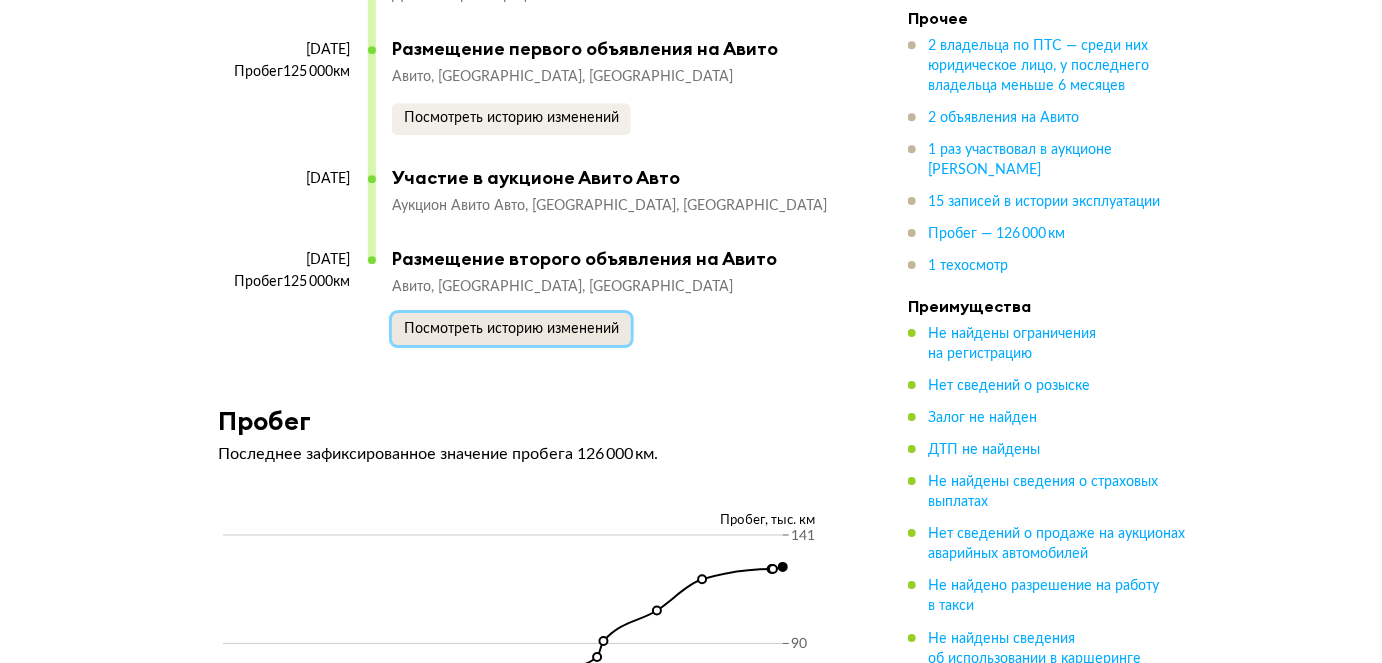 click on "Посмотреть историю изменений" at bounding box center [511, 329] 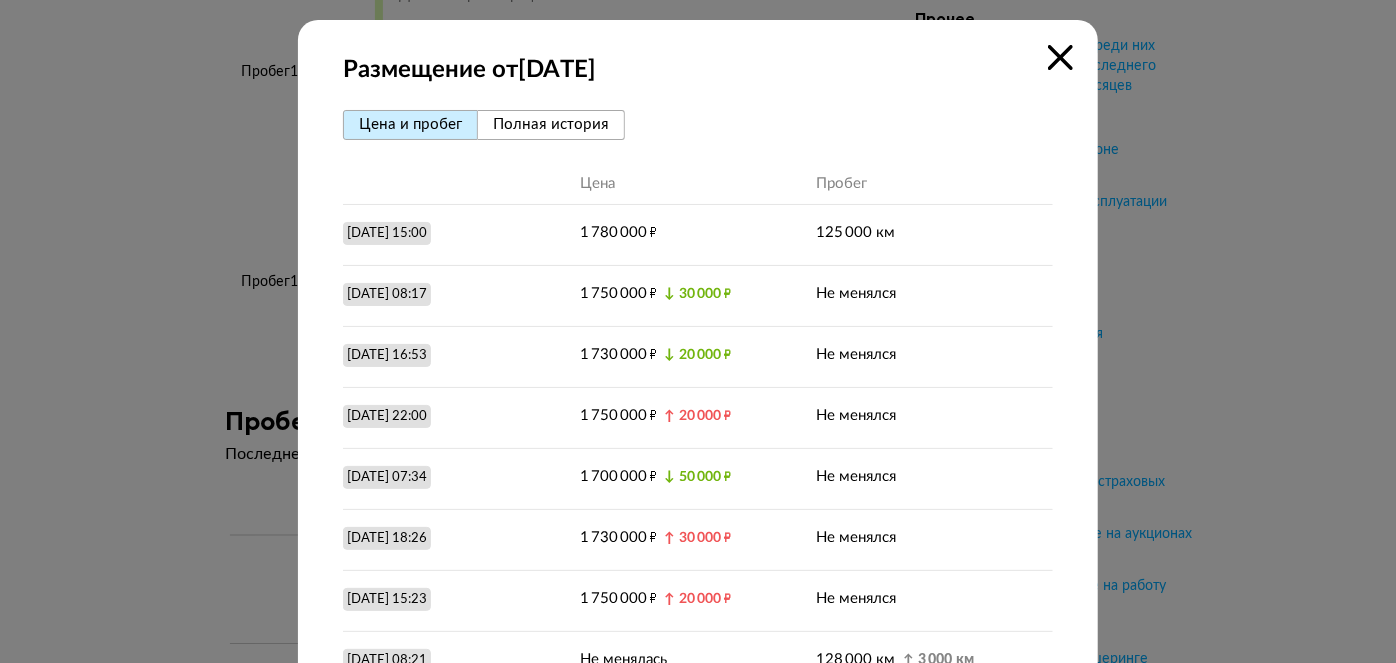 type 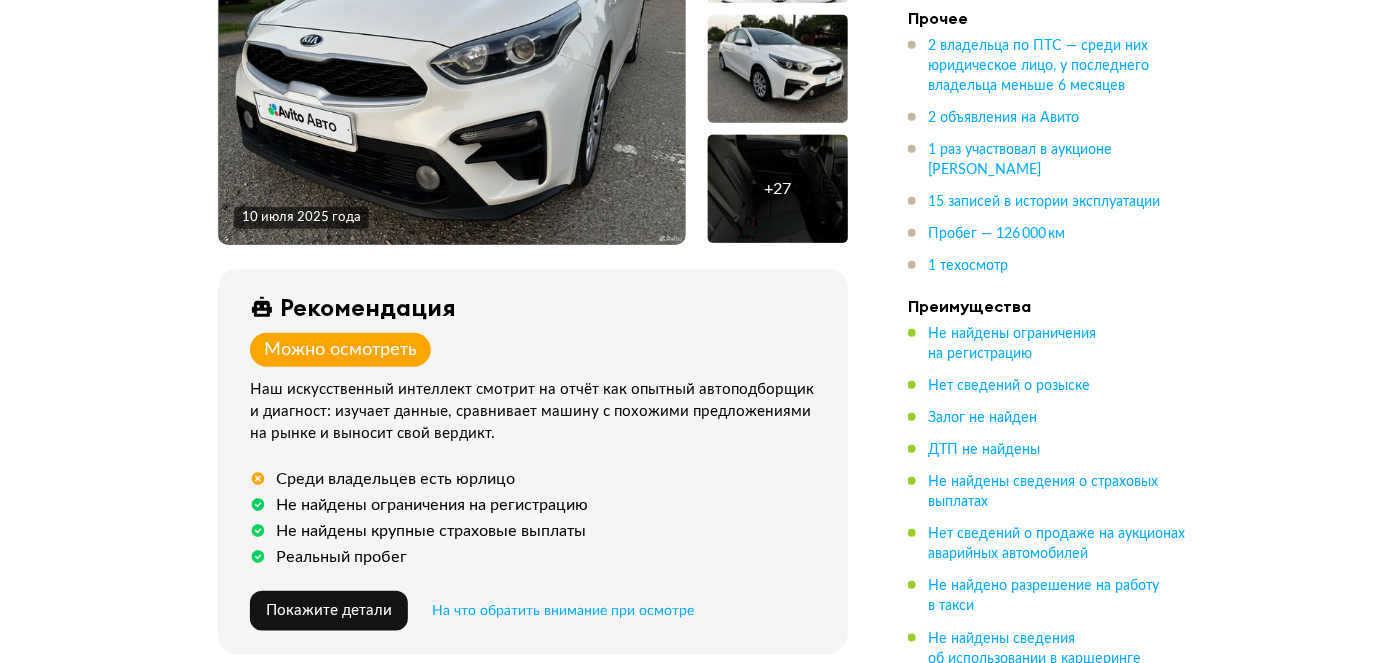 scroll, scrollTop: 0, scrollLeft: 0, axis: both 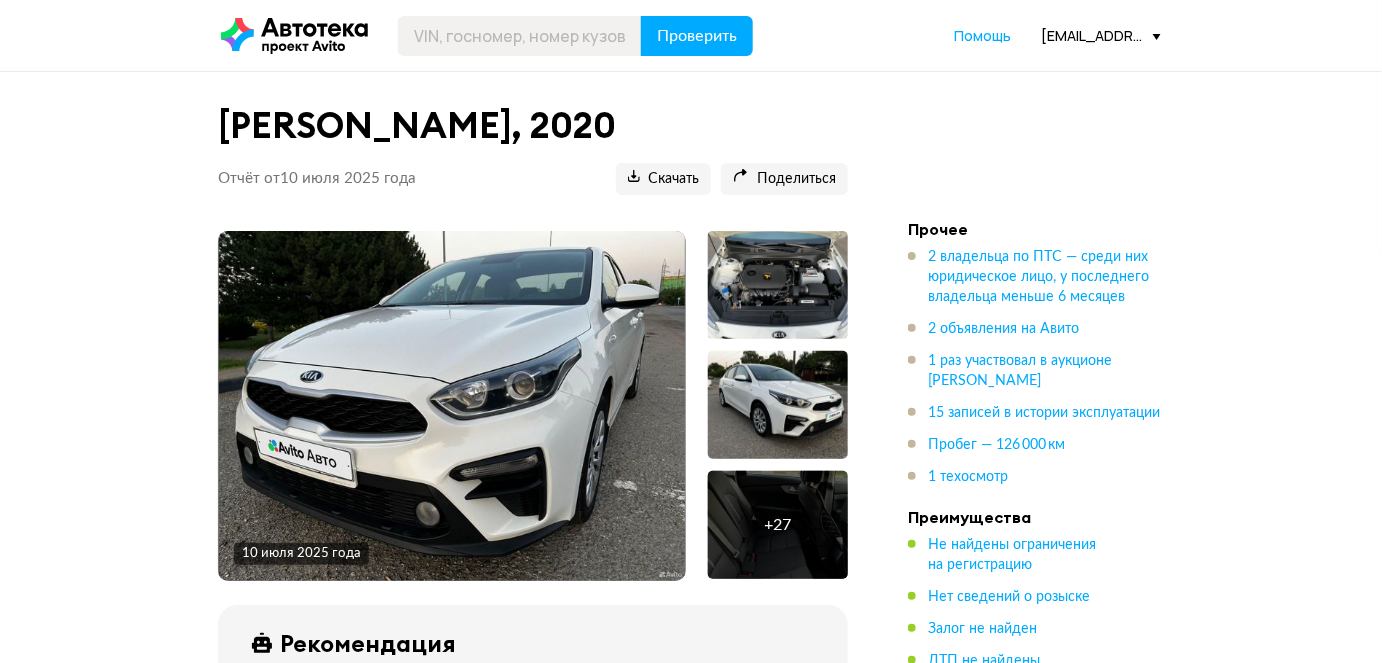 click on "KIA CERATO, 2020 Отчёт от  10 июля 2025 года Ccылка на отчёт скопирована Скачать Поделиться Ccылка на отчёт скопирована 10 июля 2025 года + 27 Рекомендация Можно осмотреть Наш искусственный интеллект смотрит на отчёт как опытный автоподборщик и диагност: изучает данные, сравнивает машину с похожими предложениями на рынке и выносит свой вердикт. Среди владельцев есть юрлицо Не найдены ограничения на регистрацию Не найдены крупные страховые выплаты Реальный пробег Покажите детали На что обратить внимание при осмотре Узнайте как Где найти VIN и номер кузова . . Госномер" at bounding box center (691, 4936) 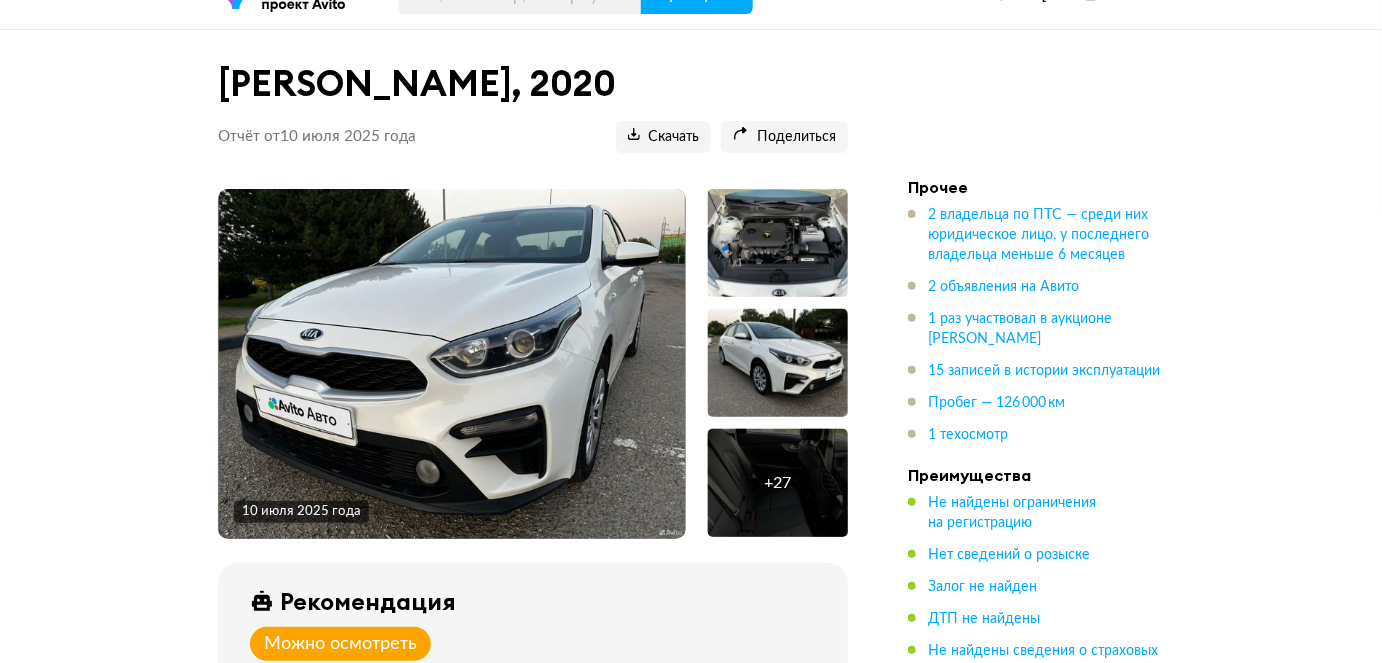 scroll, scrollTop: 0, scrollLeft: 0, axis: both 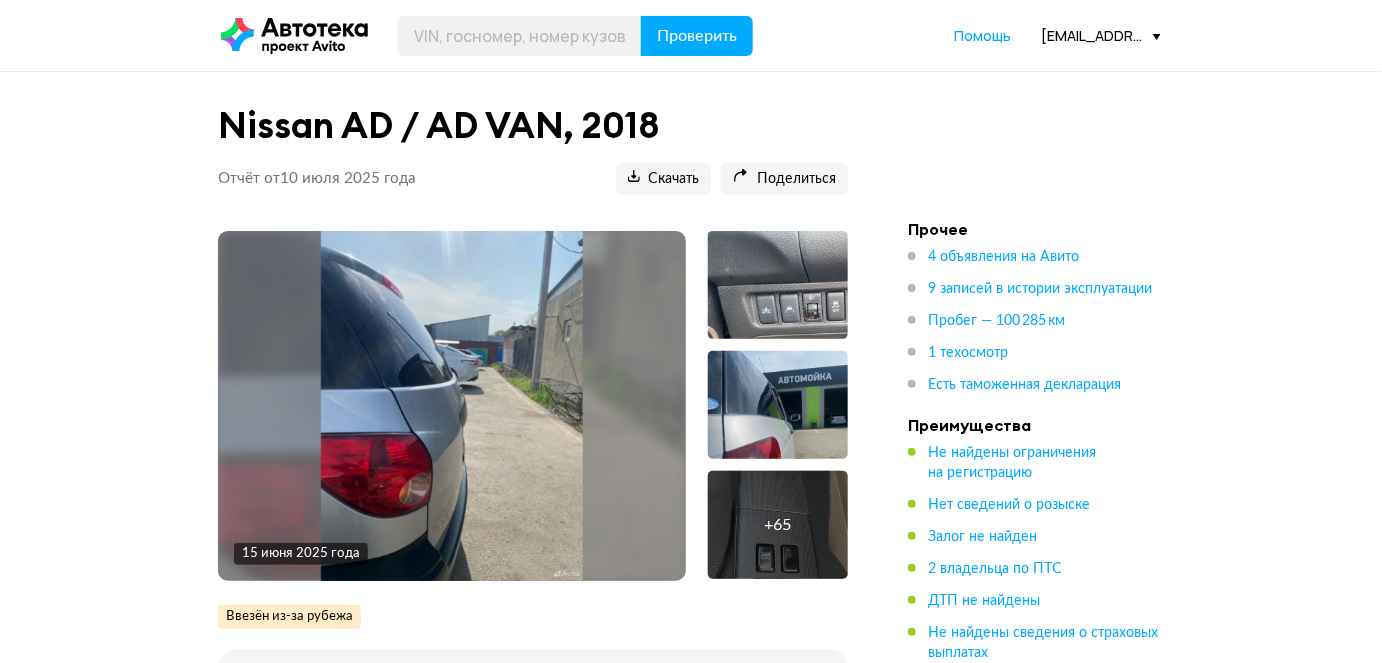 click on "Nissan AD / AD VAN, 2018 Отчёт от  [DATE] Ccылка на отчёт скопирована Скачать Поделиться Ccылка на отчёт скопирована [DATE] + 65 Ввезён из-за рубежа [GEOGRAPHIC_DATA] автомобиль ввезен в [GEOGRAPHIC_DATA] не новым. Зарубежная история не отображается в отчёте, уточните у продавца или попробуйте найти в открытом доступе. Будьте внимательны при осмотре. Рекомендация Идёт анализ данных... Когда мы получим информацию по всем пунктам, искусственный интеллект даст рекомендацию: стоит ли ехать на осмотр автомобиля. Покажите детали Госномер Н776ОС126 Предыдущие госномера К043РО193 VY12253646 2018 ." at bounding box center [691, 4583] 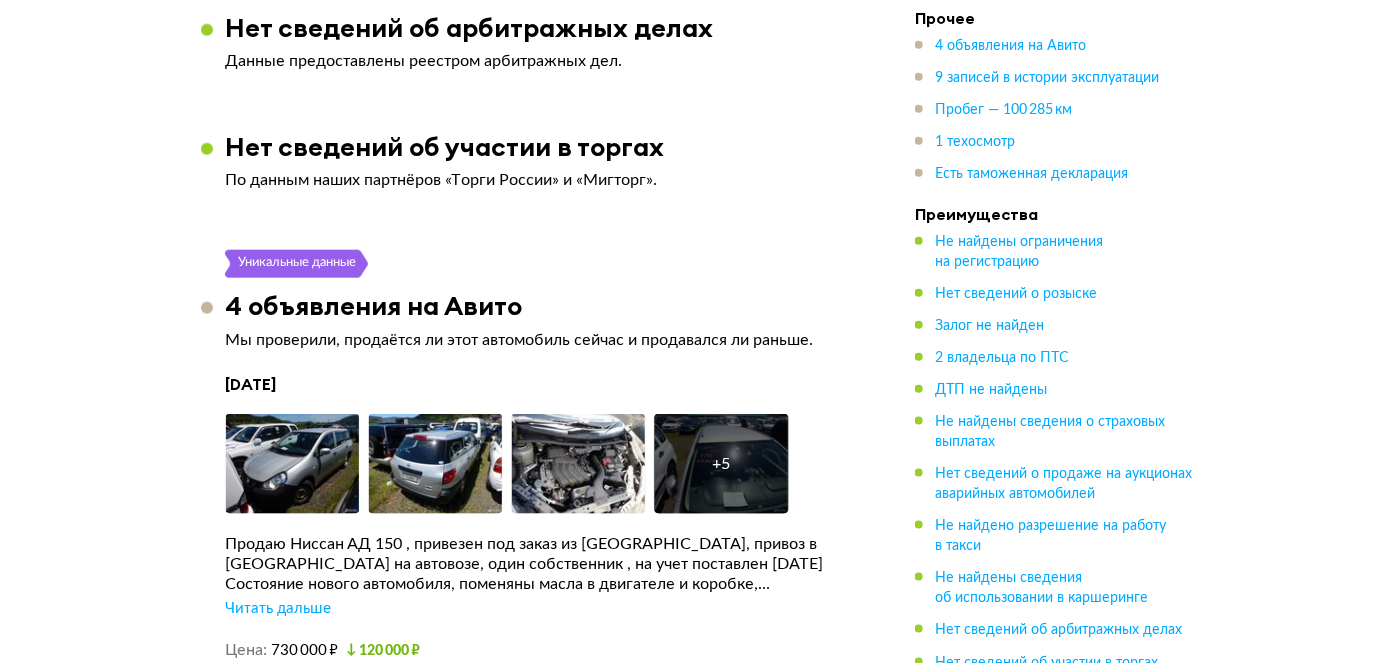 scroll, scrollTop: 3333, scrollLeft: 0, axis: vertical 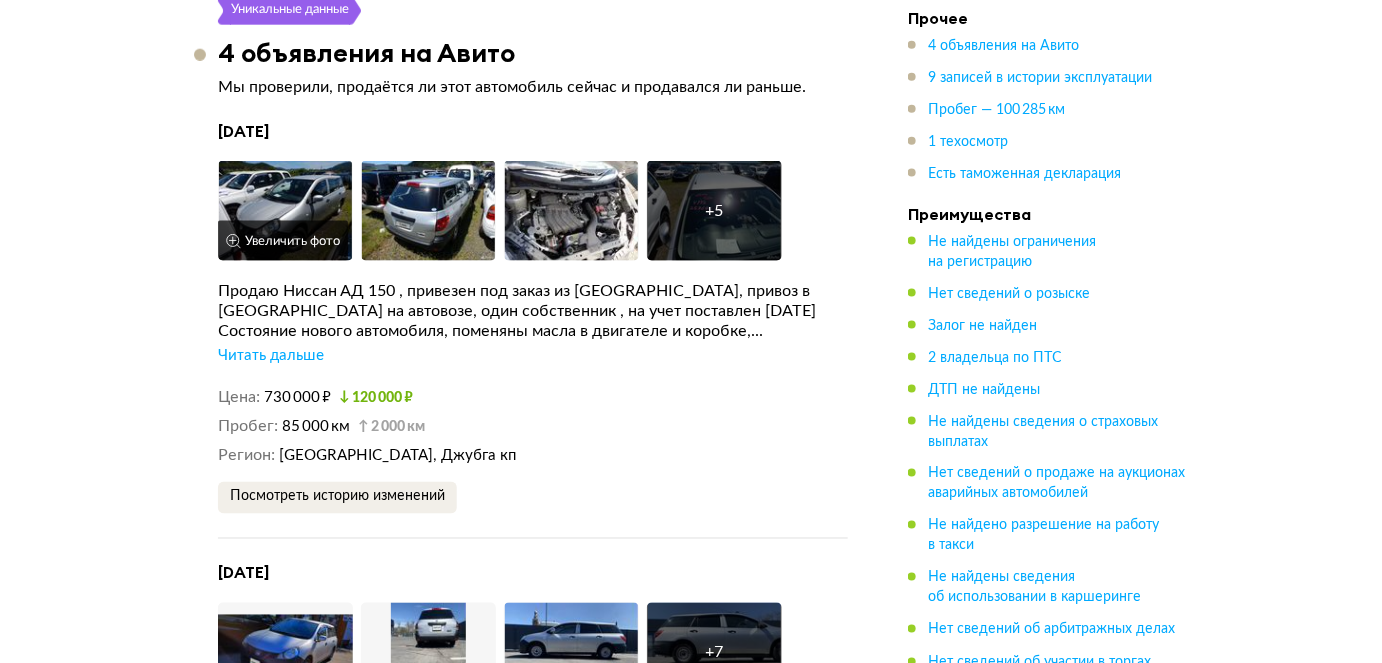 click on "Увеличить фото" at bounding box center [283, 241] 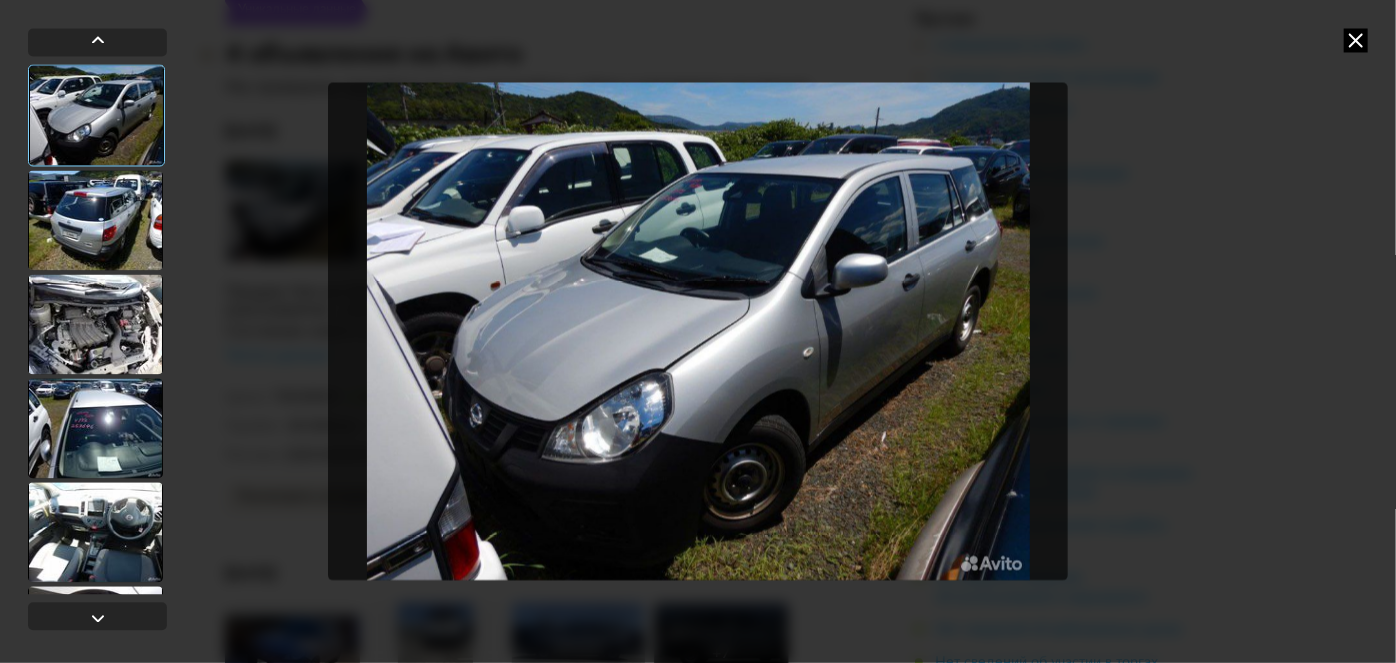 click at bounding box center [95, 220] 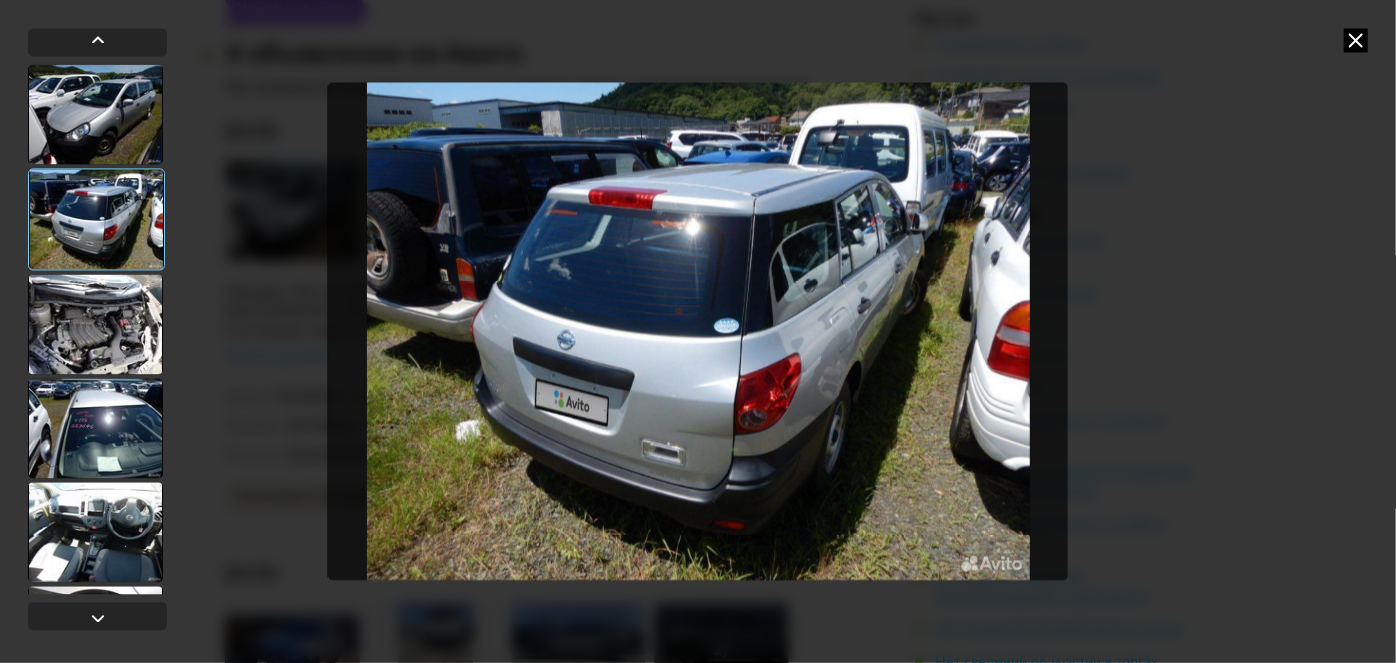 click at bounding box center (95, 324) 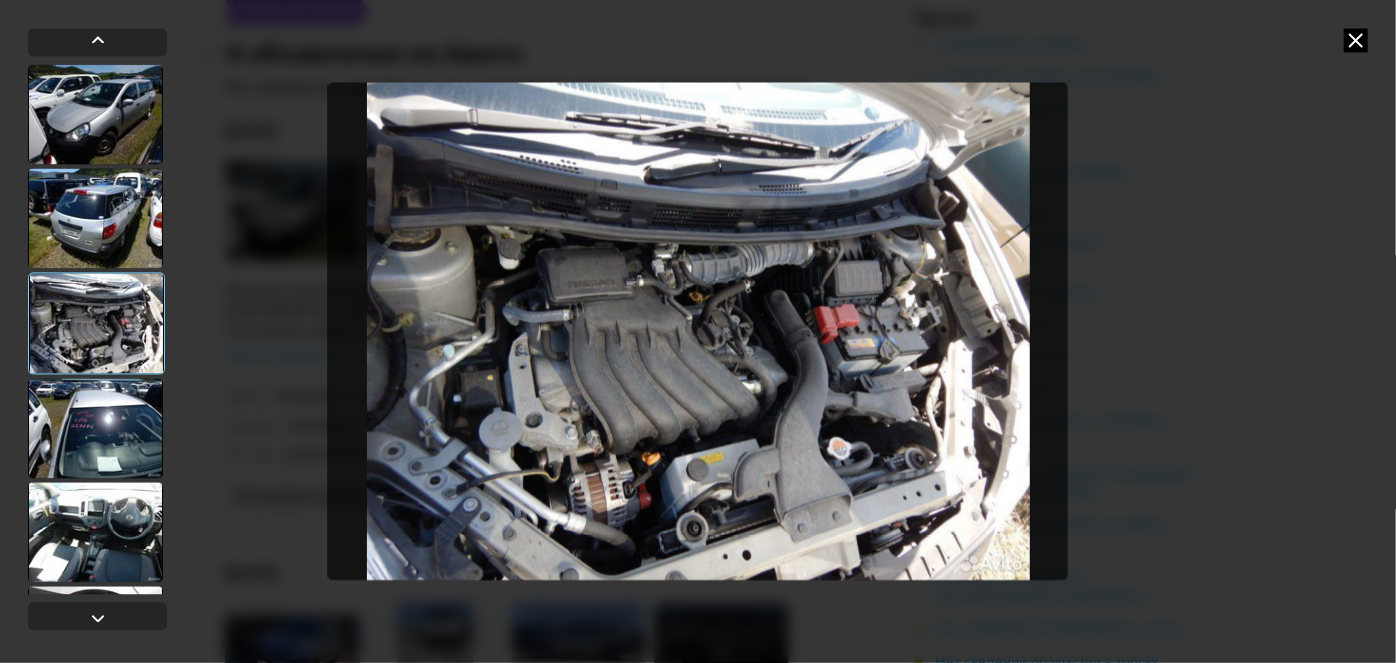 click at bounding box center [95, 428] 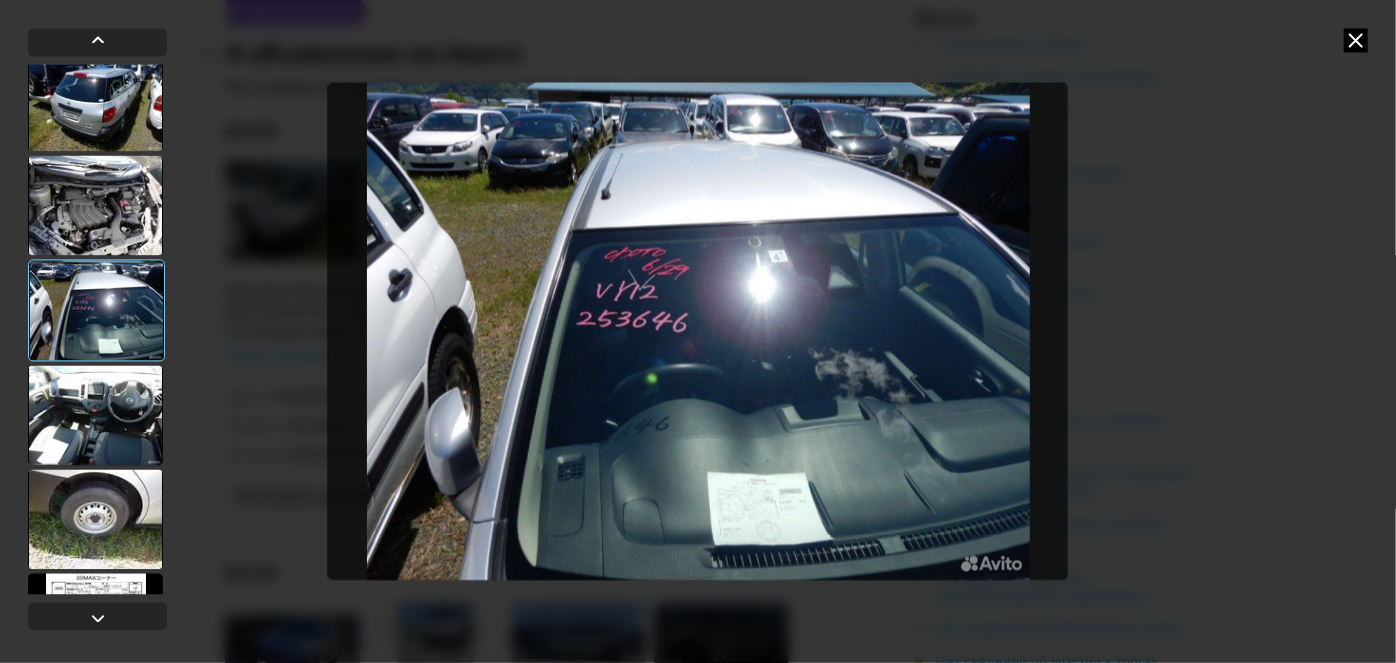 scroll, scrollTop: 151, scrollLeft: 0, axis: vertical 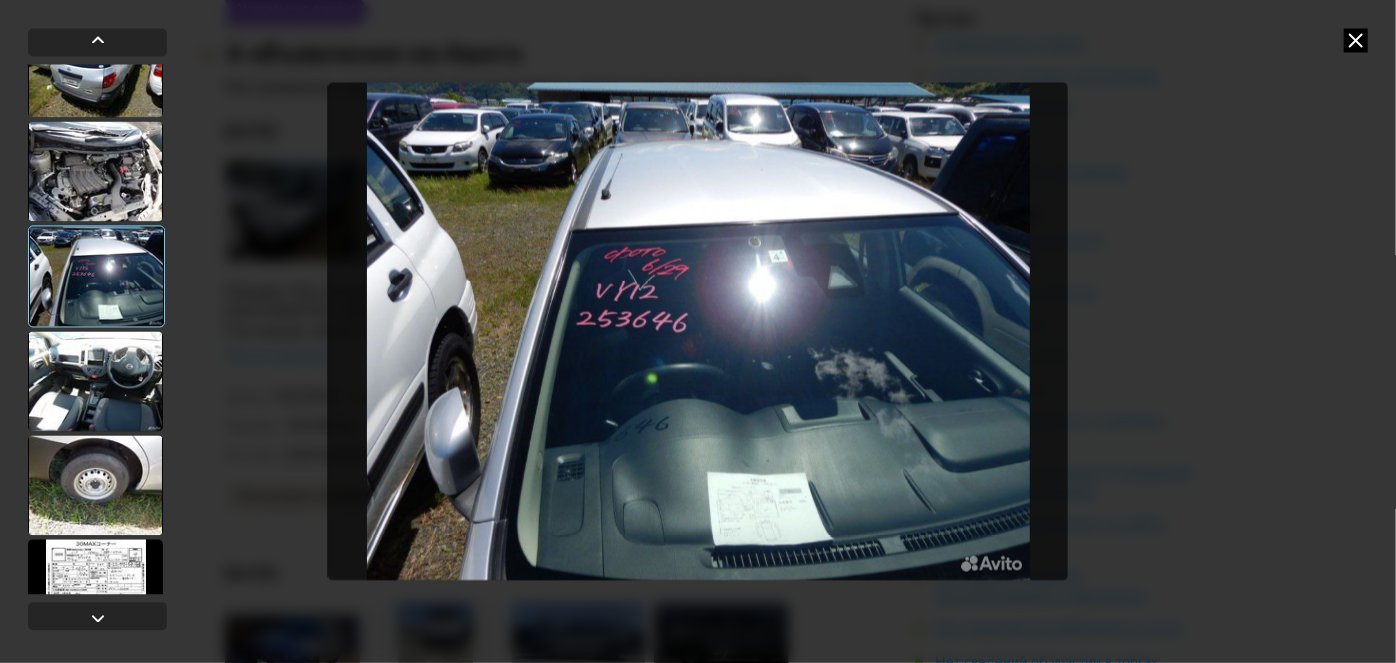 click at bounding box center (95, 381) 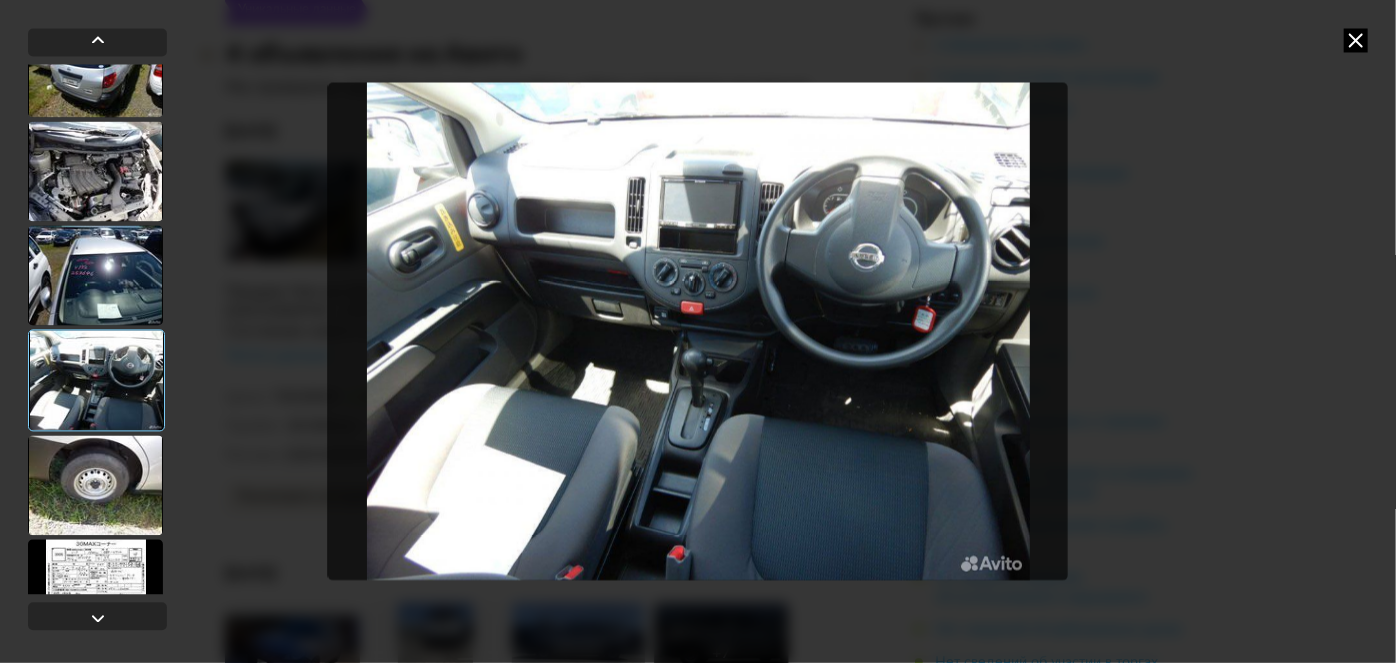 click at bounding box center [95, 485] 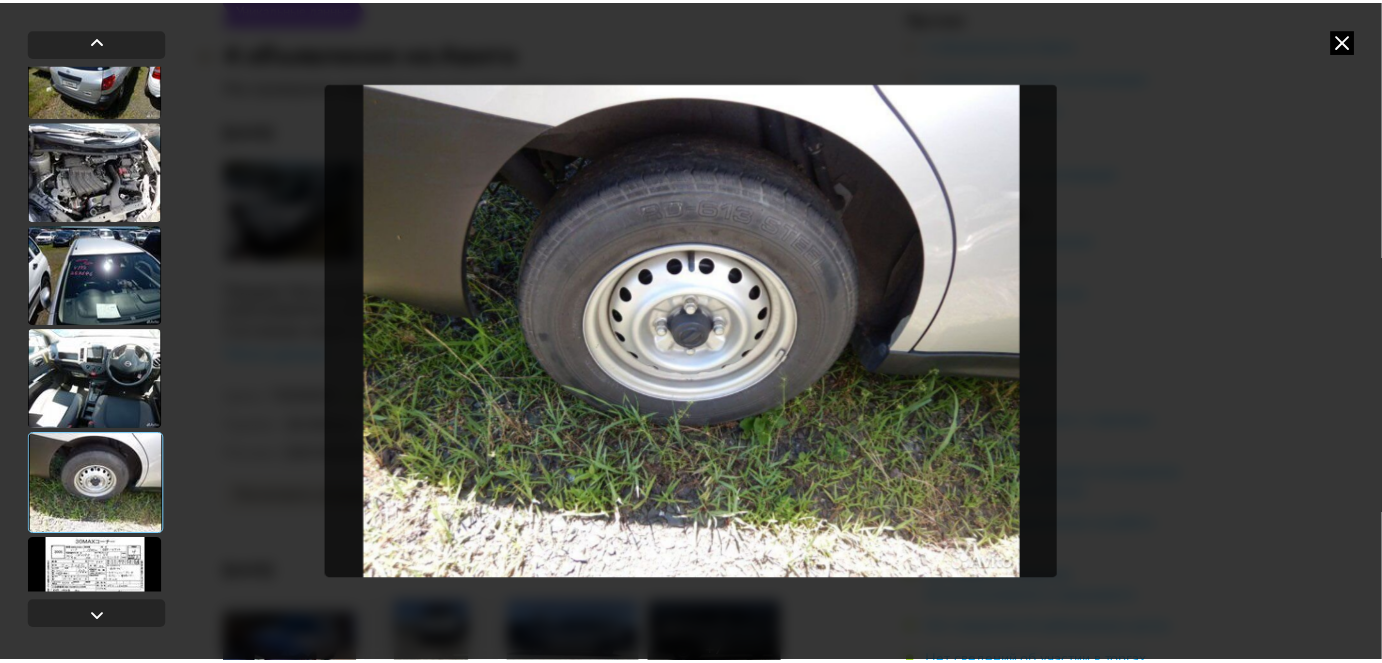 scroll, scrollTop: 302, scrollLeft: 0, axis: vertical 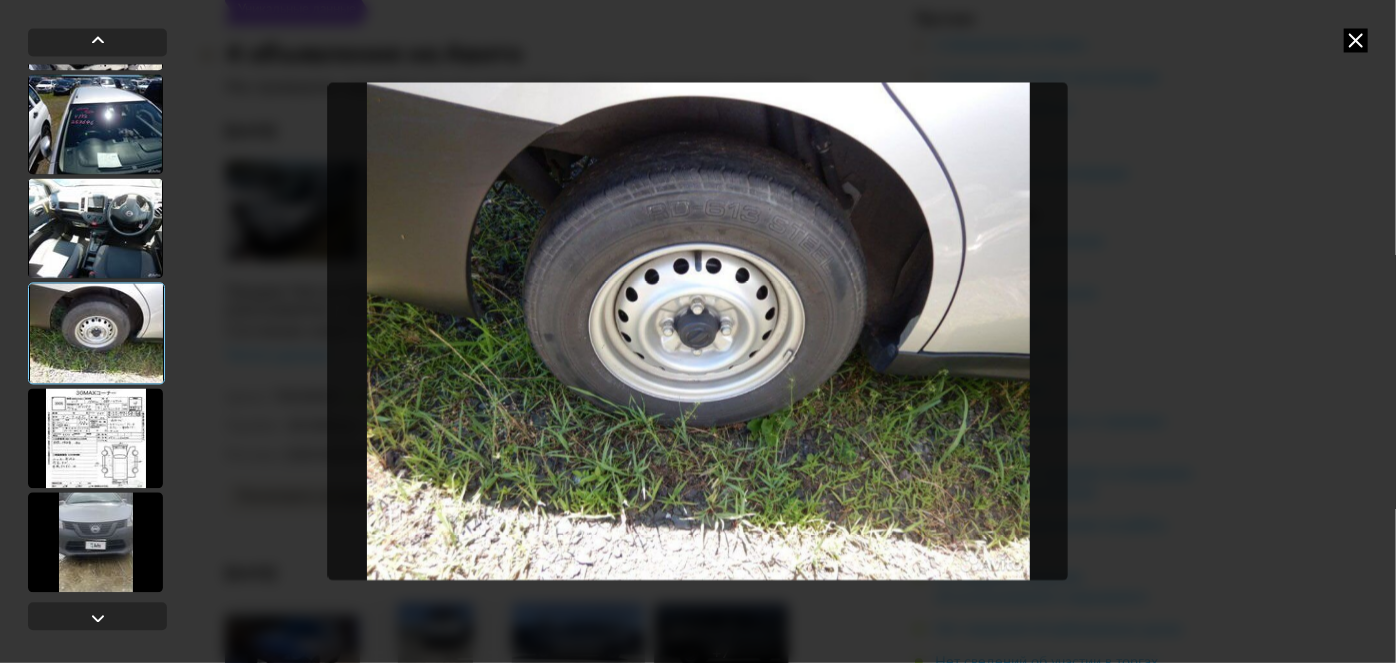 click at bounding box center (95, 438) 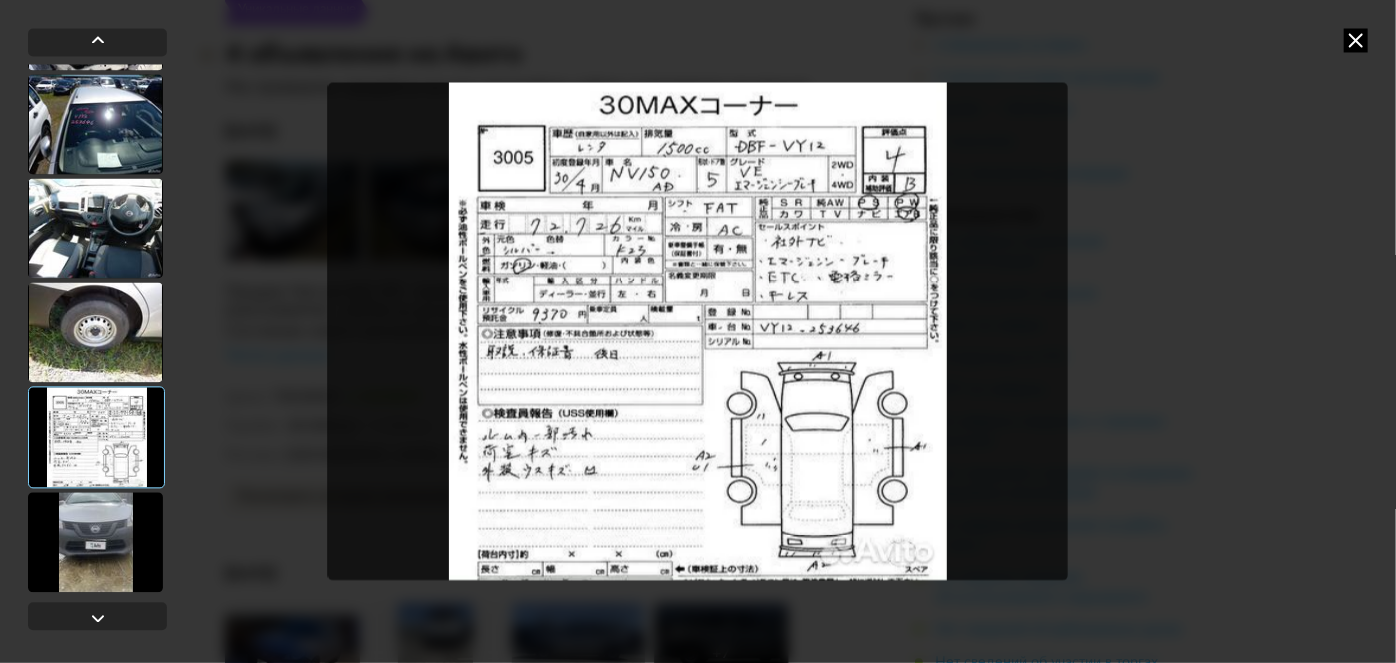 click at bounding box center [95, 542] 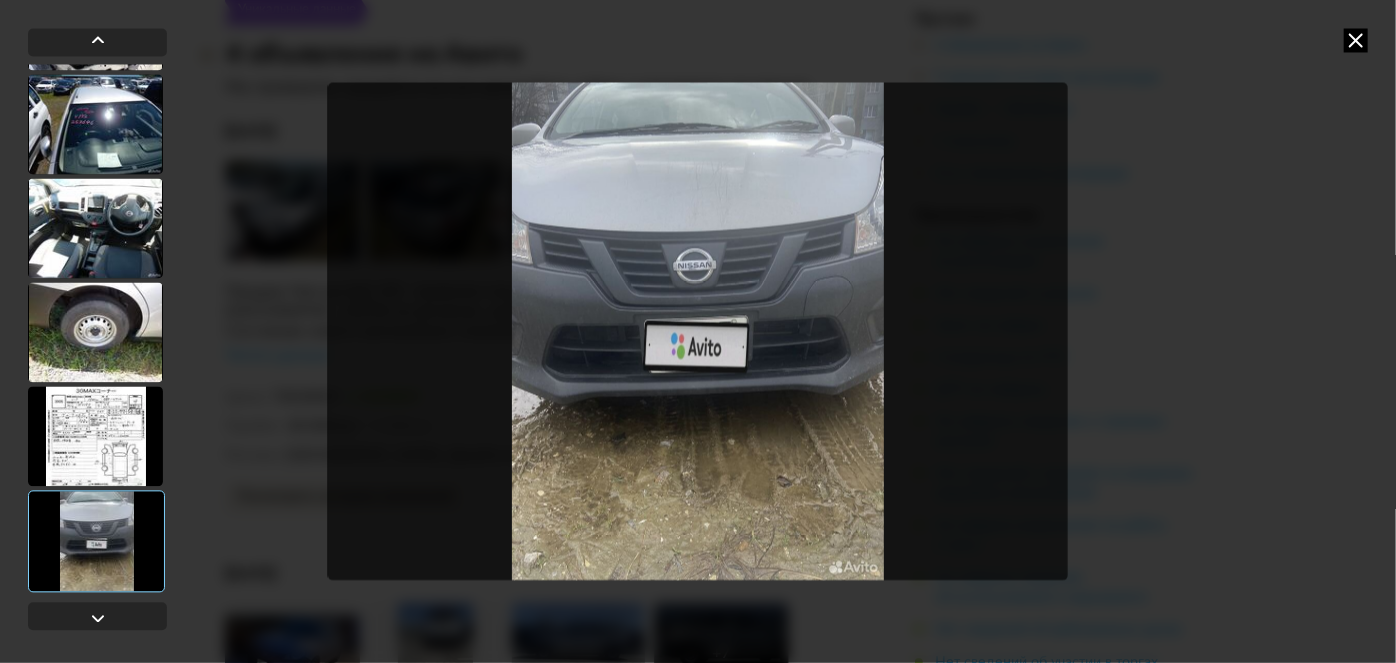 click at bounding box center (1356, 40) 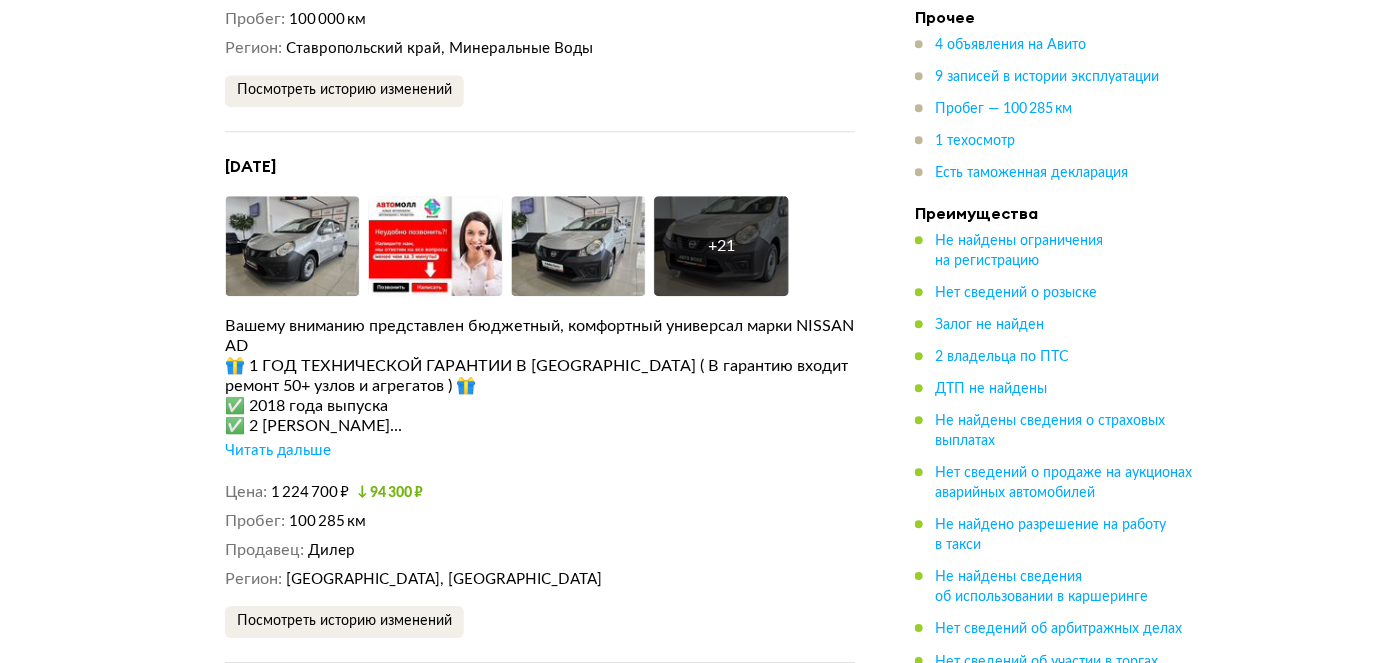 scroll, scrollTop: 4242, scrollLeft: 0, axis: vertical 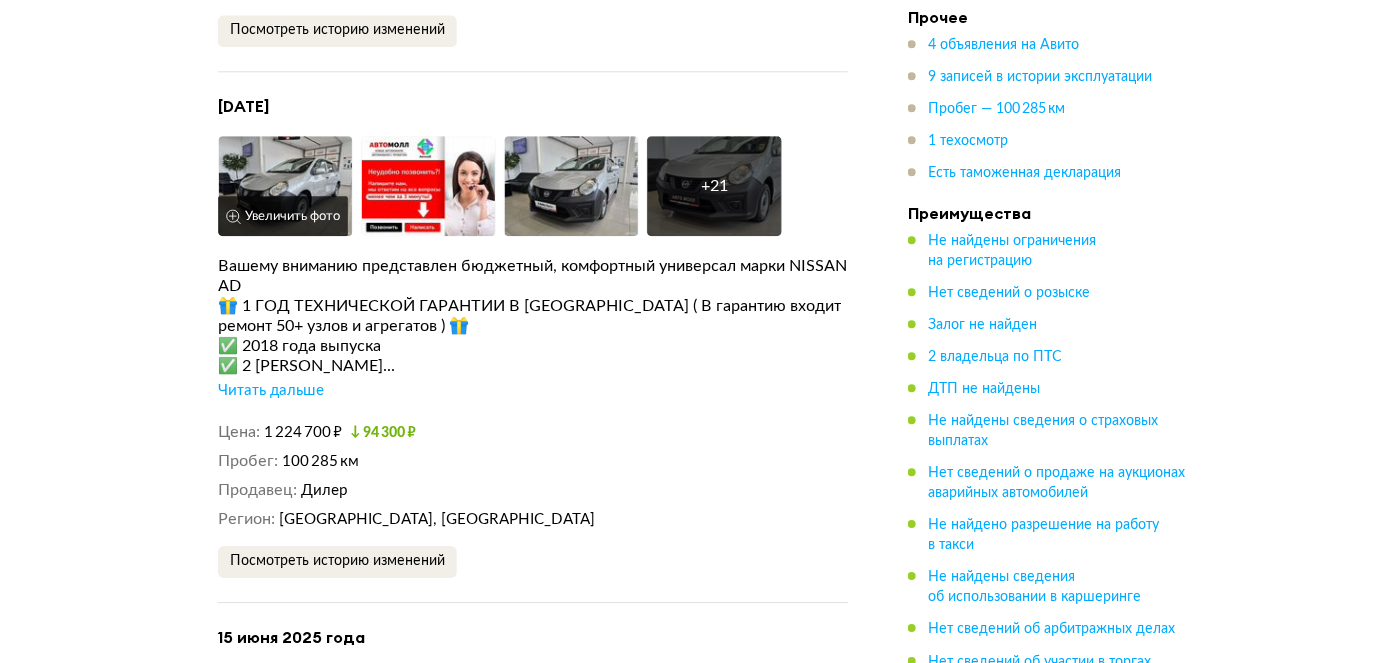 click on "Увеличить фото" at bounding box center [283, 216] 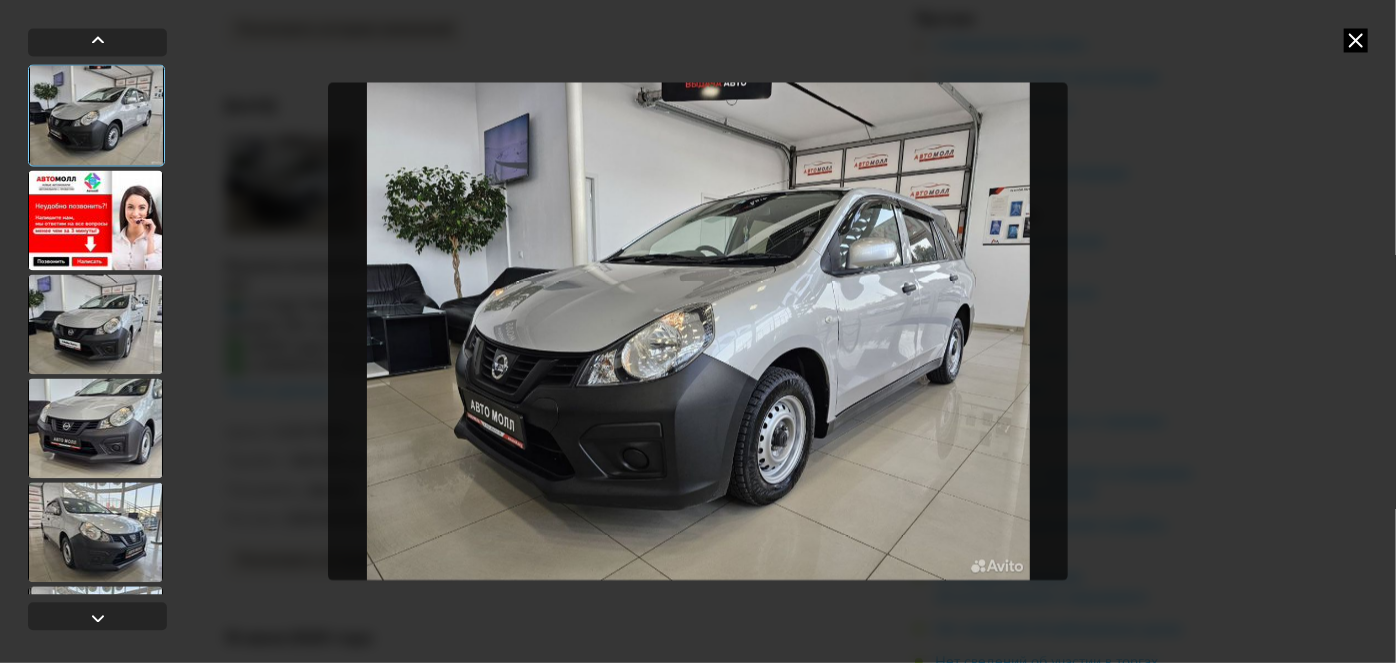click at bounding box center [95, 220] 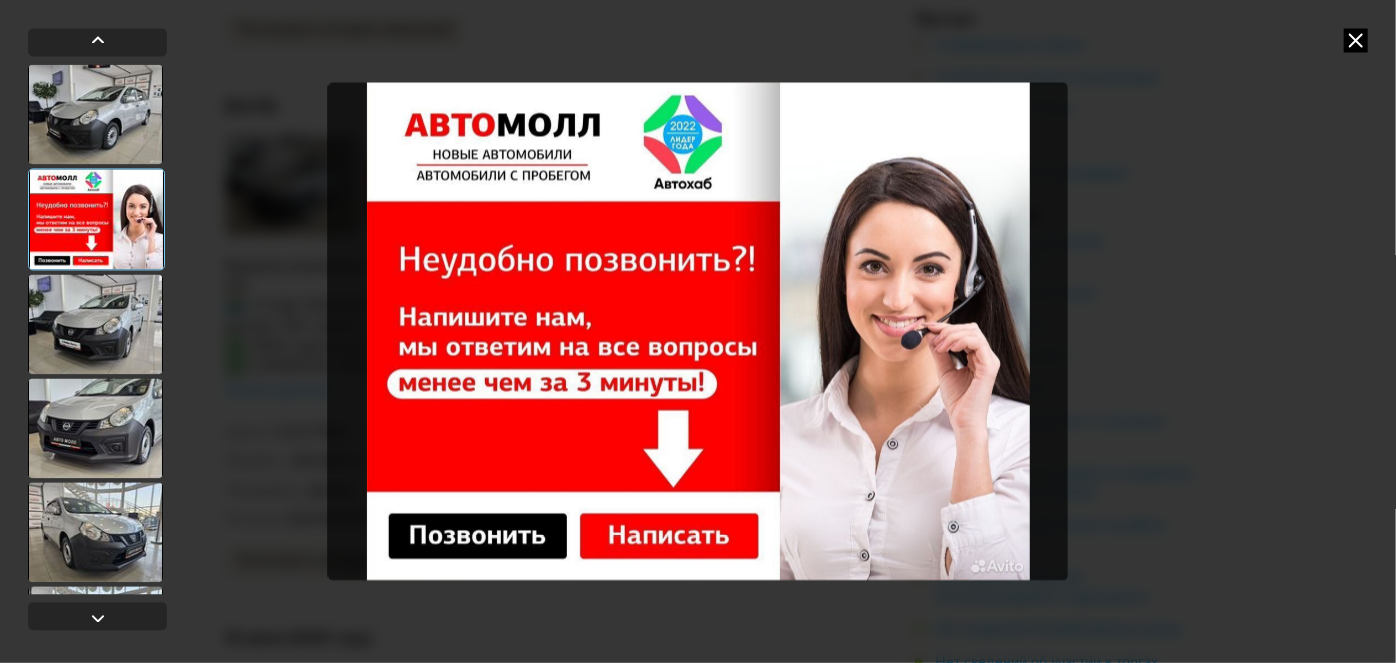 click at bounding box center [95, 324] 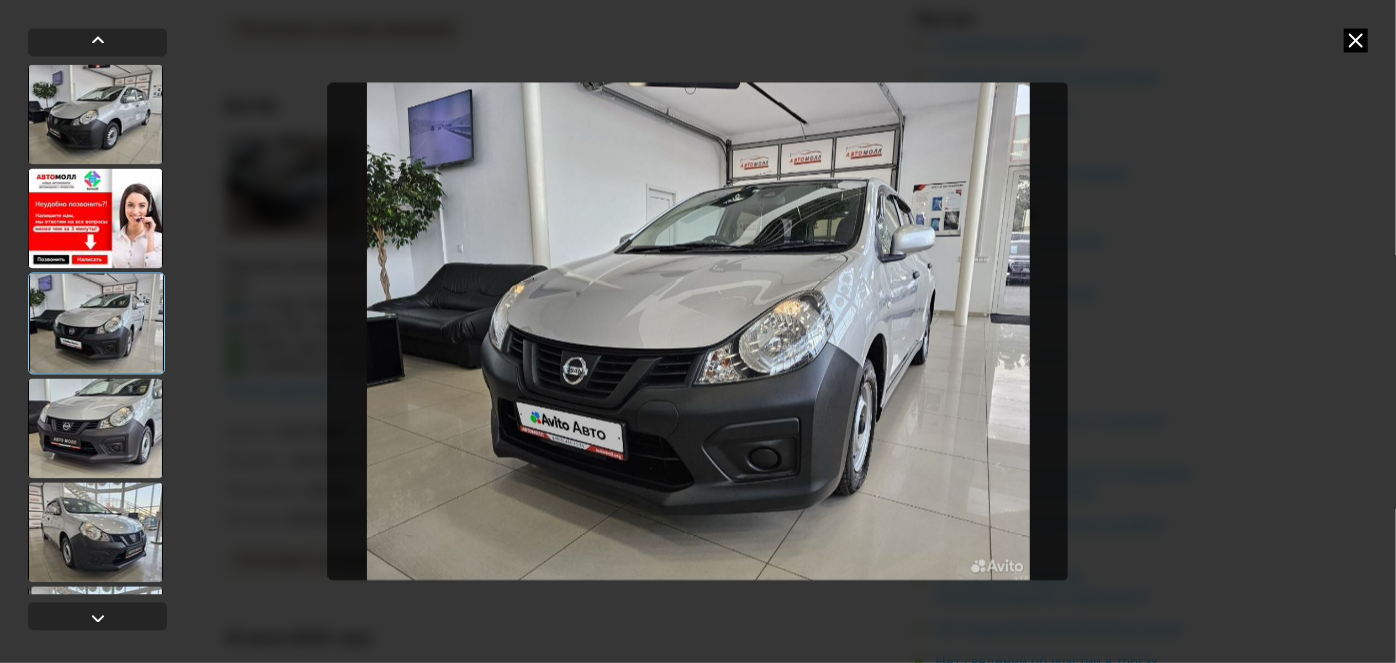 click at bounding box center [95, 428] 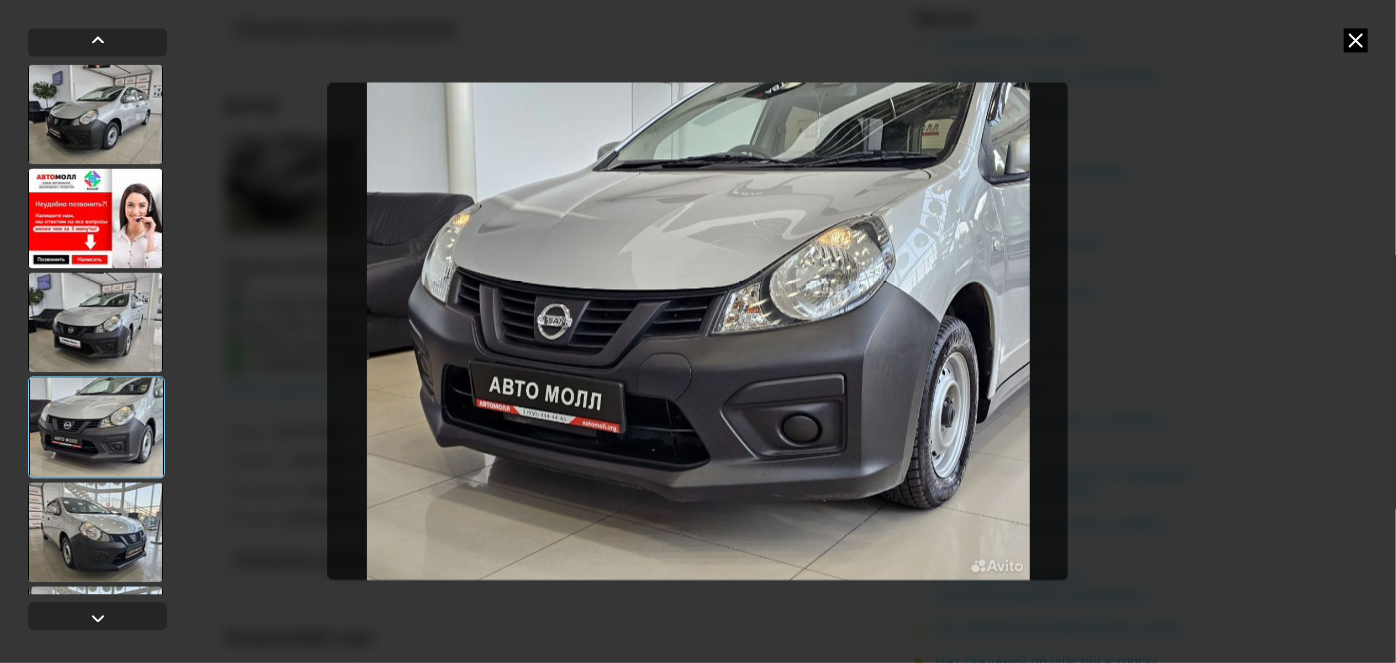 scroll, scrollTop: 151, scrollLeft: 0, axis: vertical 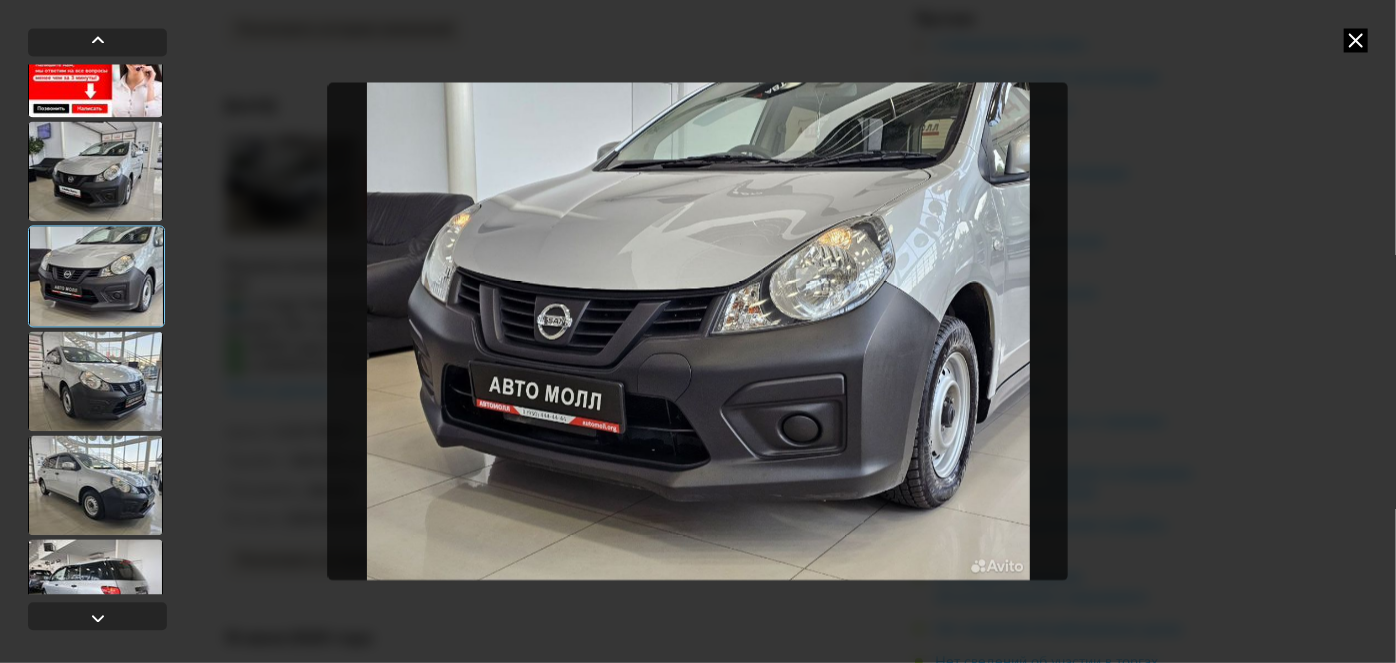 click at bounding box center (95, 381) 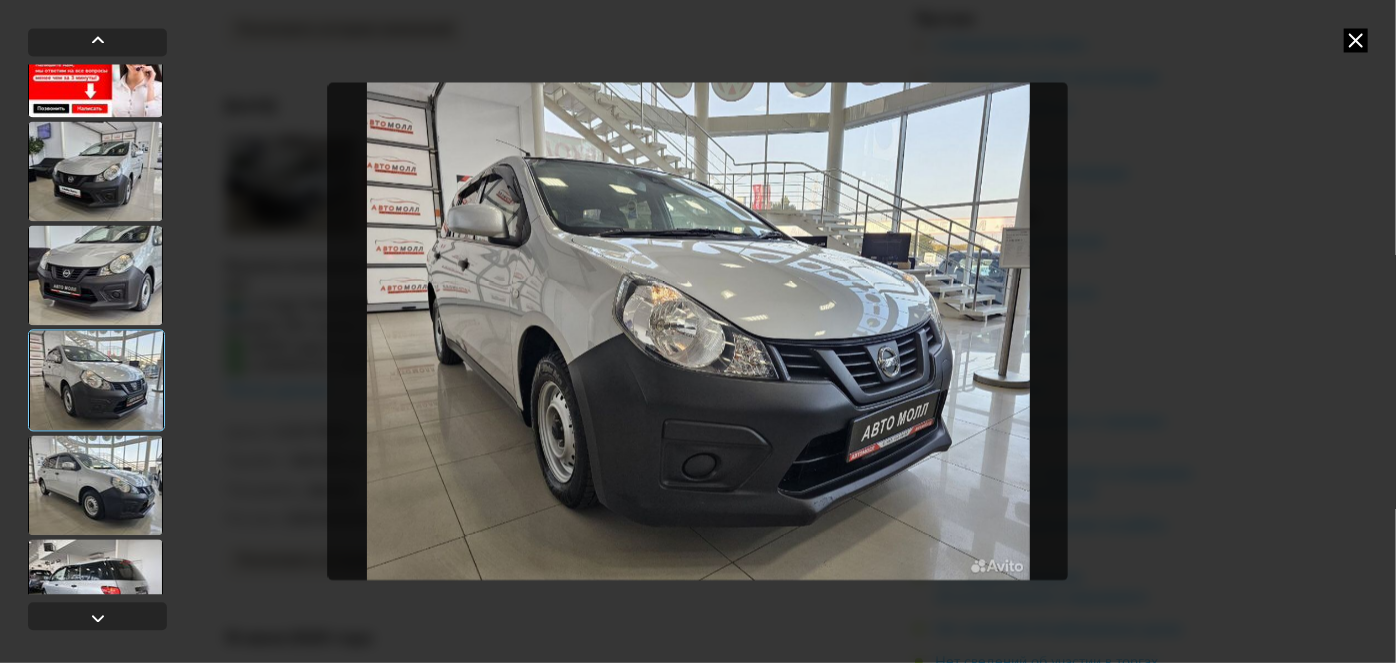 click at bounding box center [95, 485] 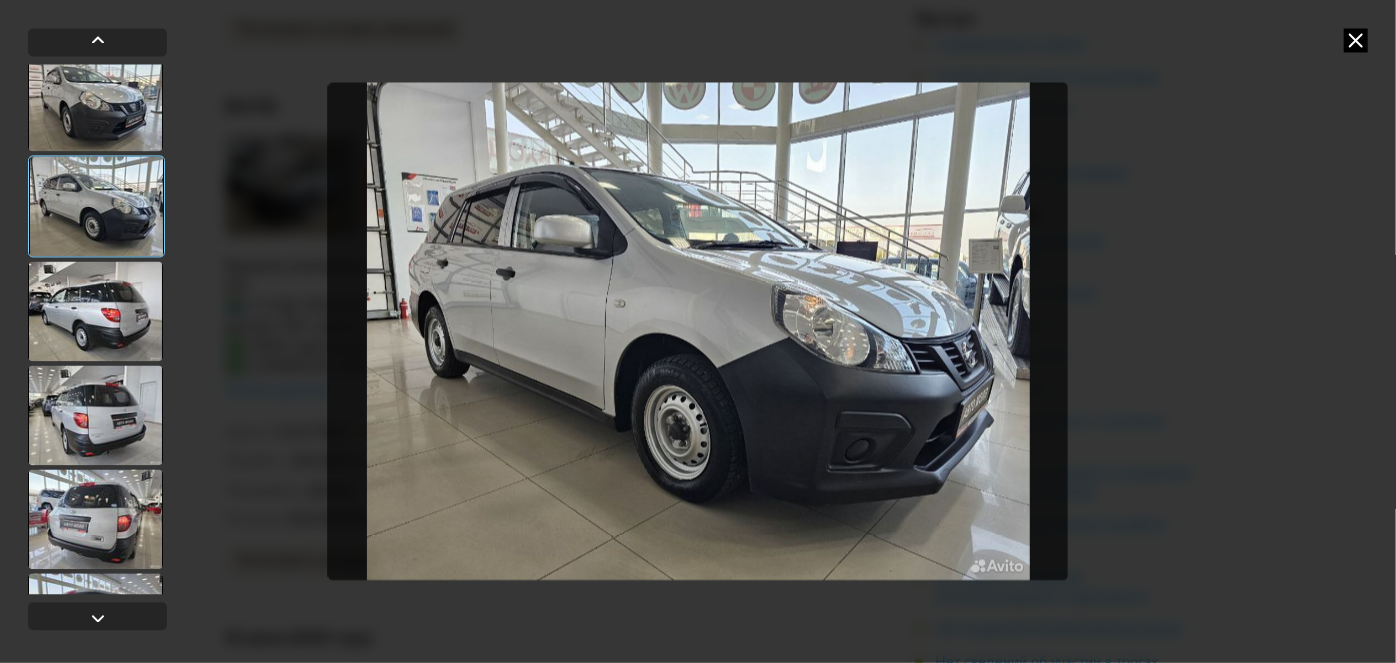 scroll, scrollTop: 757, scrollLeft: 0, axis: vertical 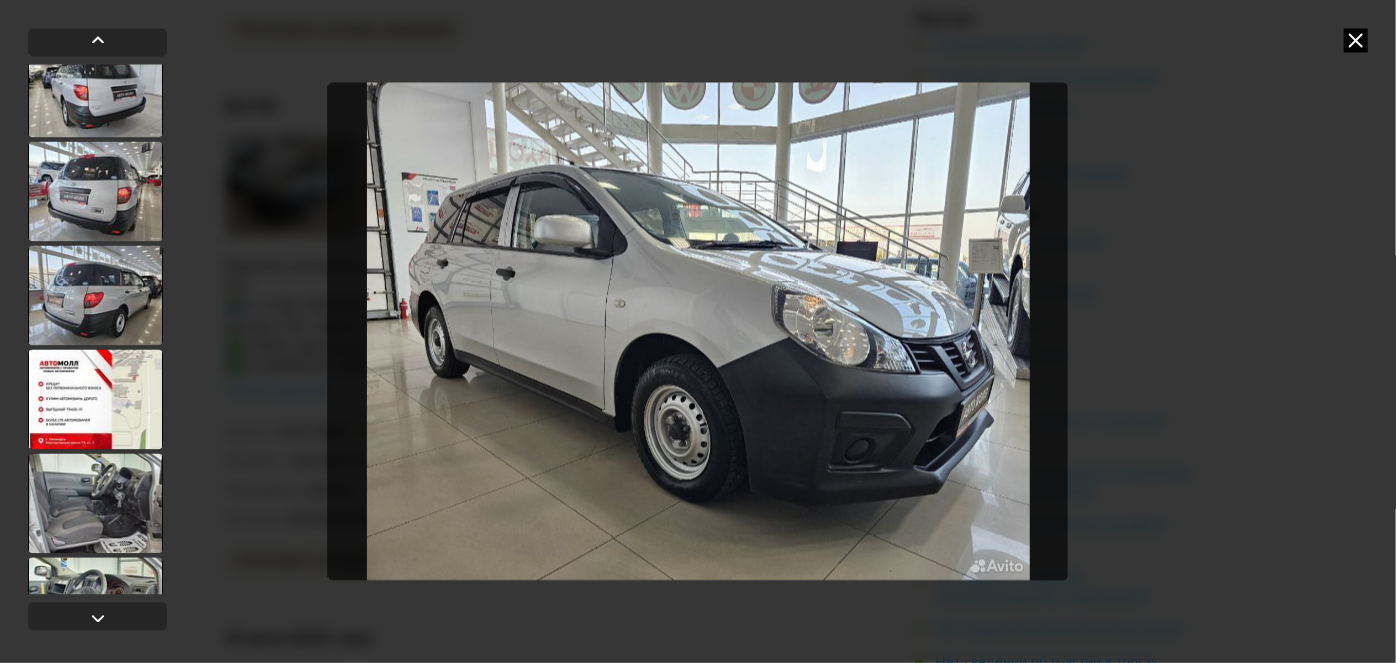 click at bounding box center [95, 295] 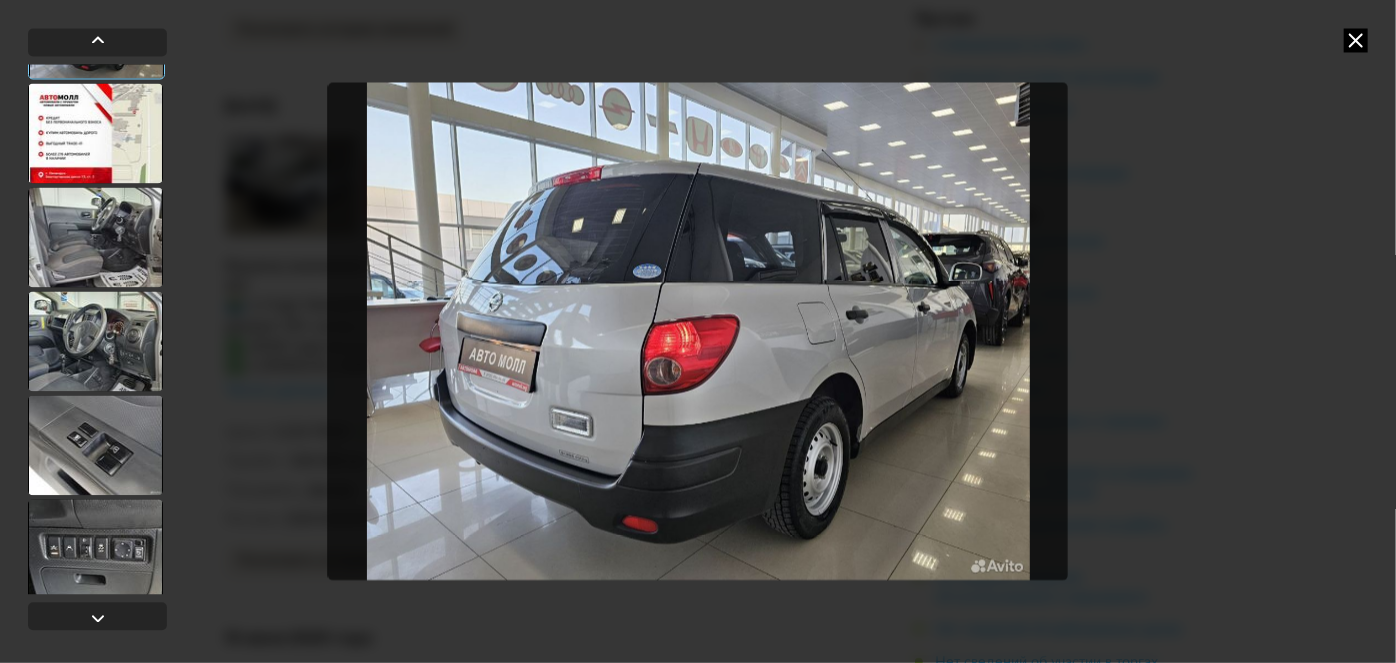 scroll, scrollTop: 1210, scrollLeft: 0, axis: vertical 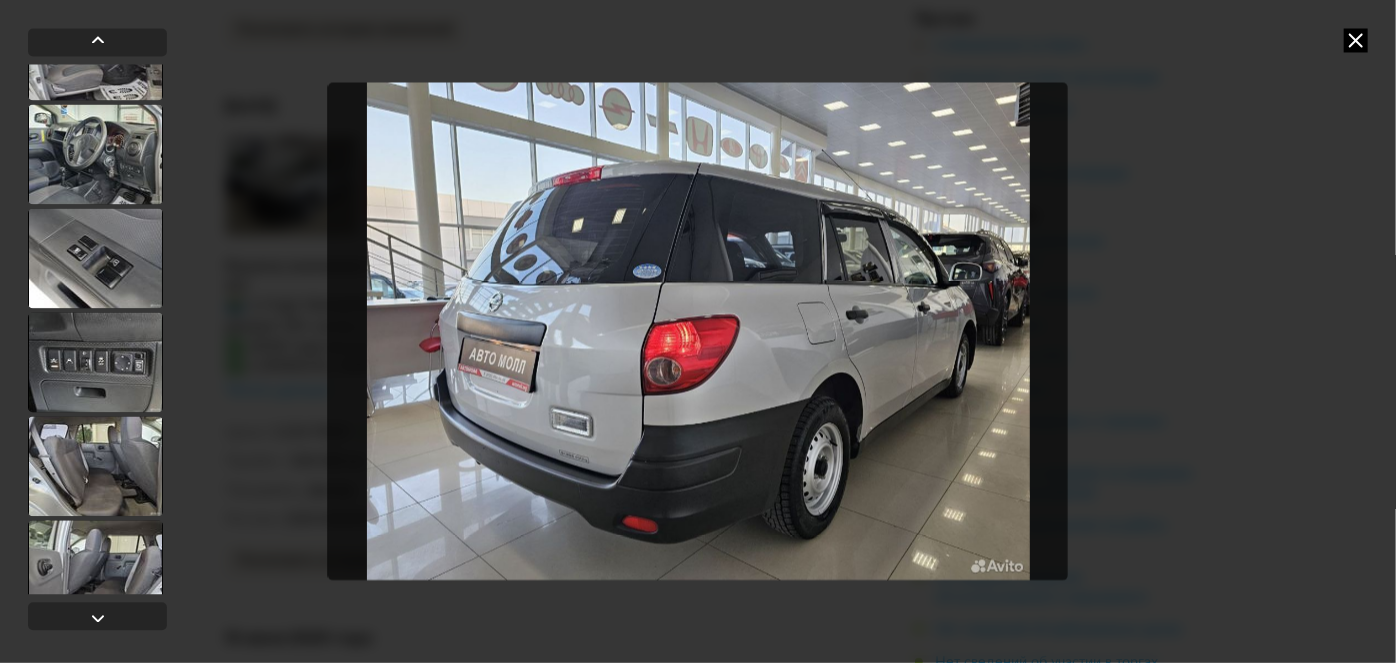 click at bounding box center [97, 329] 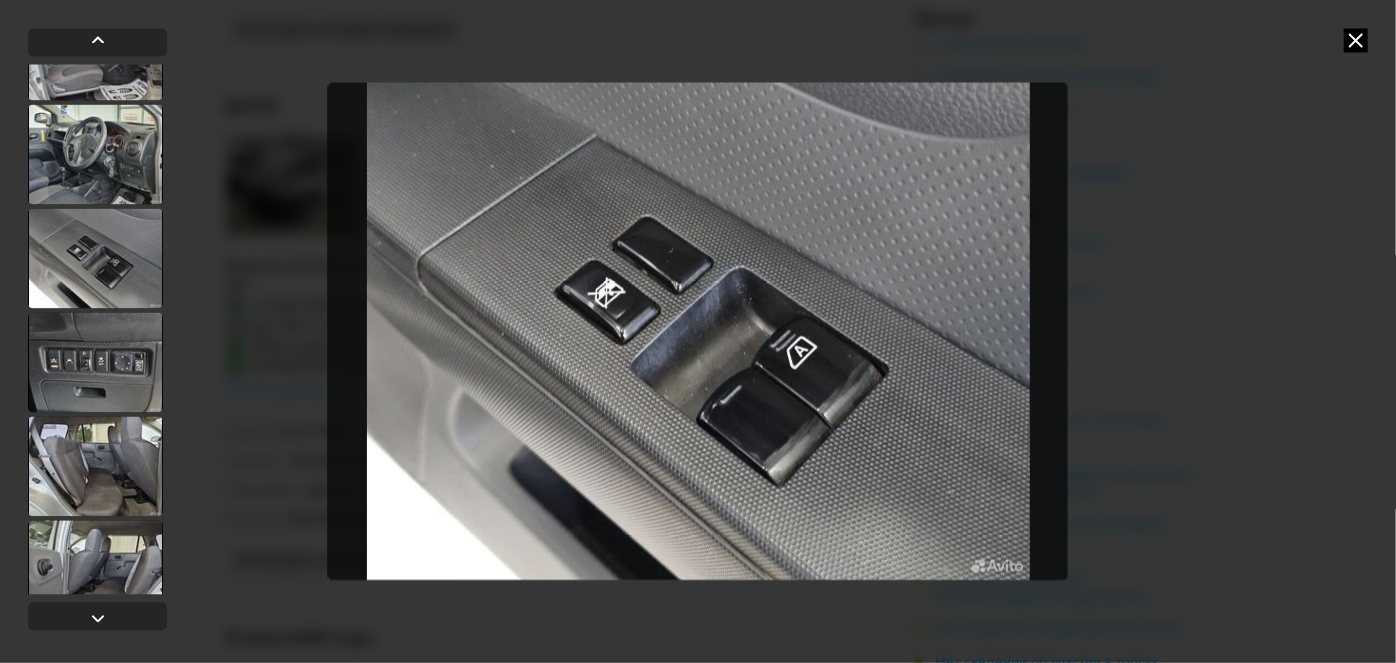 scroll, scrollTop: 1209, scrollLeft: 0, axis: vertical 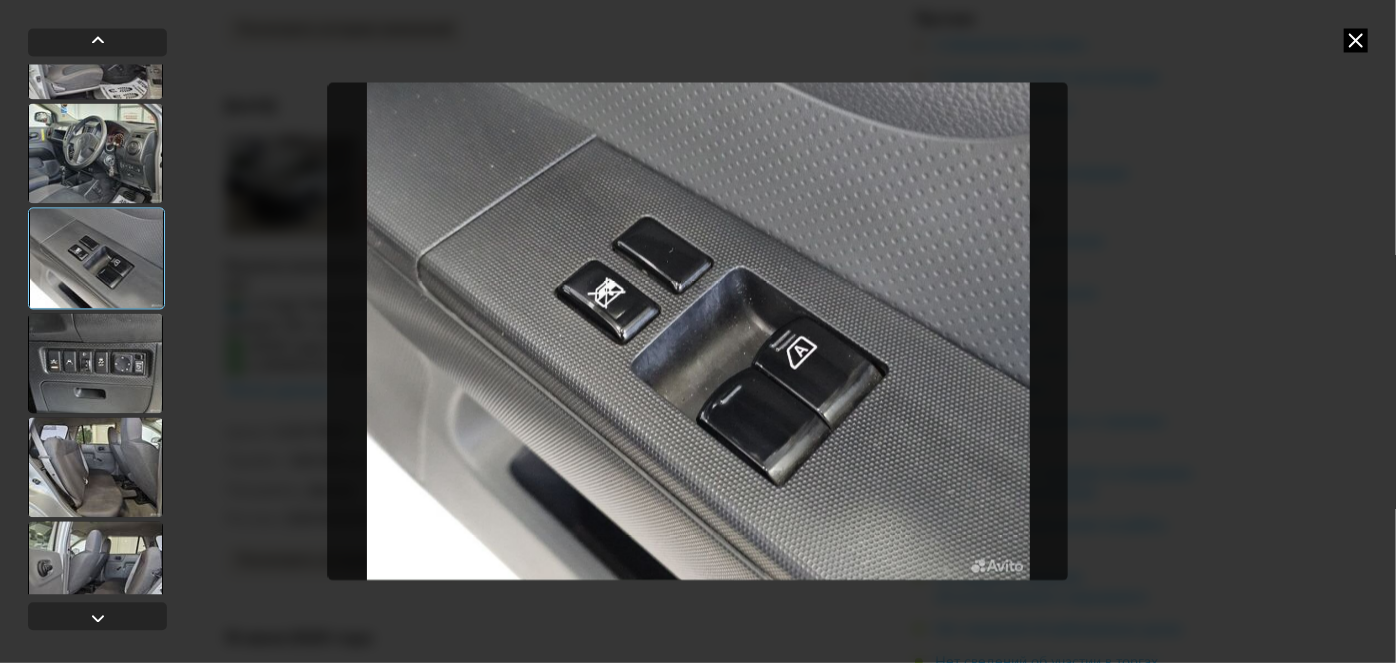 click at bounding box center [95, 153] 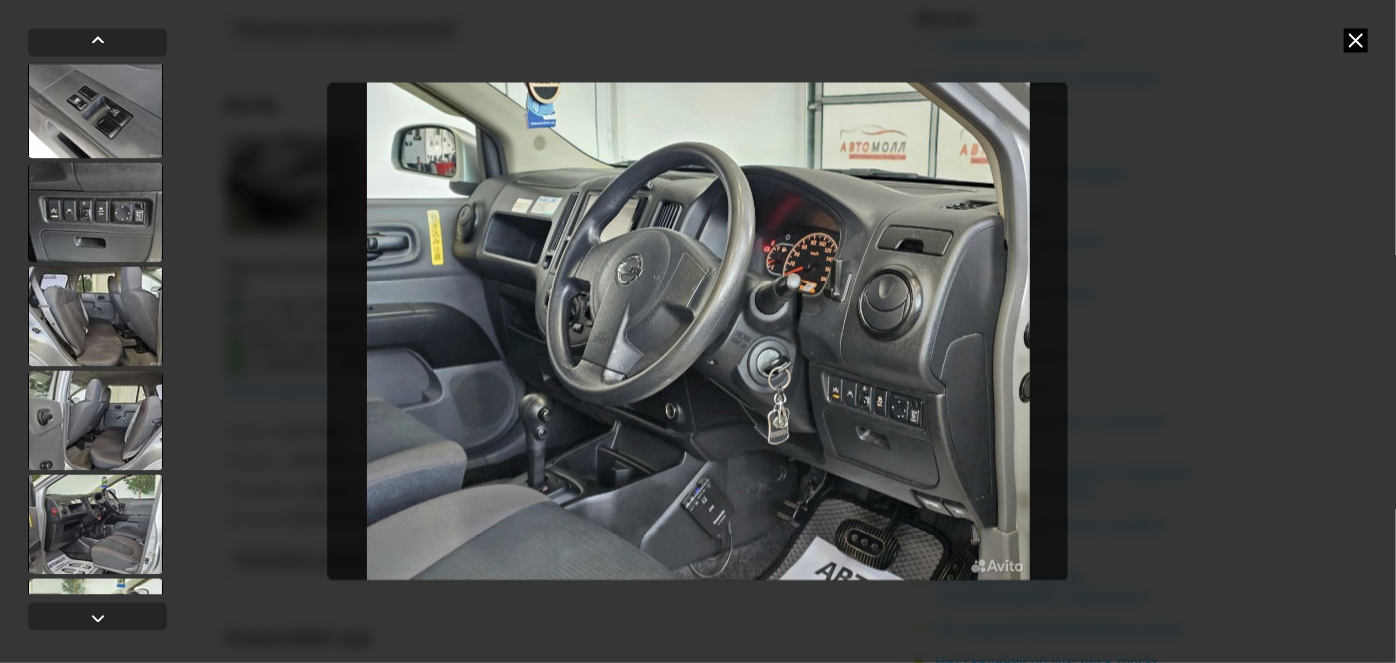 click at bounding box center [95, 316] 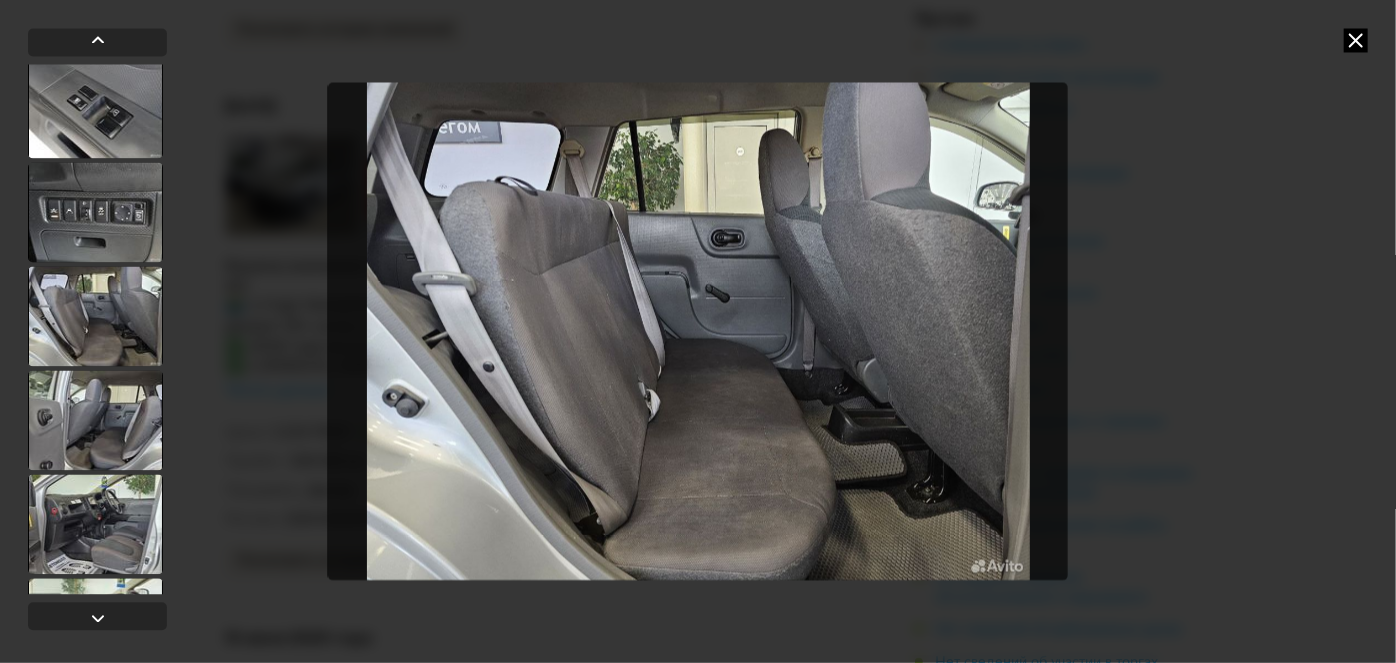 scroll, scrollTop: 1359, scrollLeft: 0, axis: vertical 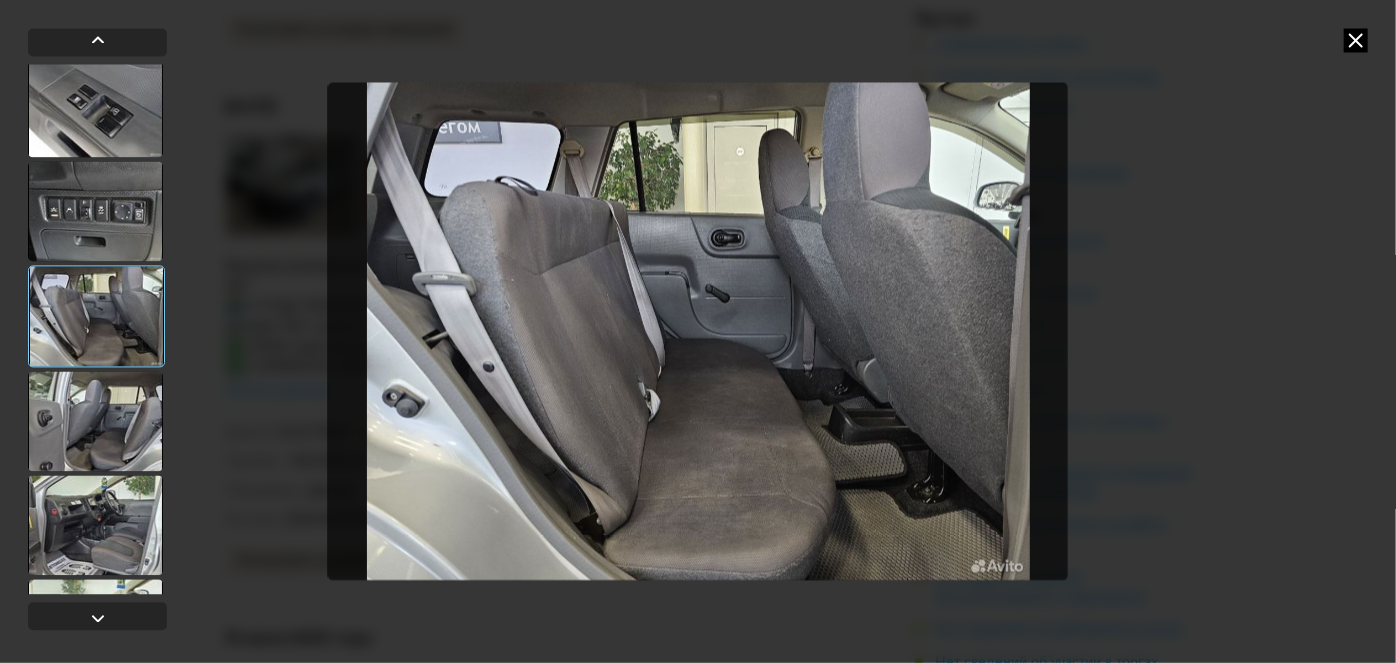 click at bounding box center [95, 421] 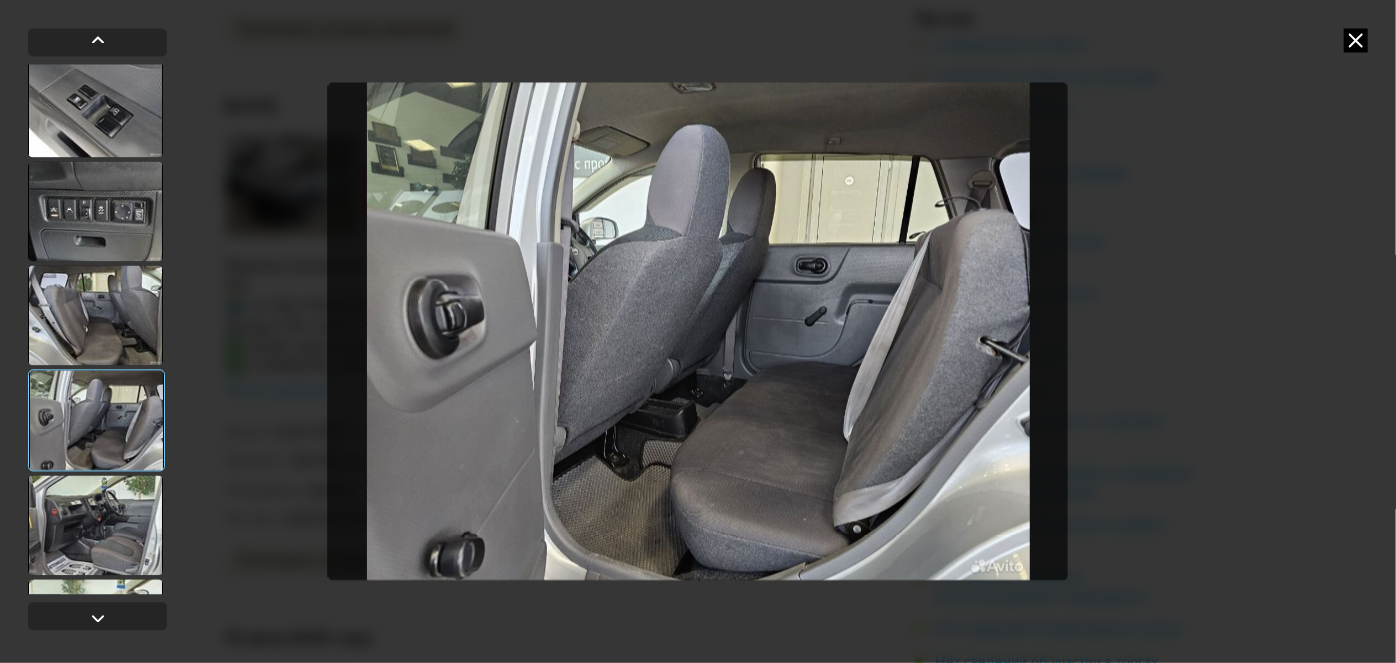 scroll, scrollTop: 1662, scrollLeft: 0, axis: vertical 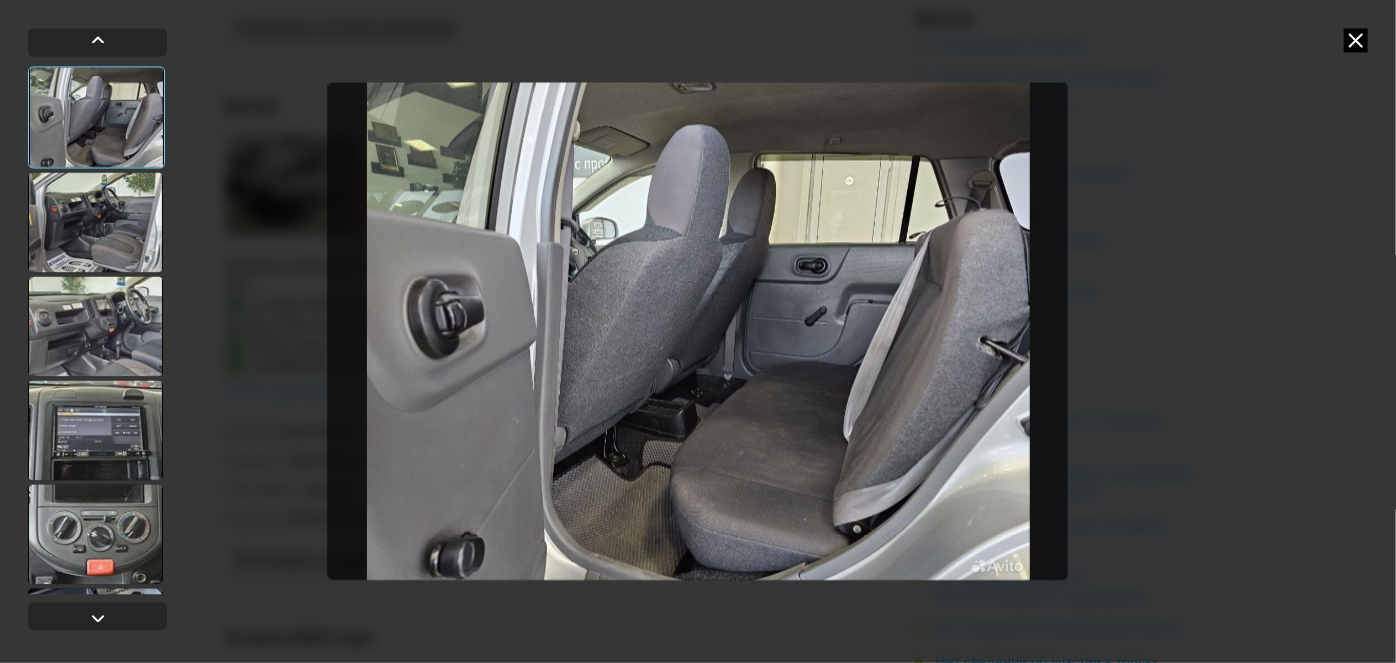 click at bounding box center [95, 430] 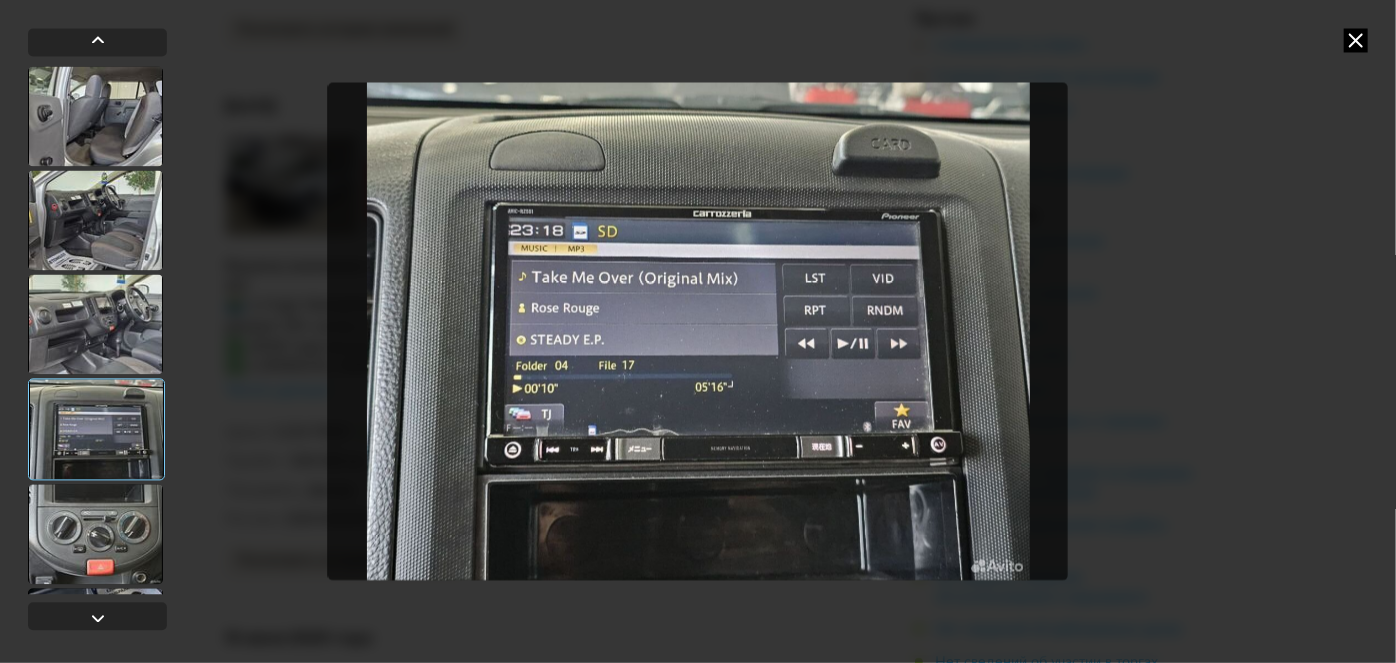 click at bounding box center [95, 324] 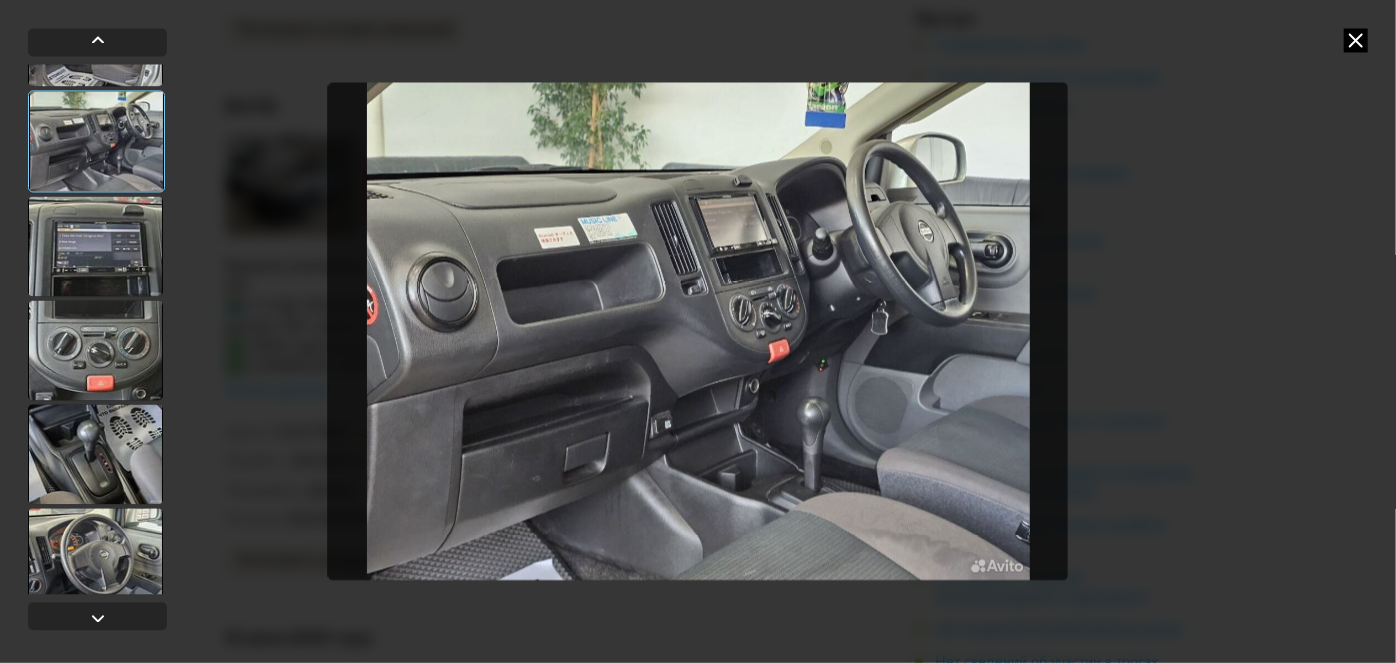 scroll, scrollTop: 1965, scrollLeft: 0, axis: vertical 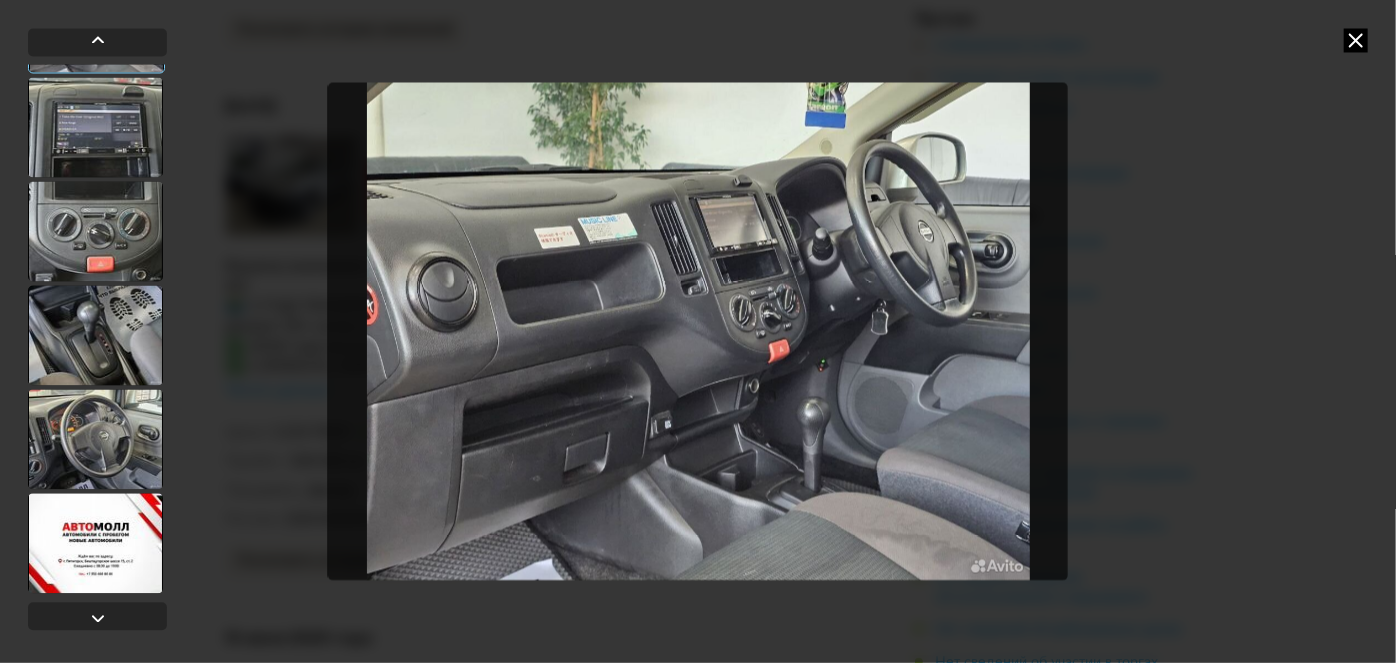 click at bounding box center [95, 335] 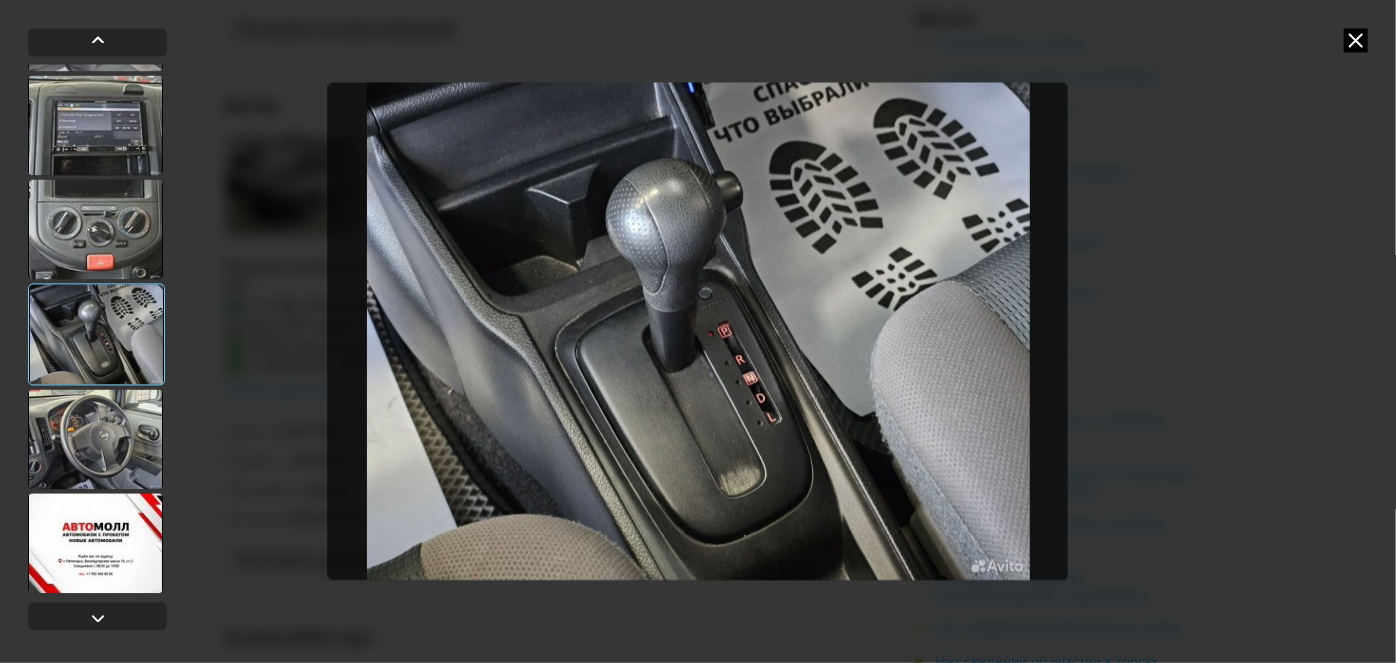 click at bounding box center (95, 439) 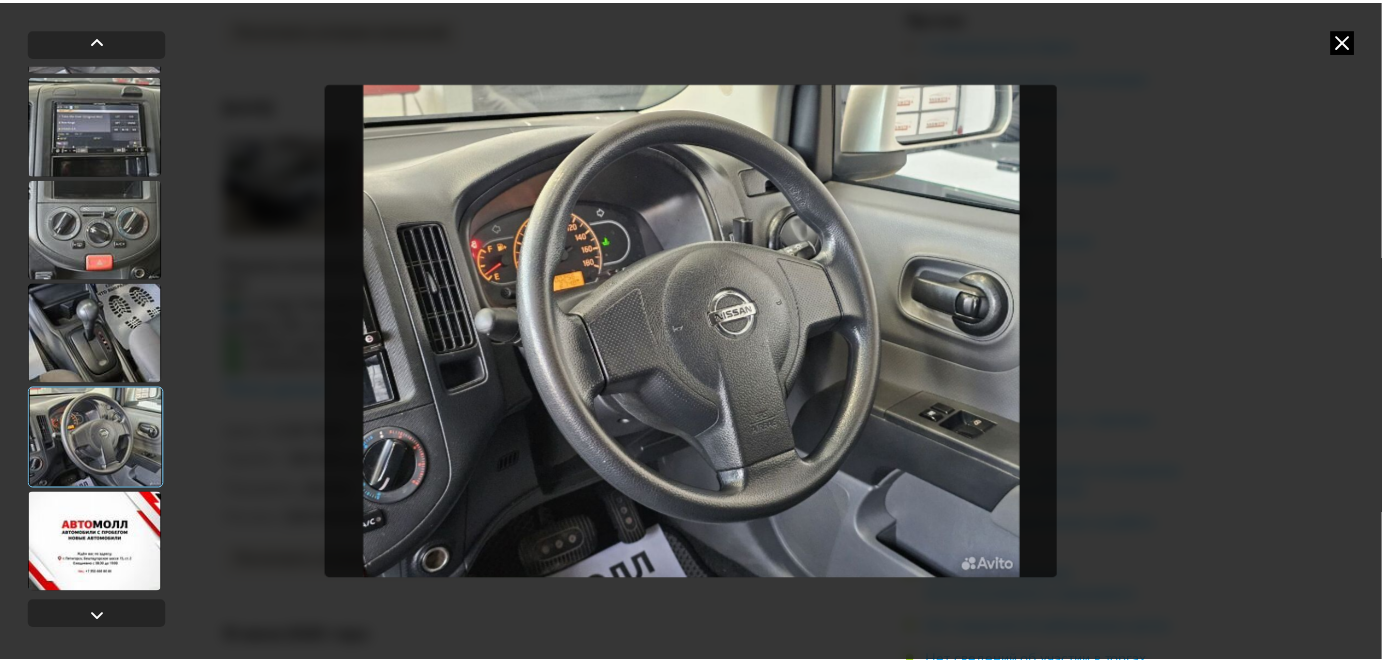 scroll, scrollTop: 1966, scrollLeft: 0, axis: vertical 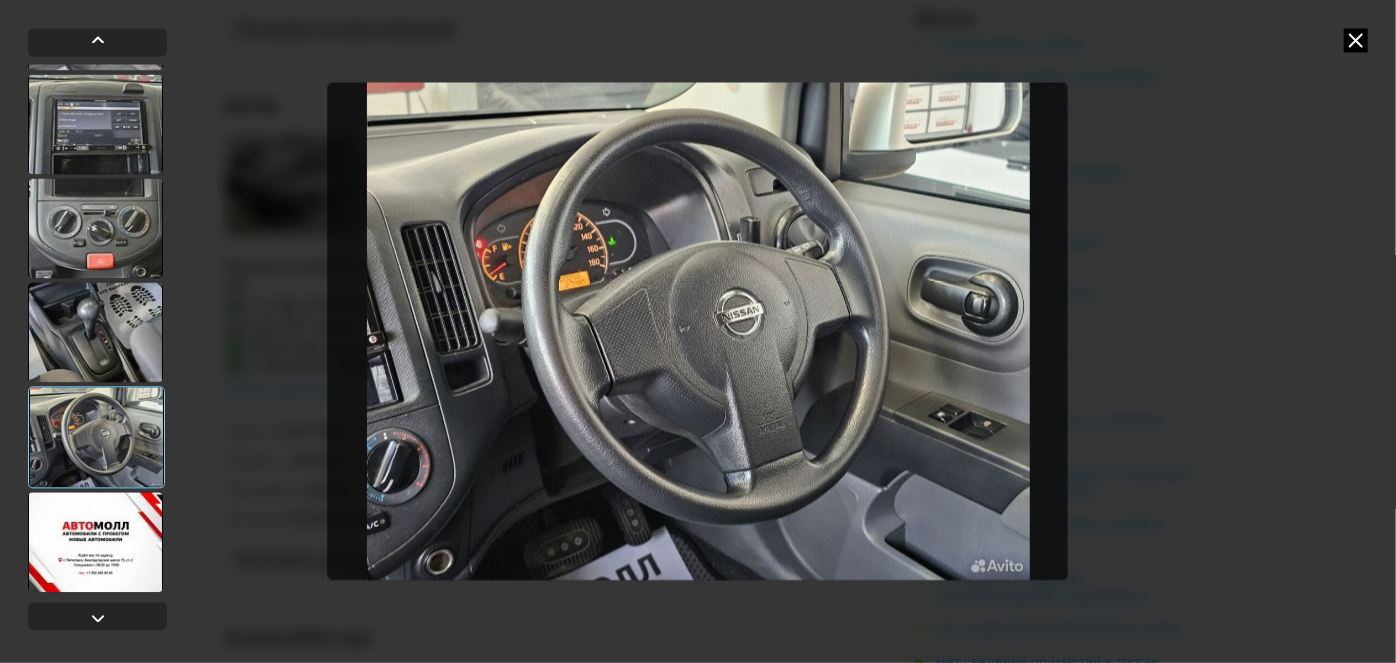 click at bounding box center [95, 542] 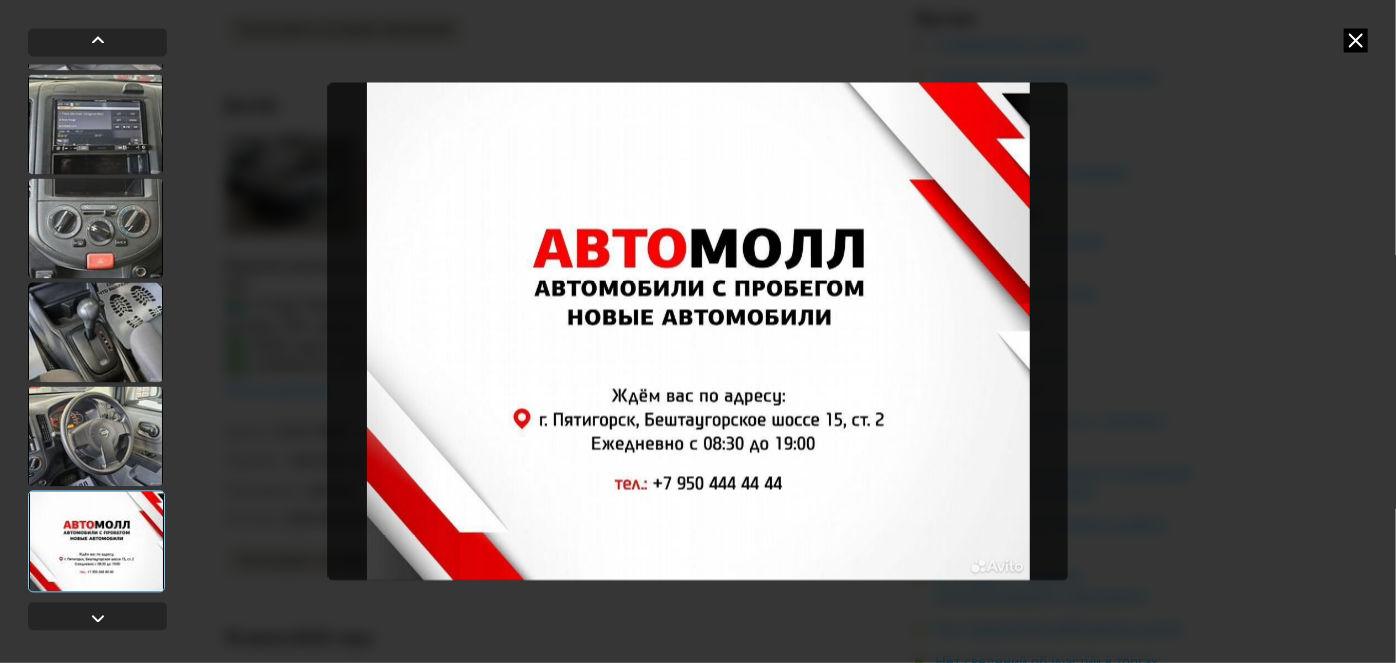 click at bounding box center [1356, 40] 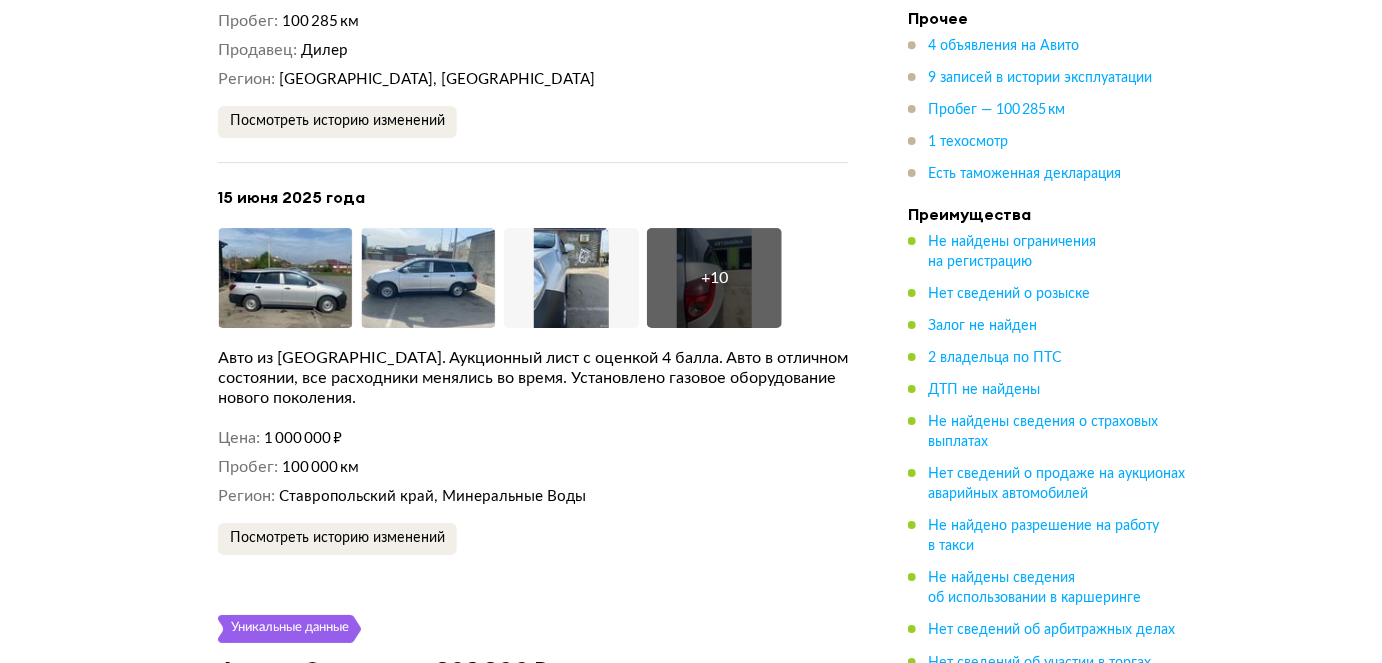 scroll, scrollTop: 4394, scrollLeft: 0, axis: vertical 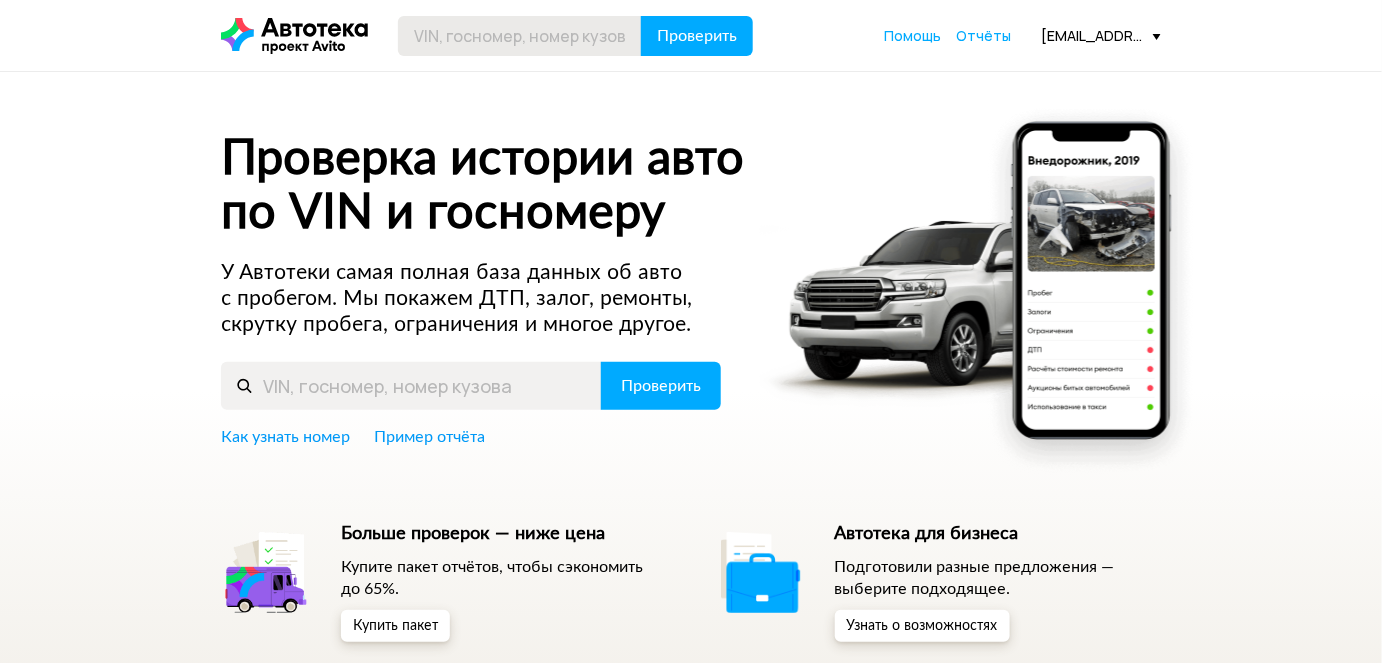 click at bounding box center [520, 36] 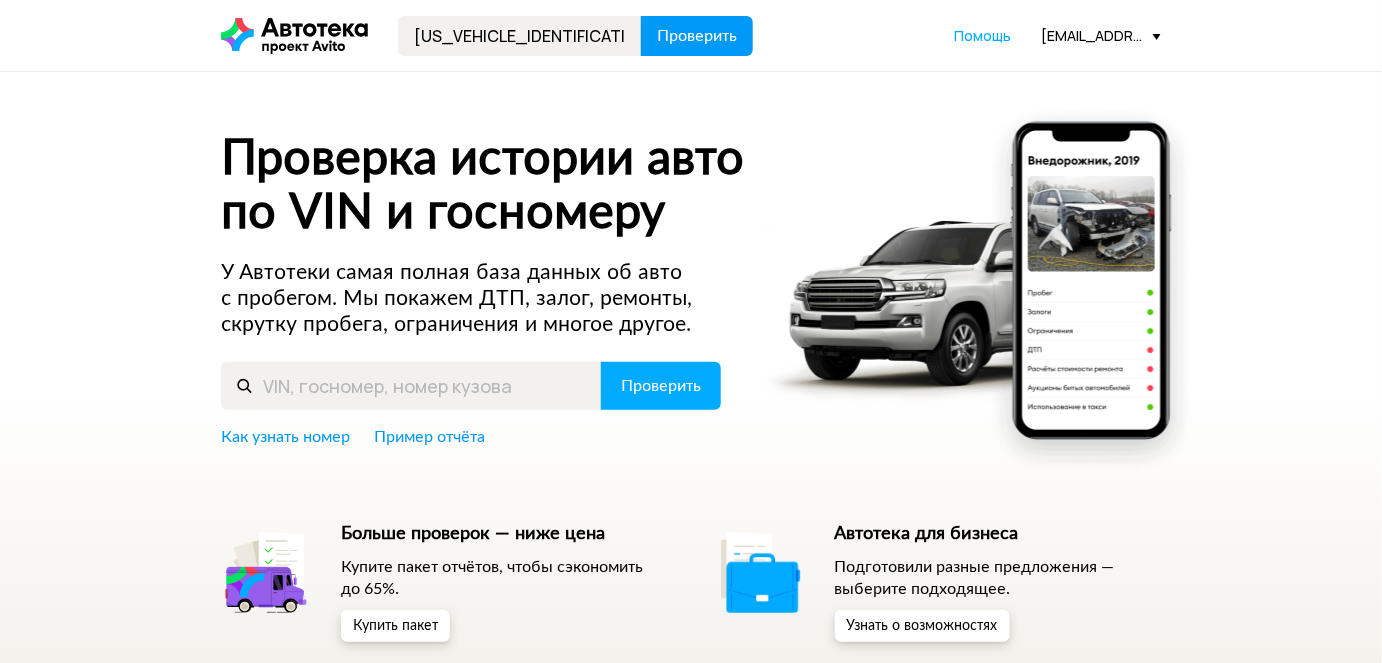 type on "[US_VEHICLE_IDENTIFICATION_NUMBER]" 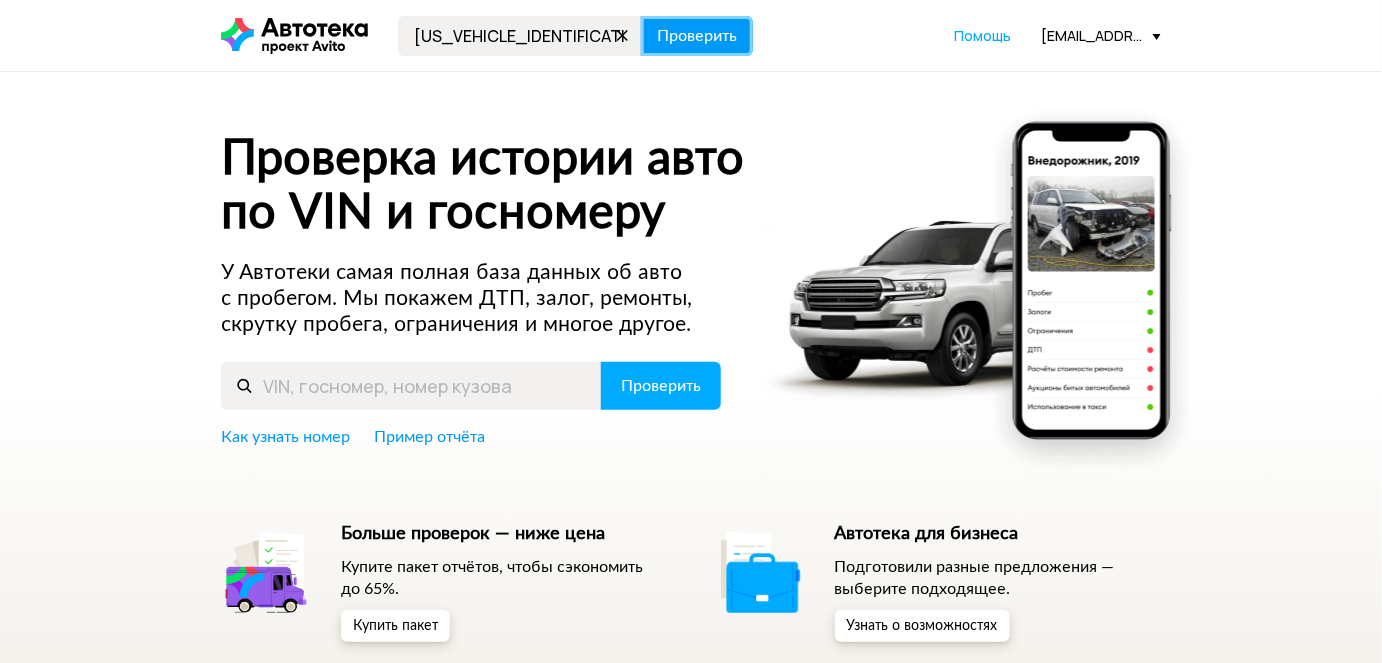 click on "Проверить" at bounding box center (697, 36) 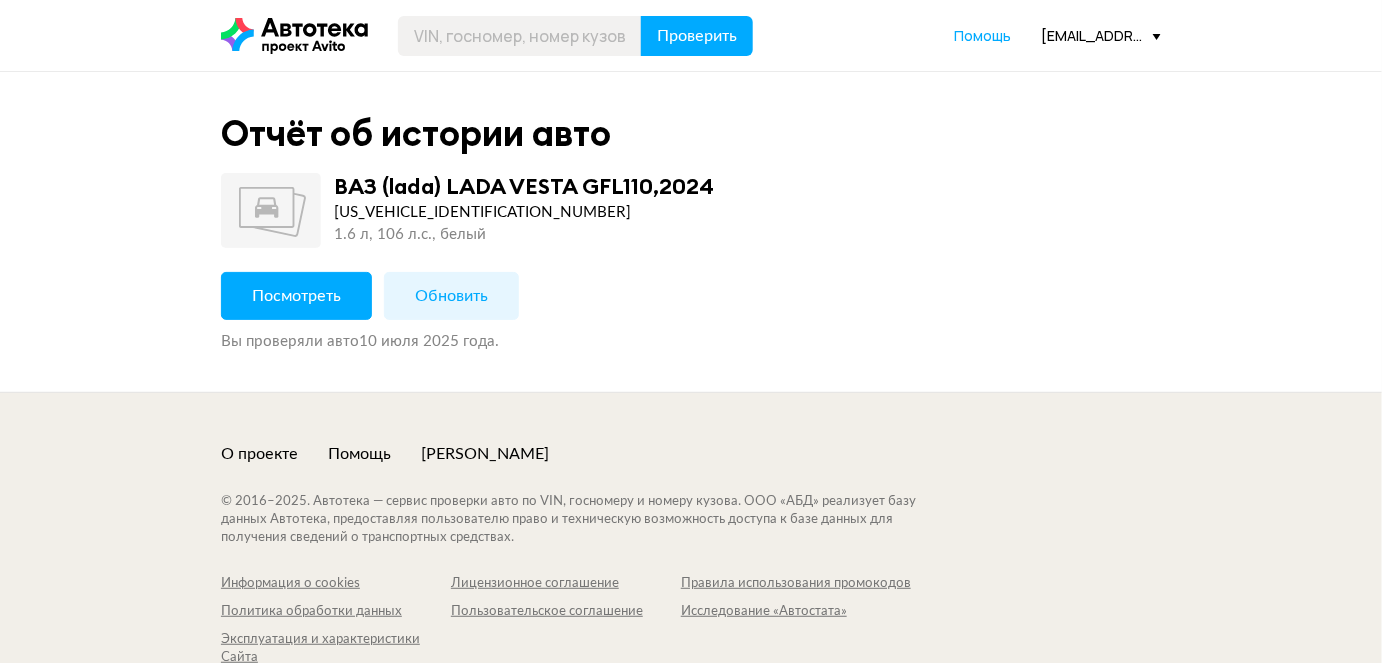 click on "Посмотреть" at bounding box center (296, 296) 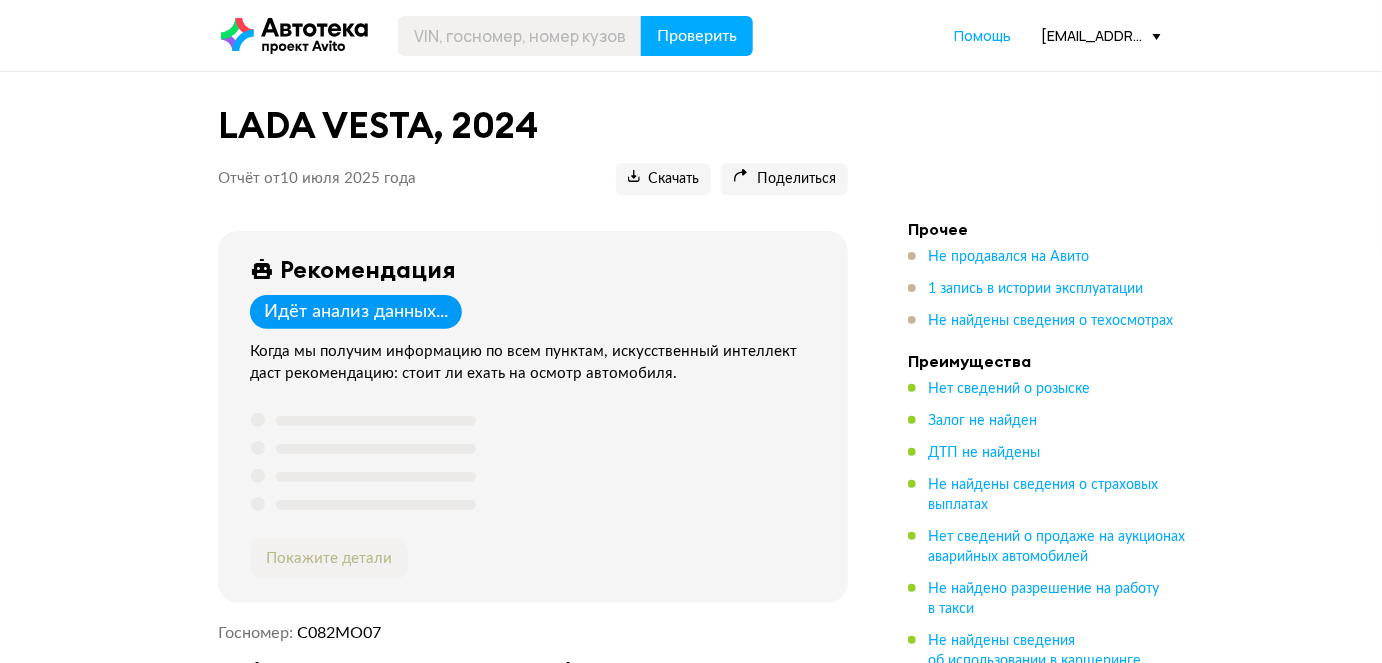 click on "LADA VESTA, 2024 Отчёт от  [DATE] Ccылка на отчёт скопирована Скачать Поделиться Ccылка на отчёт скопирована Рекомендация Идёт анализ данных... Когда мы получим информацию по всем пунктам, искусственный интеллект даст рекомендацию: стоит ли ехать на осмотр автомобиля. Покажите детали Госномер С082МО07 VIN [US_VEHICLE_IDENTIFICATION_NUMBER] Номер кузова [US_VEHICLE_IDENTIFICATION_NUMBER] Тип ПТС Бумажный оригинал Номер СТС 9974808314 Год выпуска 2024 Тип ТС Легковой седан Объём двигателя 1 596 см³ Мощность 106 л.с. Последний пробег 0 км Прочее Не продавался на Авито 1 запись в истории эксплуатации Преимущества . . : : :" at bounding box center [691, 2366] 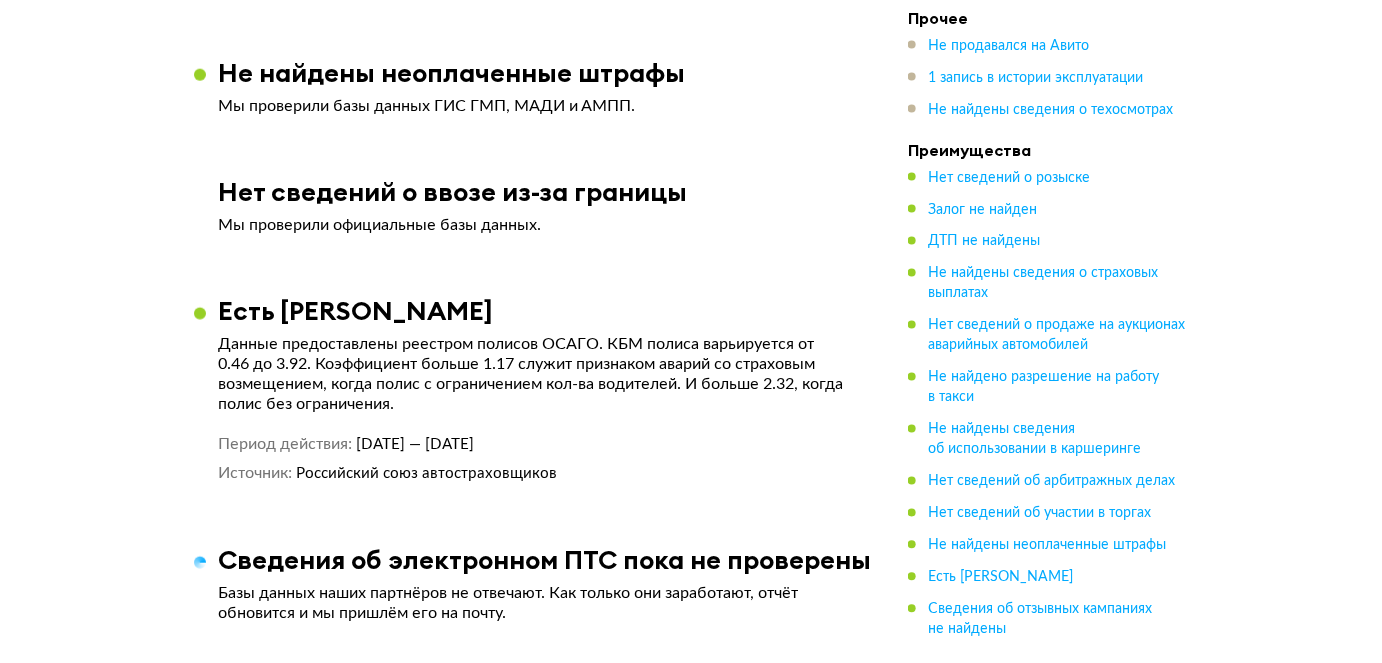 scroll, scrollTop: 3939, scrollLeft: 0, axis: vertical 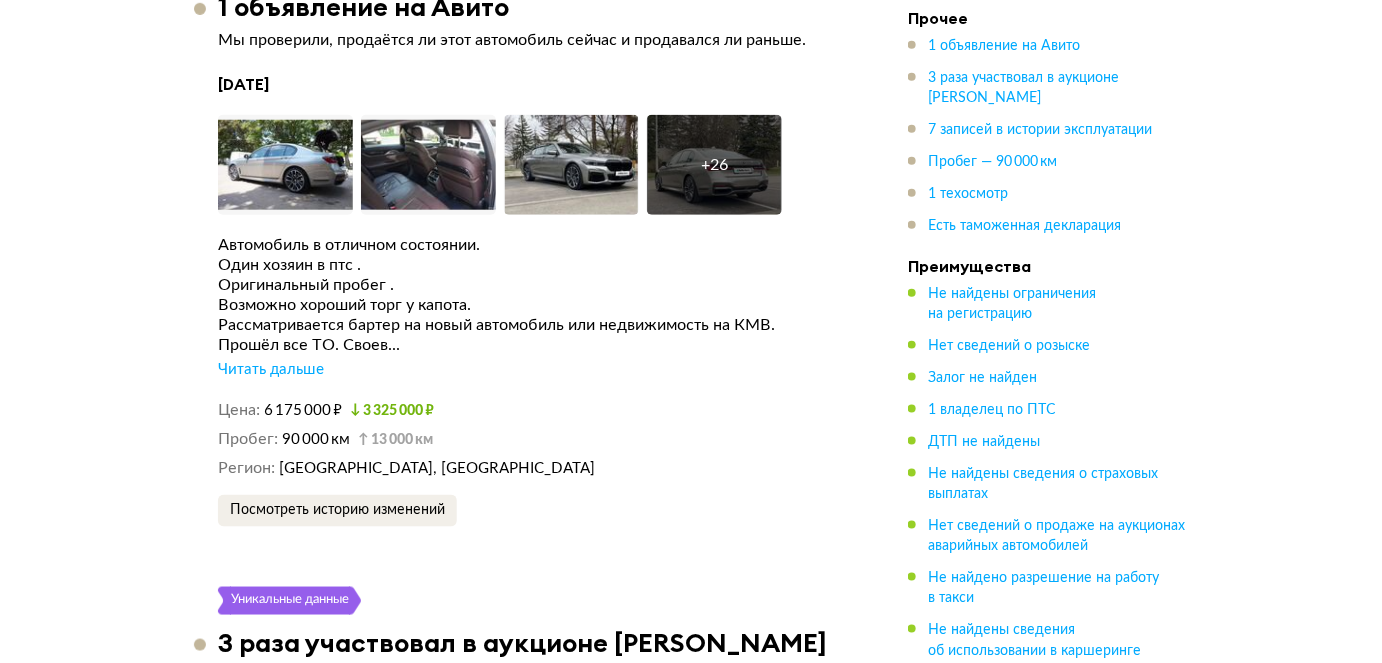 click on "Читать дальше" at bounding box center [271, 370] 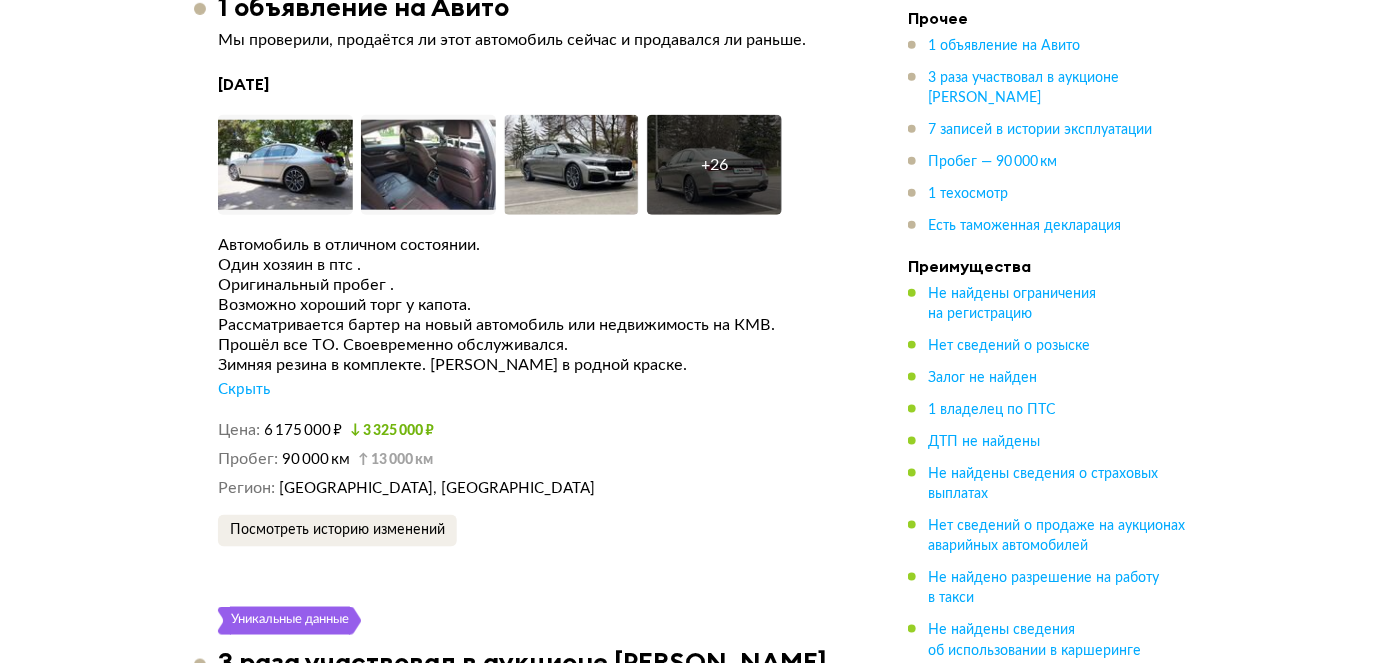 click on "Зимняя резина в комплекте. [PERSON_NAME] в родной краске." at bounding box center [533, 365] 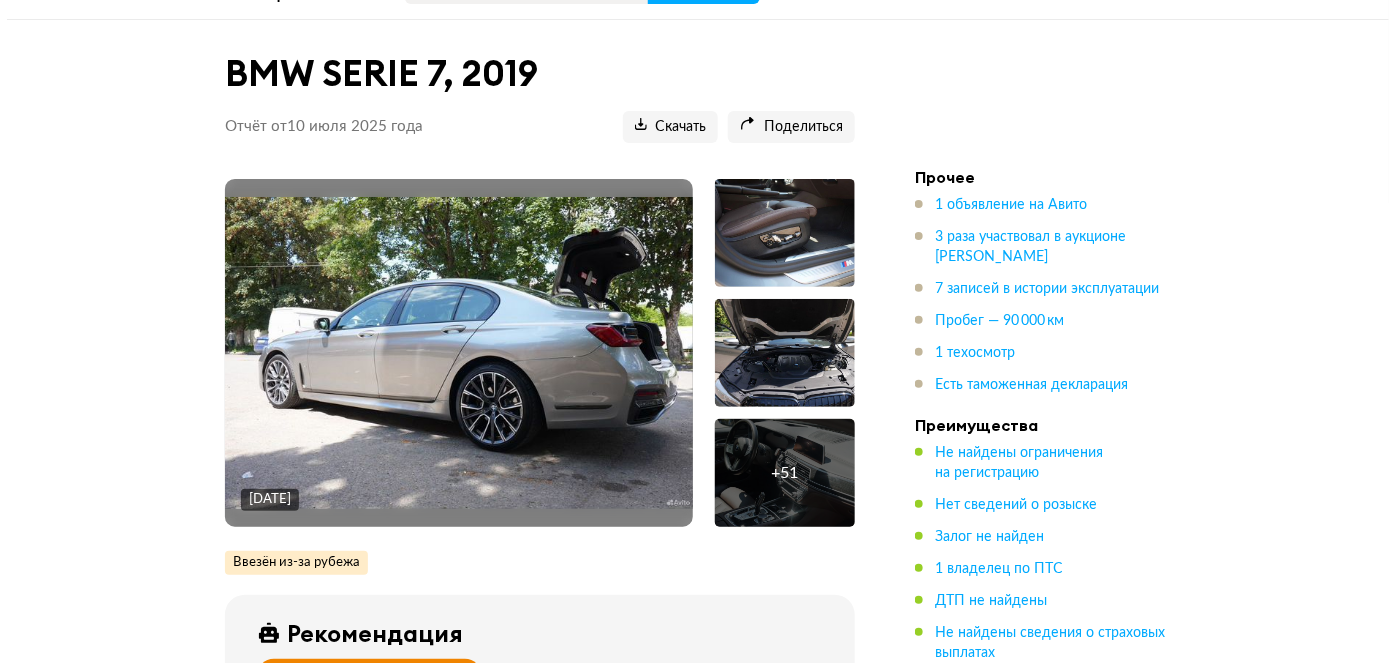 scroll, scrollTop: 0, scrollLeft: 0, axis: both 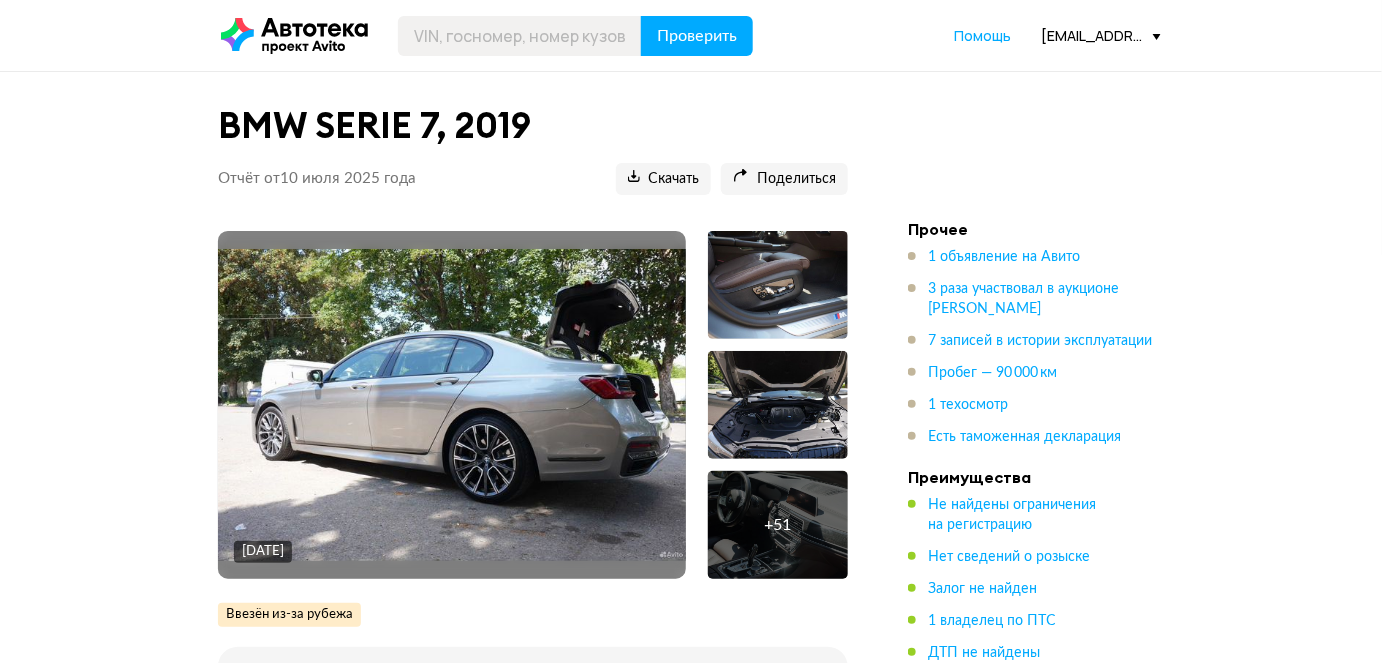 click at bounding box center (452, 405) 